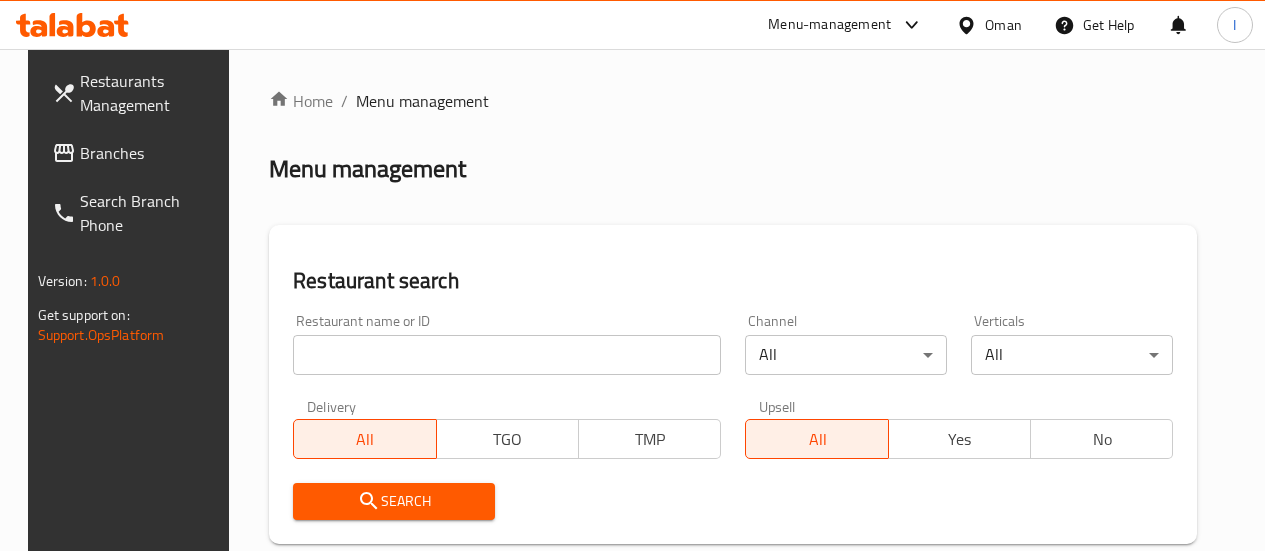 scroll, scrollTop: 0, scrollLeft: 0, axis: both 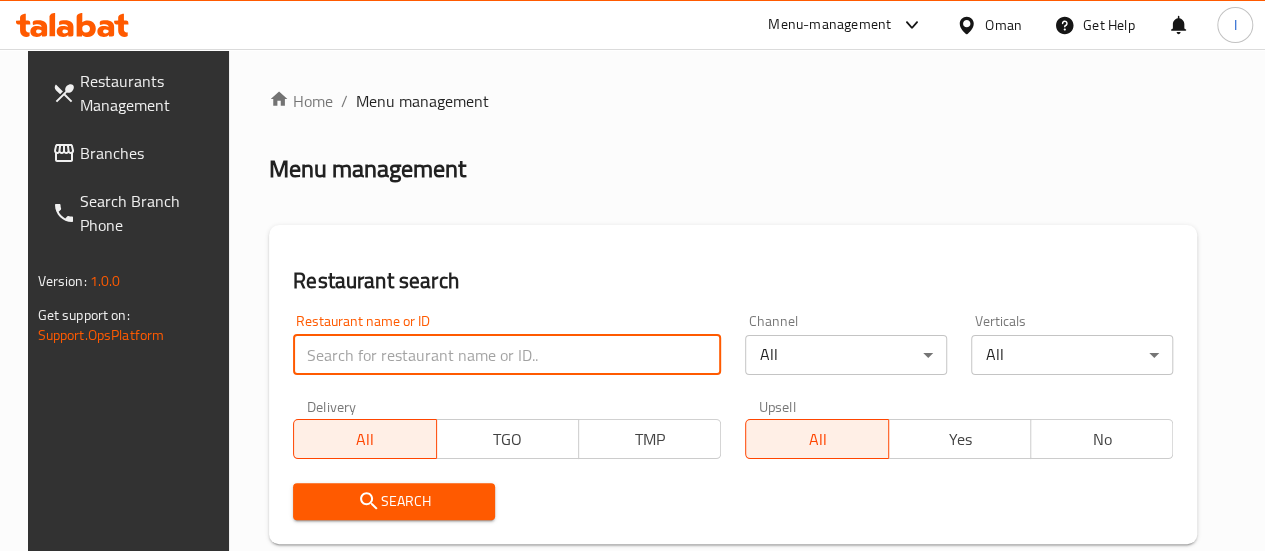click at bounding box center [507, 355] 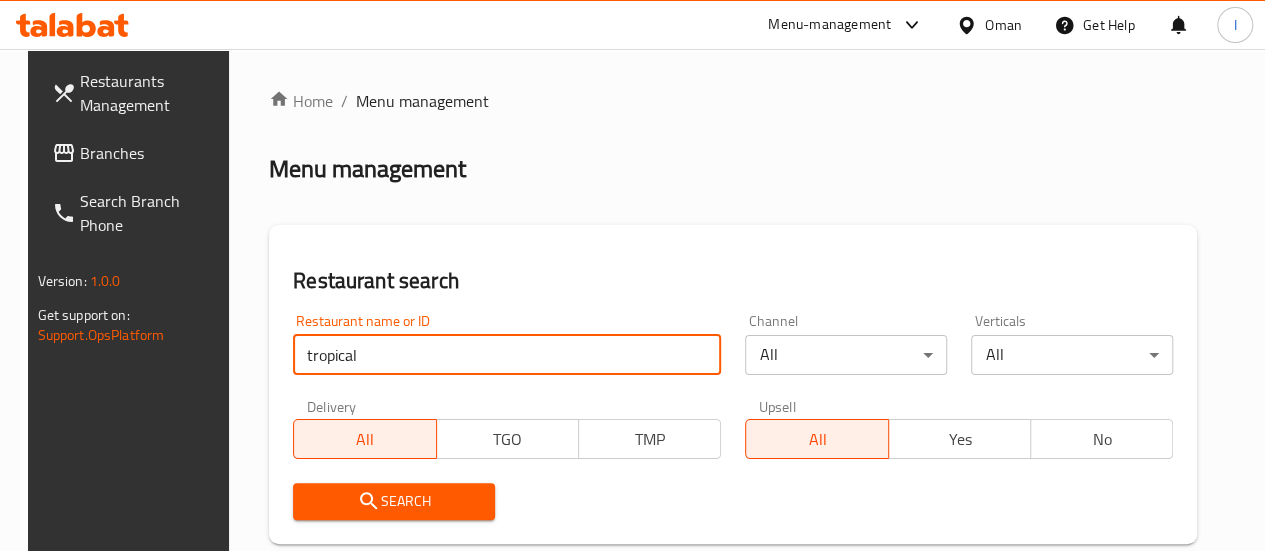 type on "tropical" 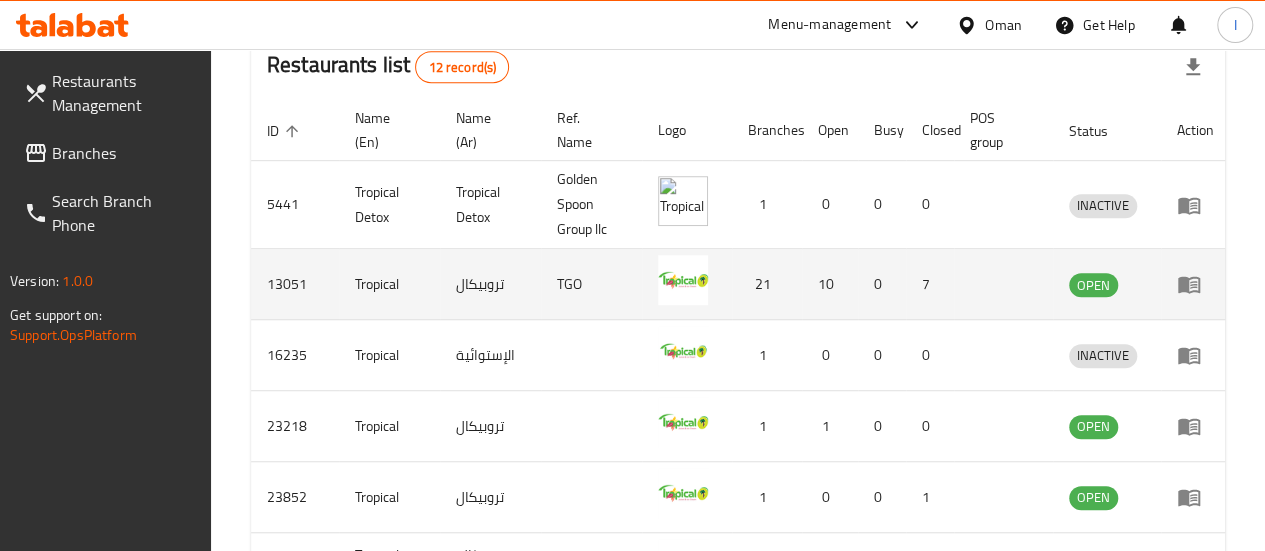 scroll, scrollTop: 536, scrollLeft: 0, axis: vertical 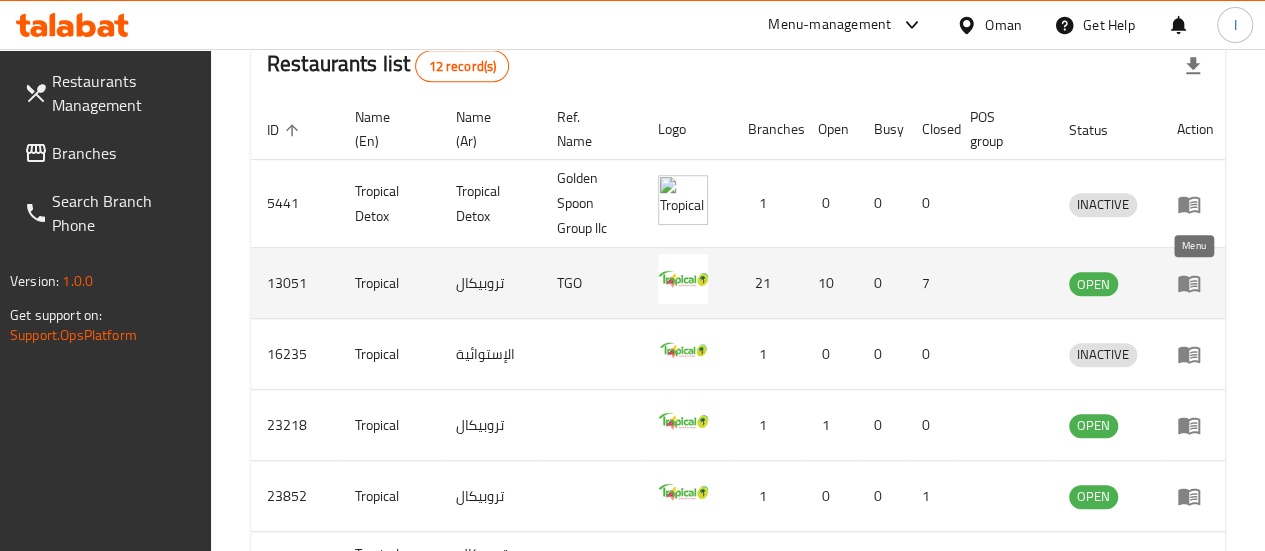 click 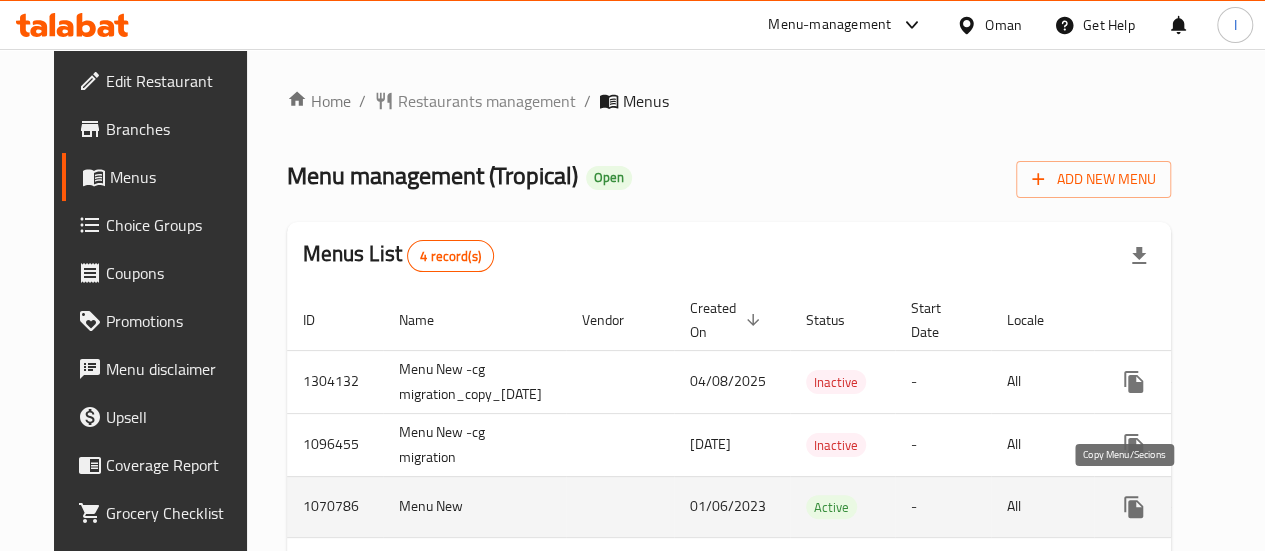 scroll, scrollTop: 114, scrollLeft: 0, axis: vertical 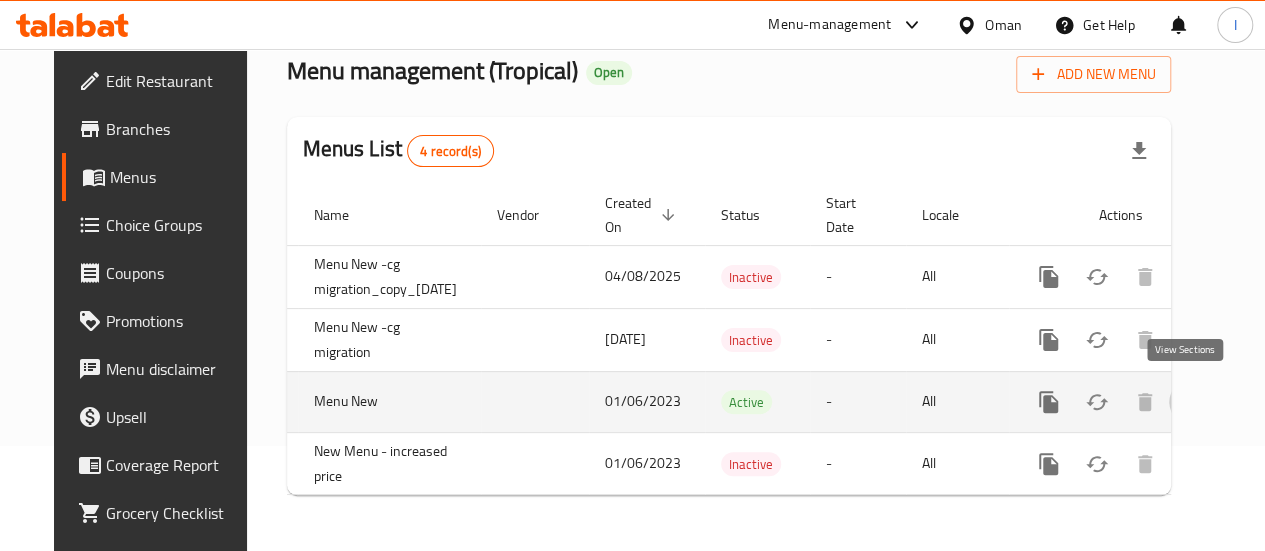 click 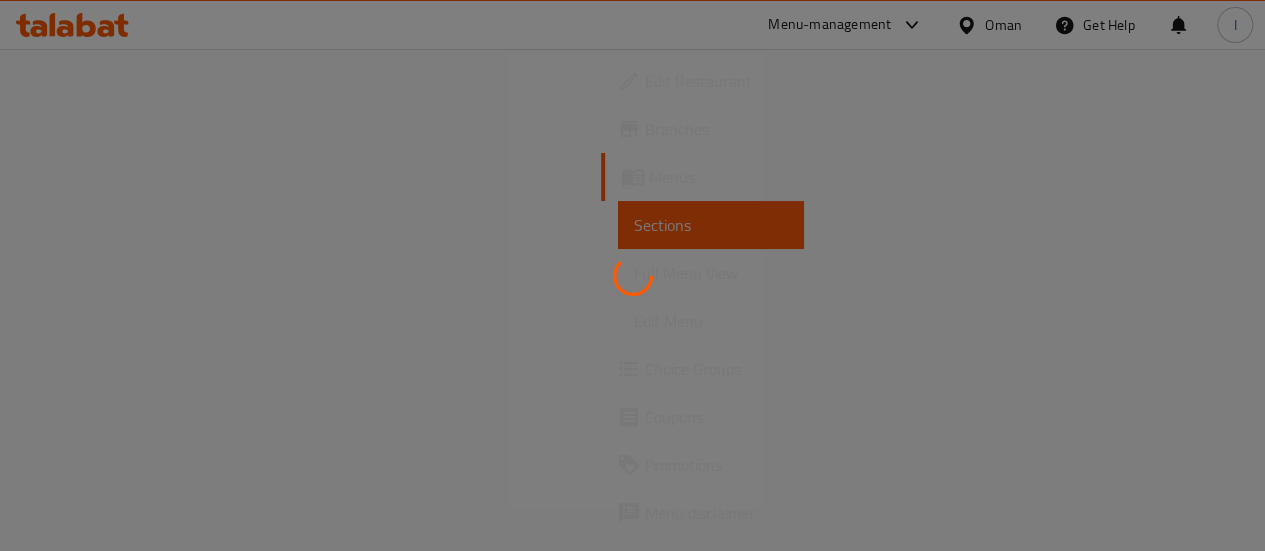 scroll, scrollTop: 0, scrollLeft: 0, axis: both 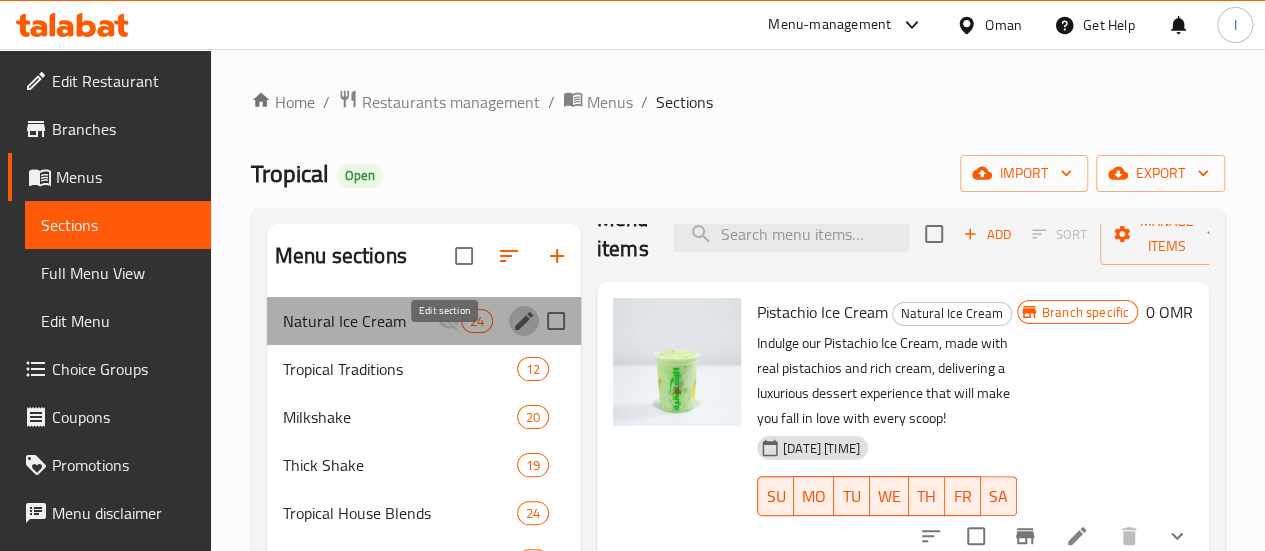 click 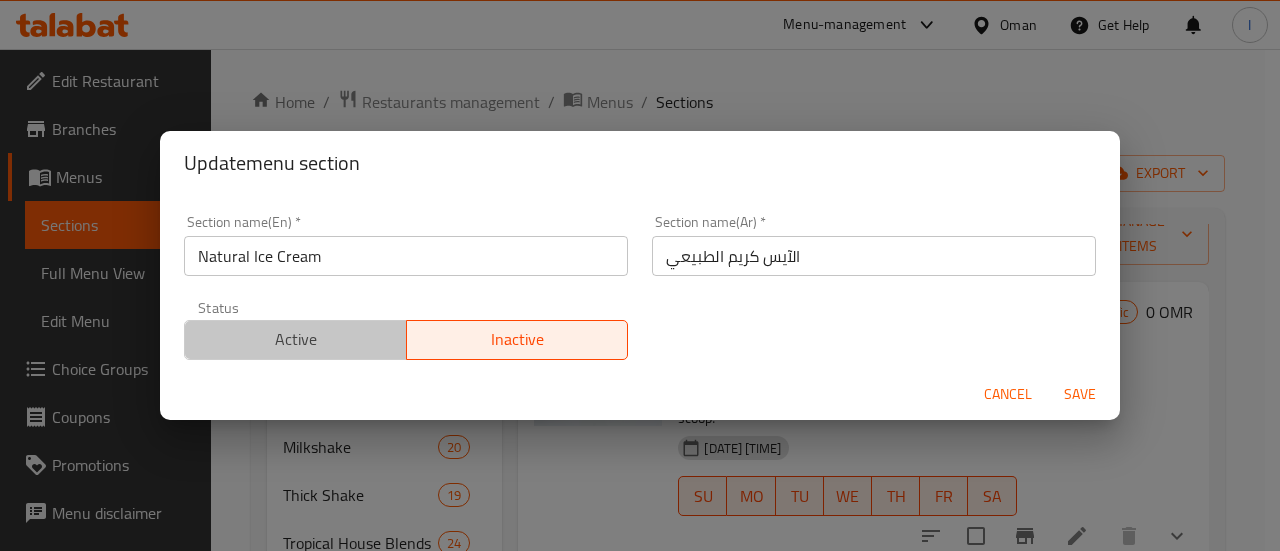 click on "Active" at bounding box center (296, 339) 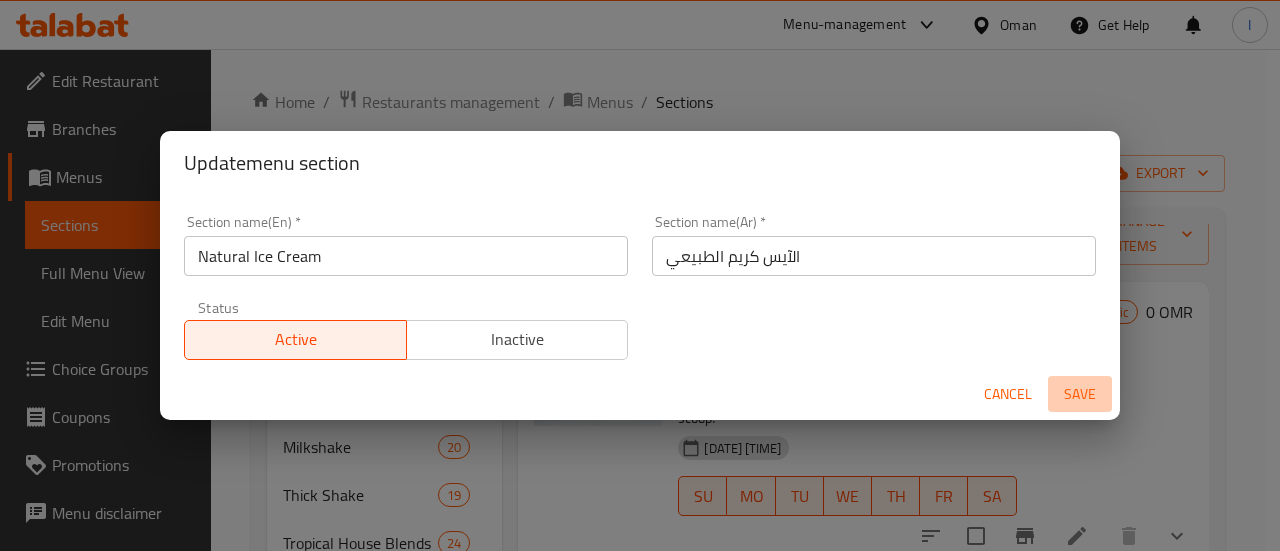 click on "Save" at bounding box center [1080, 394] 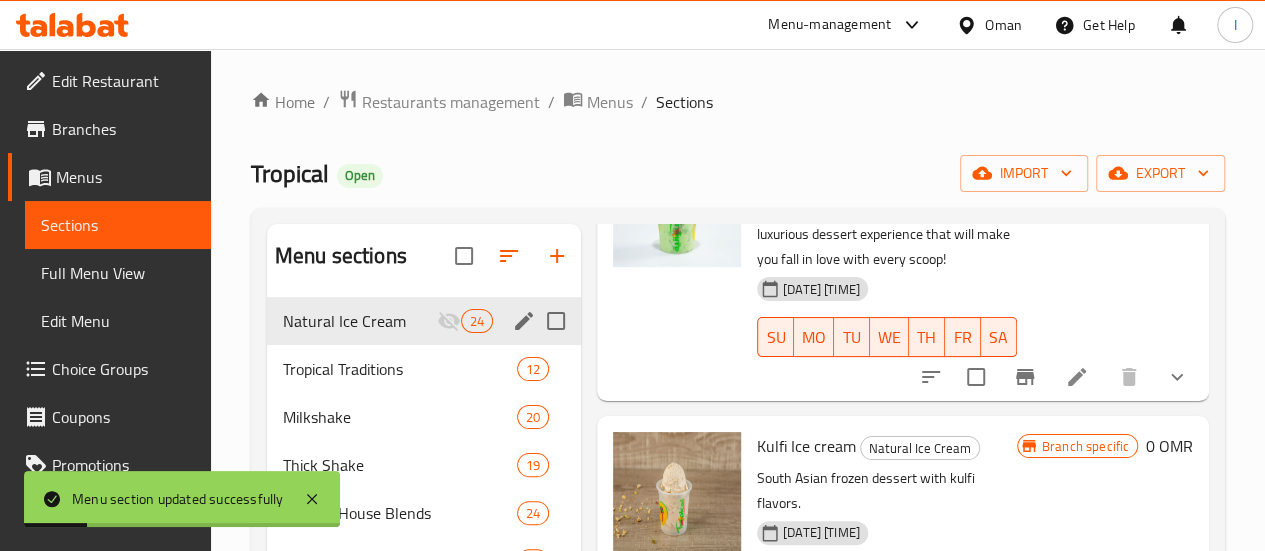 scroll, scrollTop: 197, scrollLeft: 0, axis: vertical 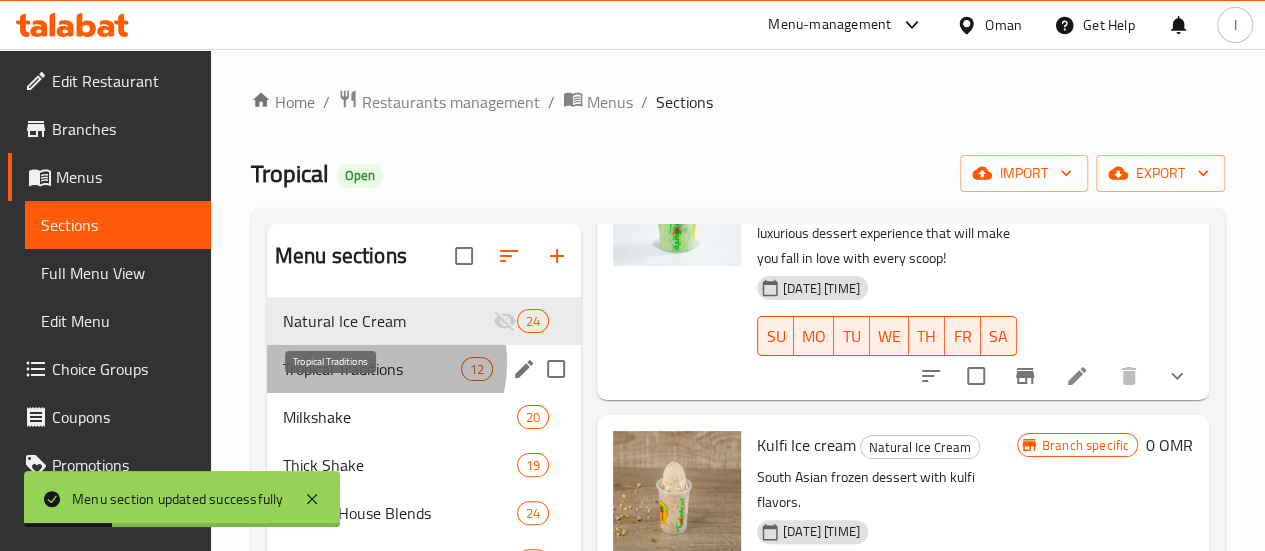 click on "Tropical Traditions" at bounding box center (372, 369) 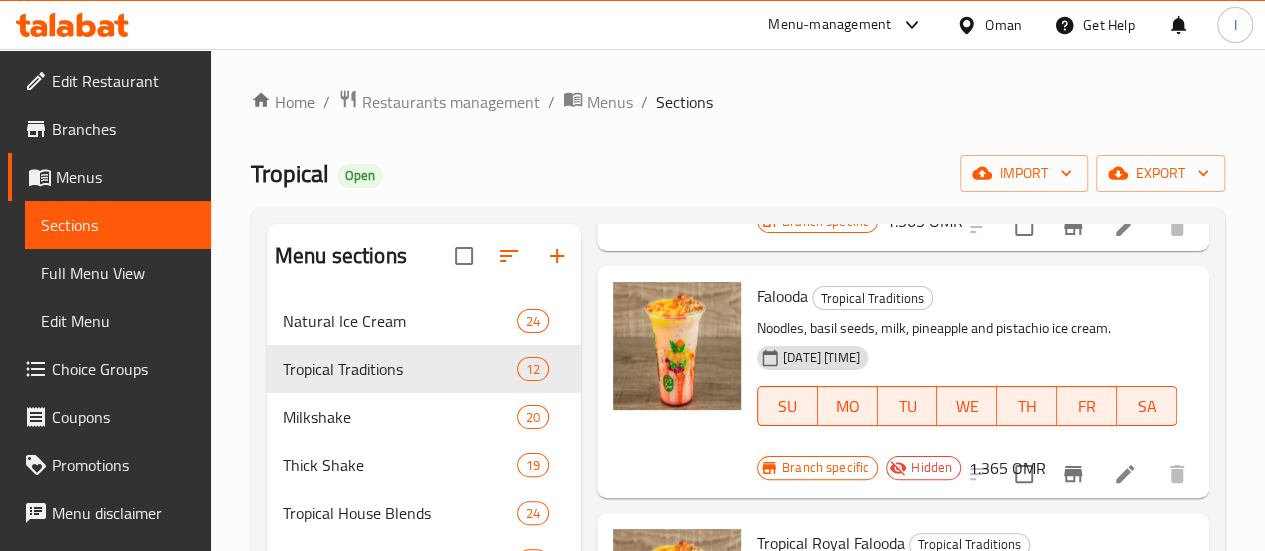 scroll, scrollTop: 348, scrollLeft: 0, axis: vertical 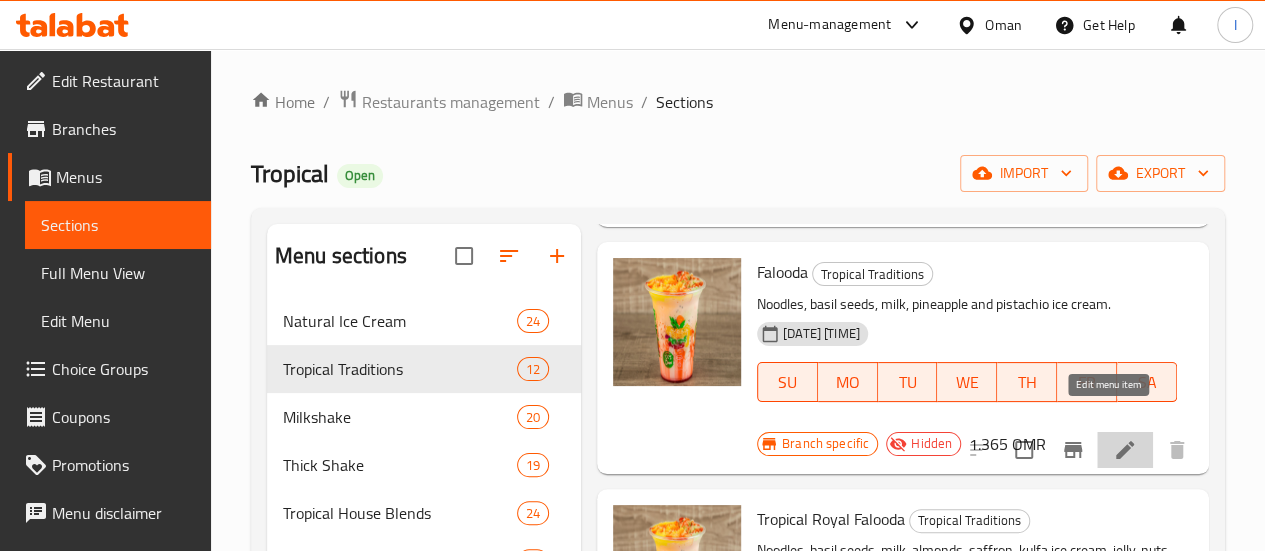 click 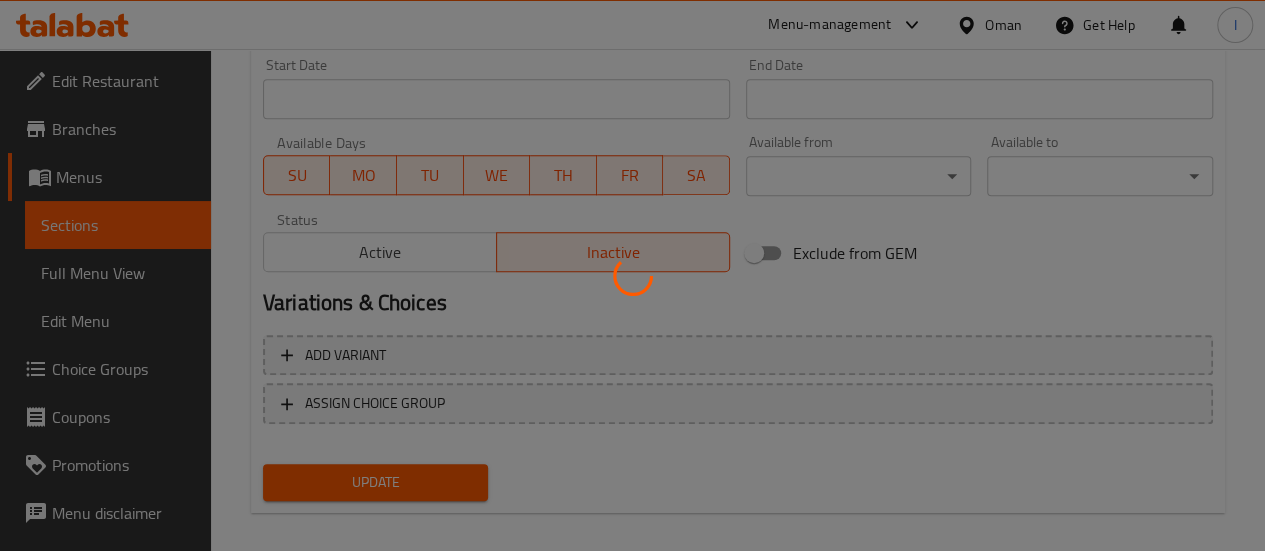 scroll, scrollTop: 874, scrollLeft: 0, axis: vertical 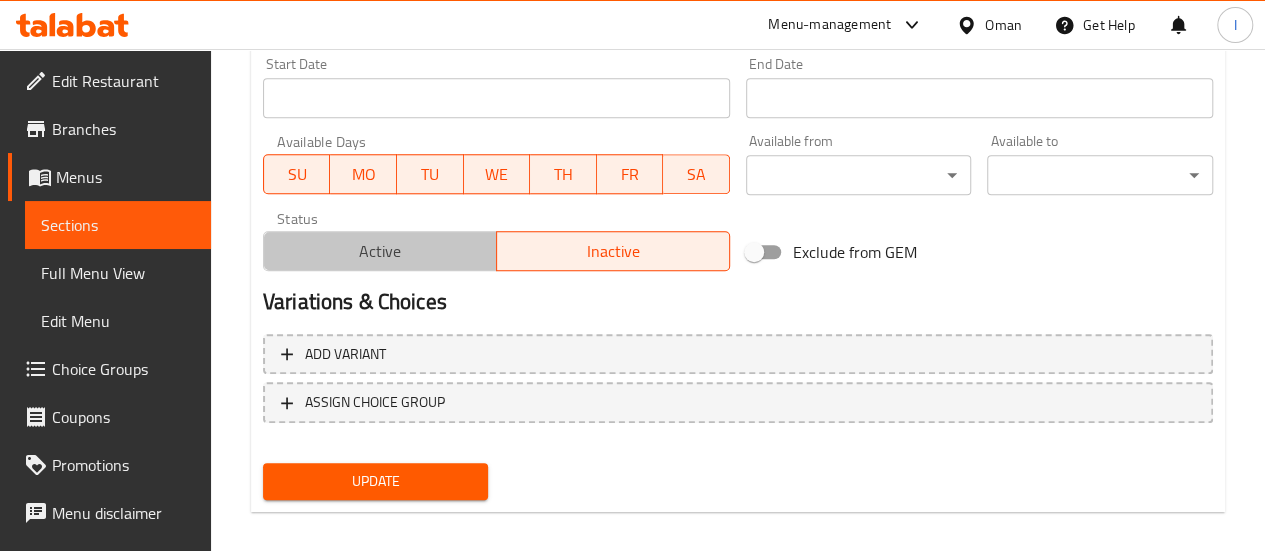 click on "Active" at bounding box center (380, 251) 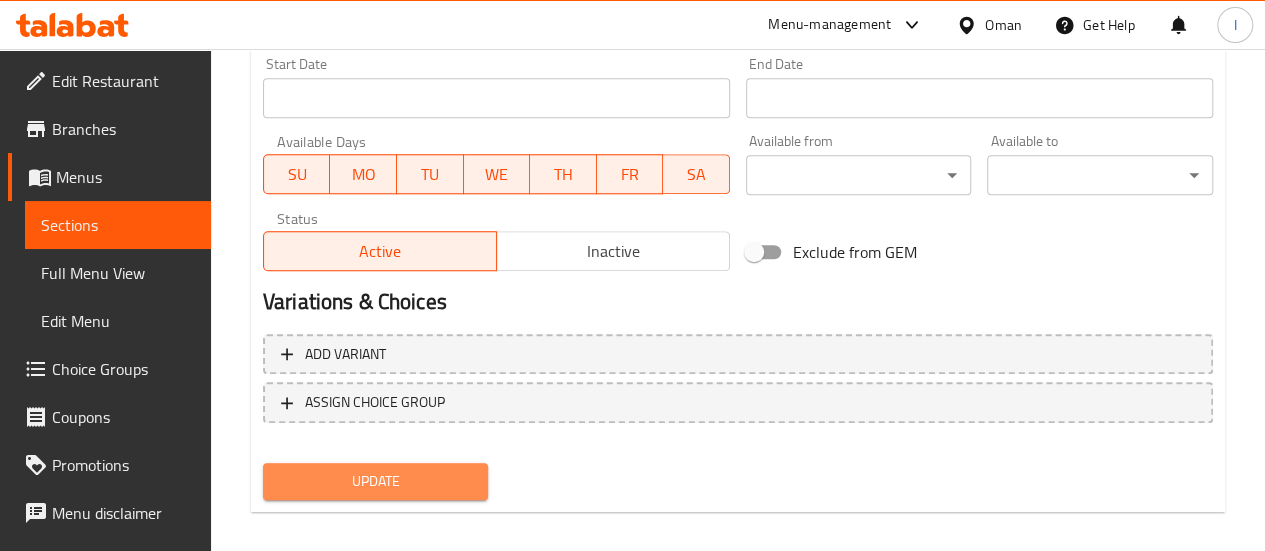 click on "Update" at bounding box center (376, 481) 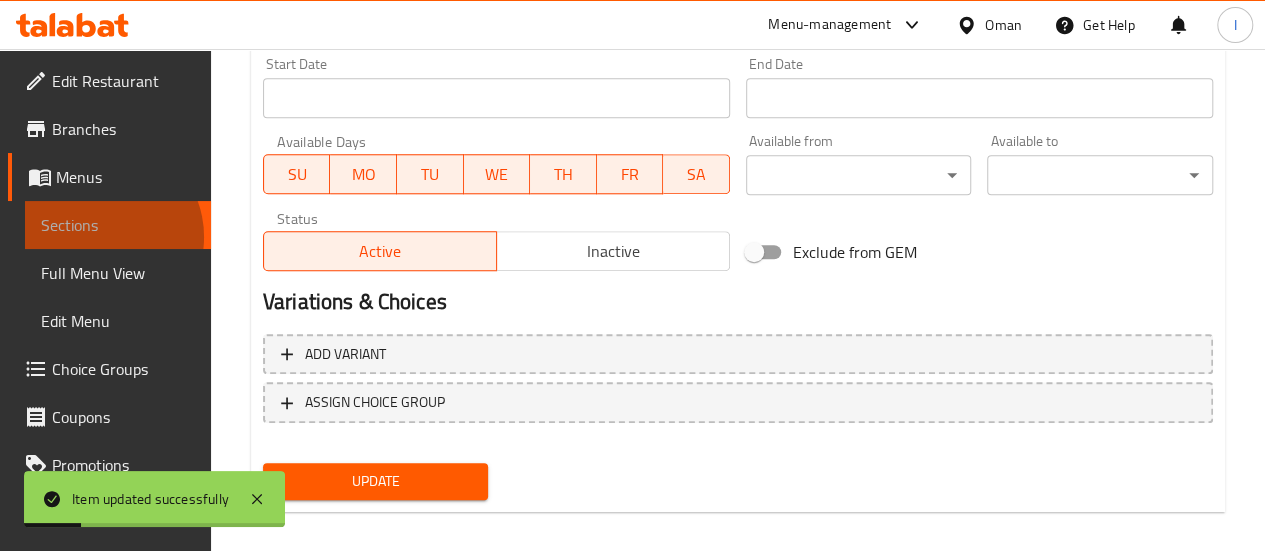 click on "Sections" at bounding box center [118, 225] 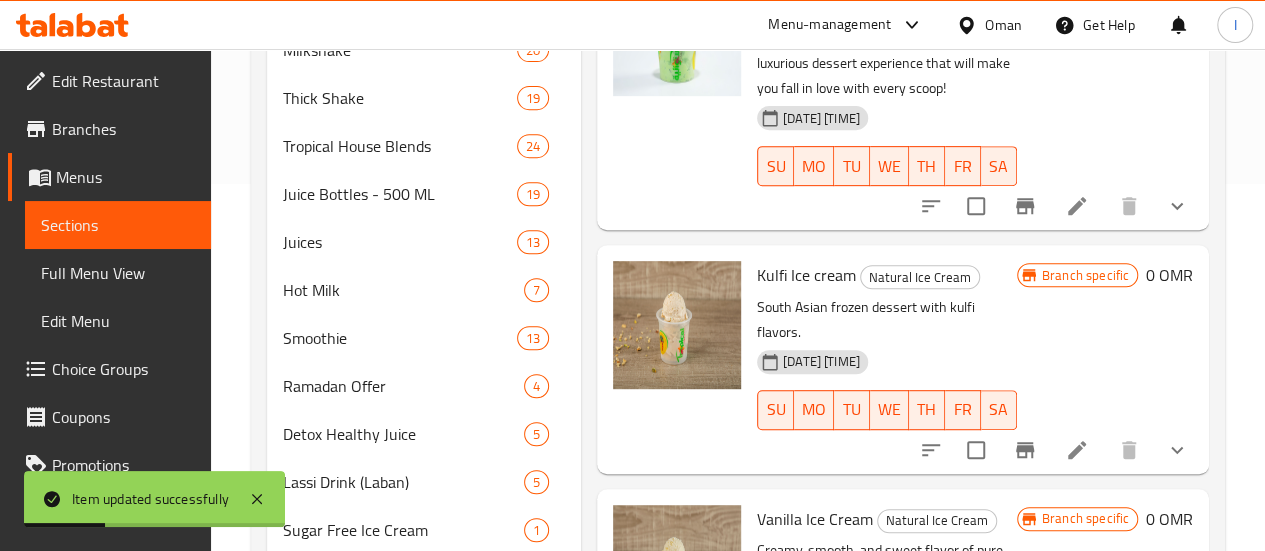 scroll, scrollTop: 58, scrollLeft: 0, axis: vertical 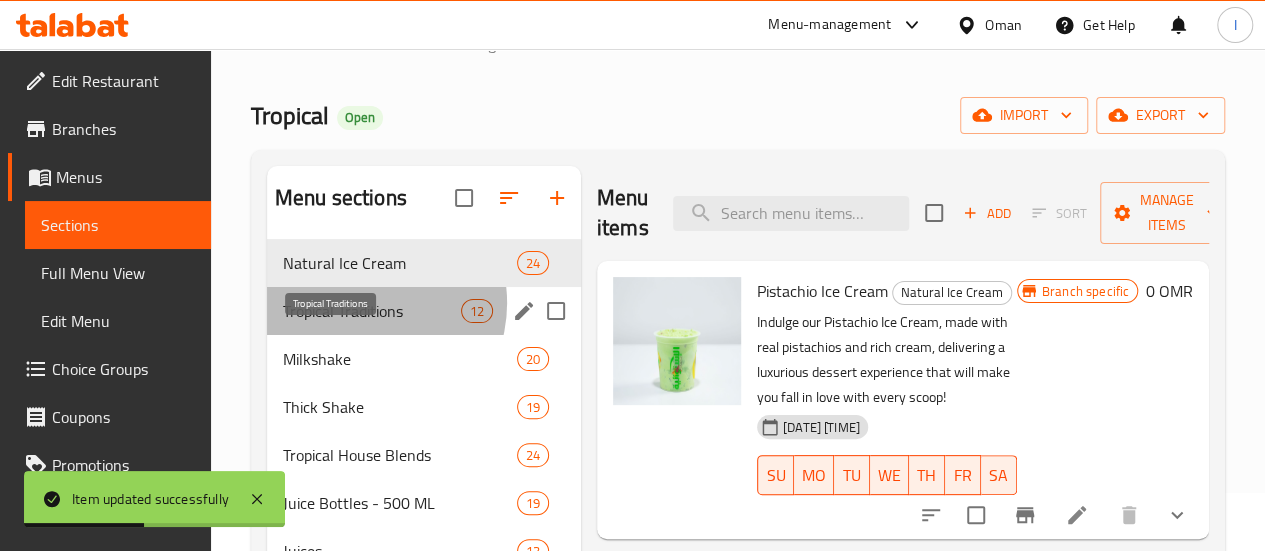 click on "Tropical Traditions" at bounding box center [372, 311] 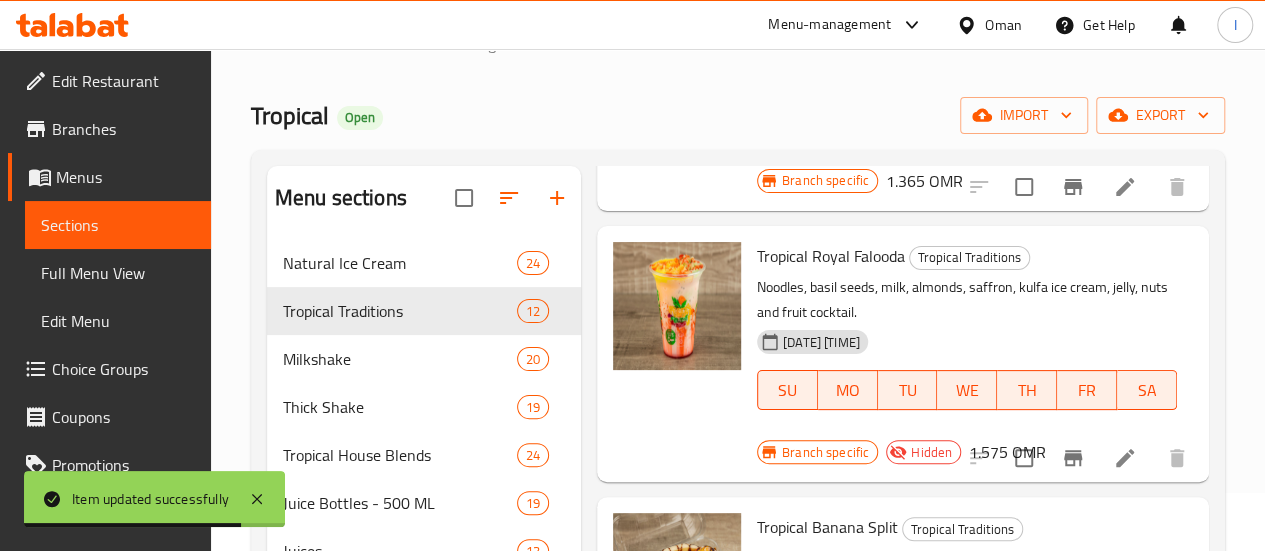 scroll, scrollTop: 559, scrollLeft: 0, axis: vertical 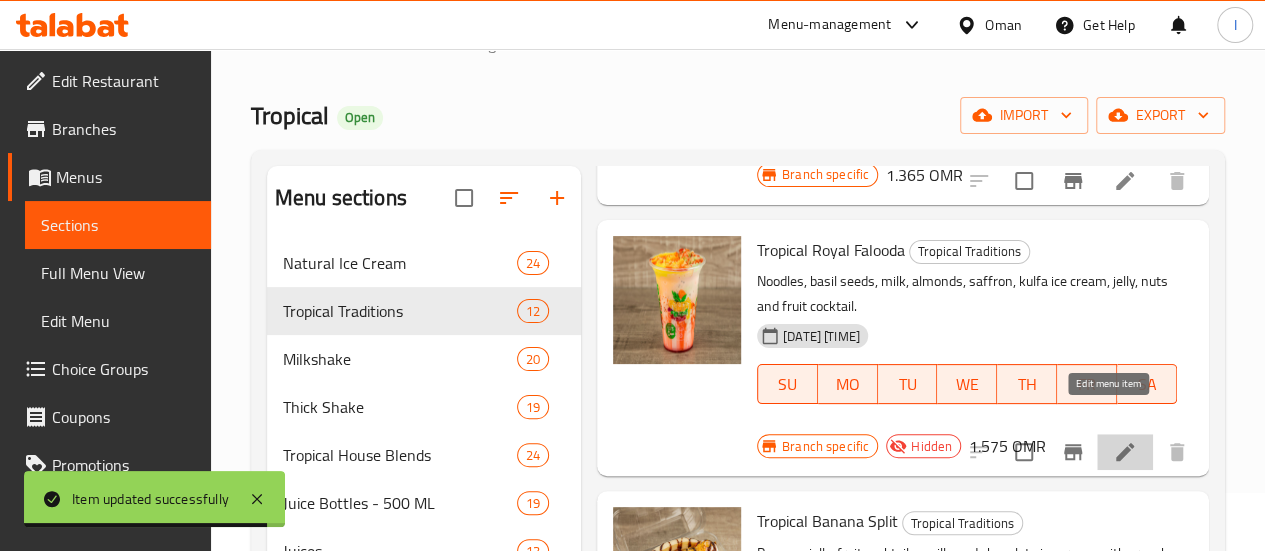 click 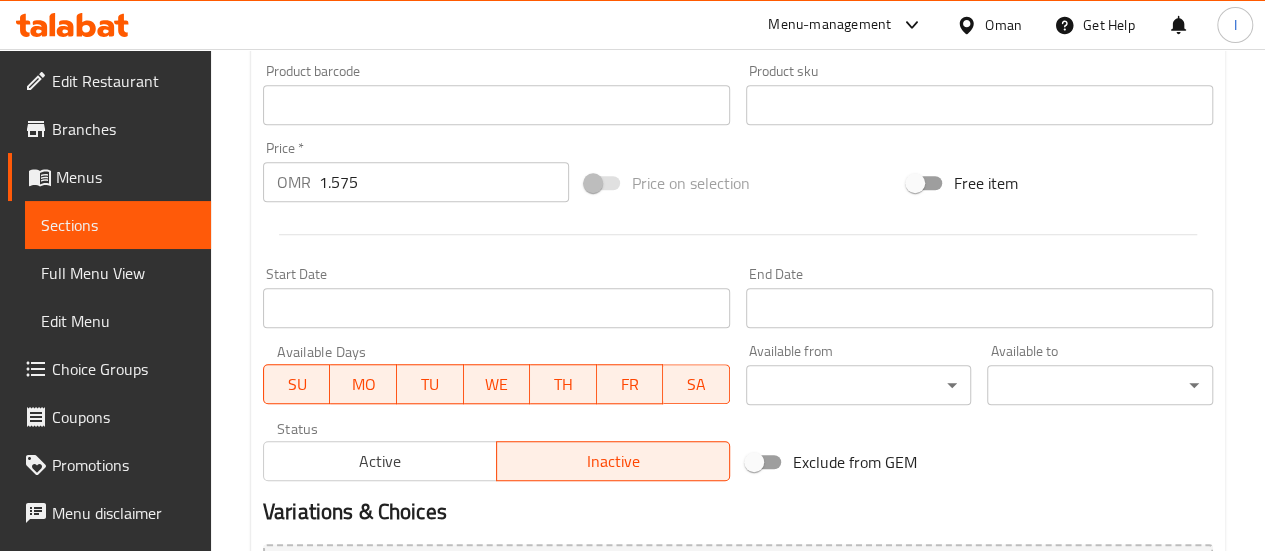 scroll, scrollTop: 712, scrollLeft: 0, axis: vertical 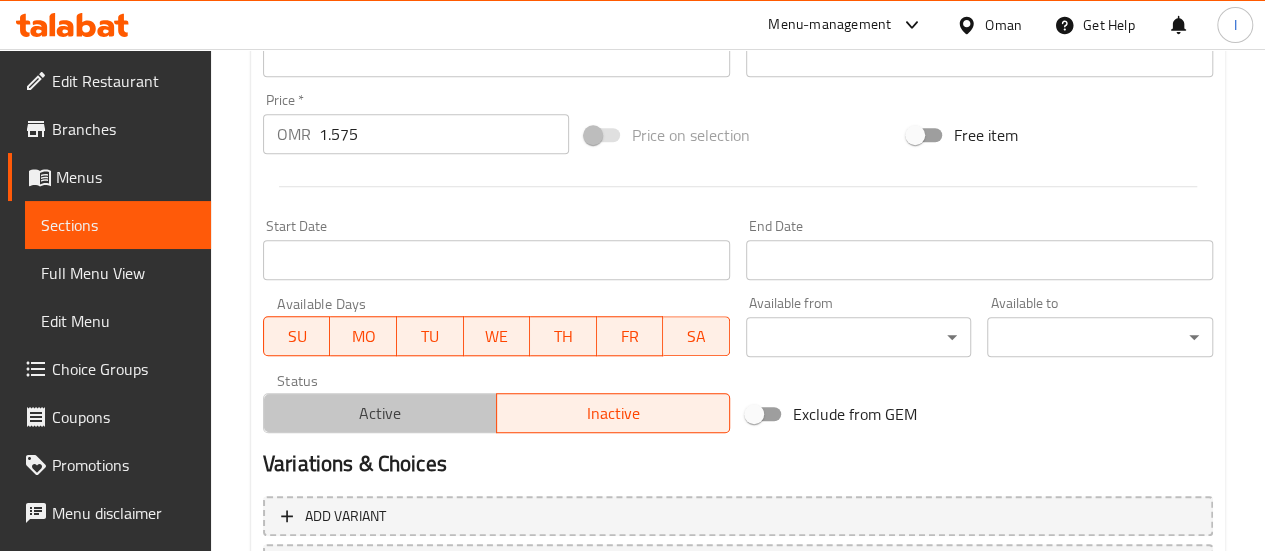 click on "Active" at bounding box center (380, 413) 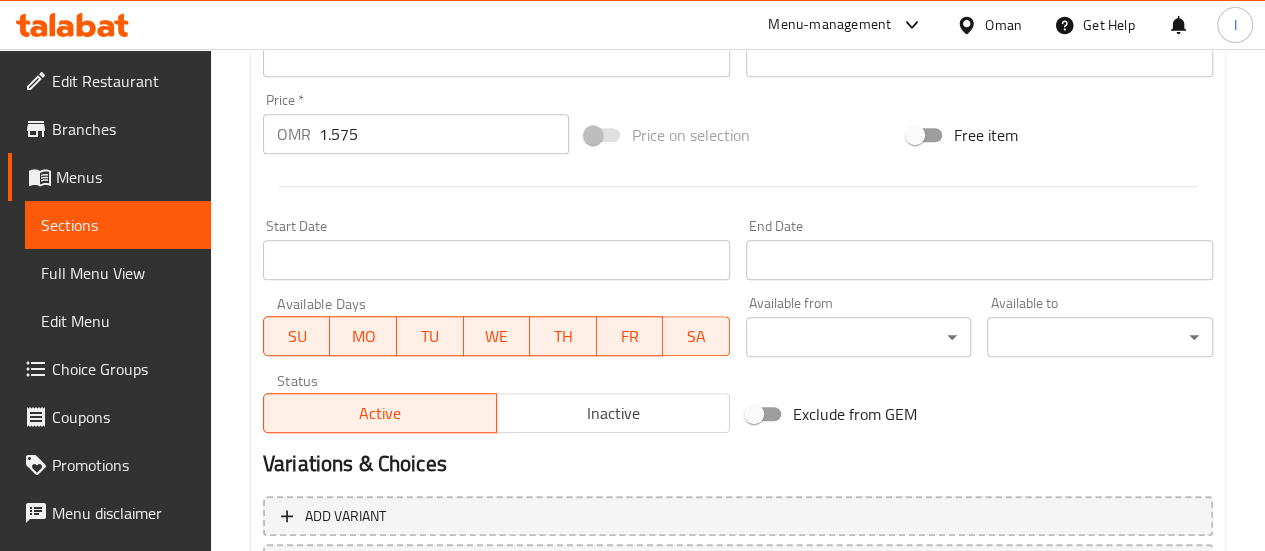 scroll, scrollTop: 891, scrollLeft: 0, axis: vertical 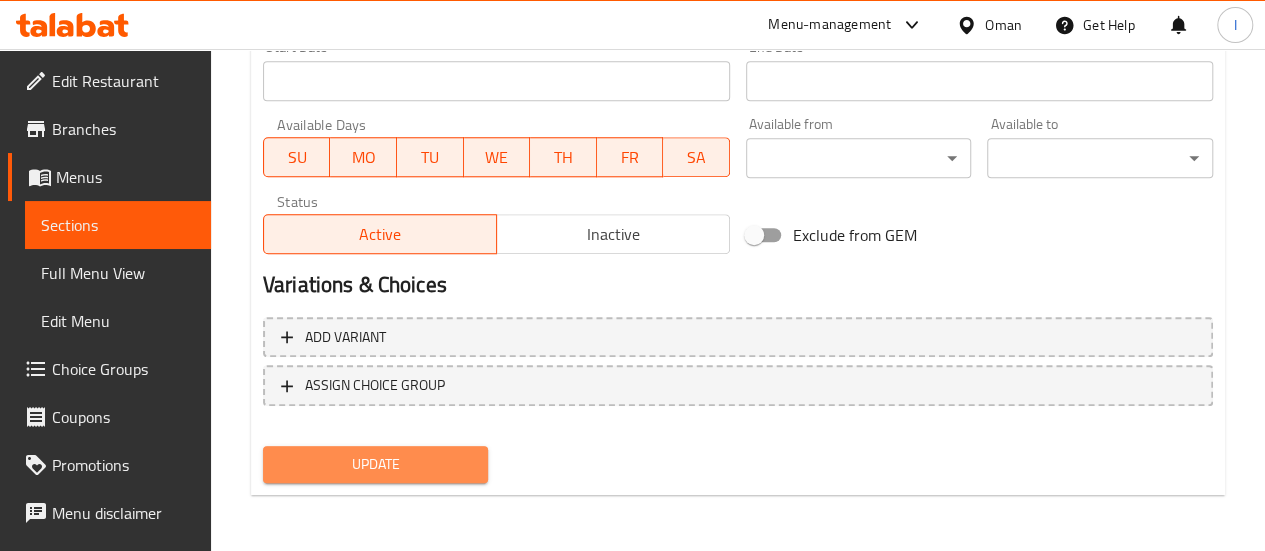 click on "Update" at bounding box center [376, 464] 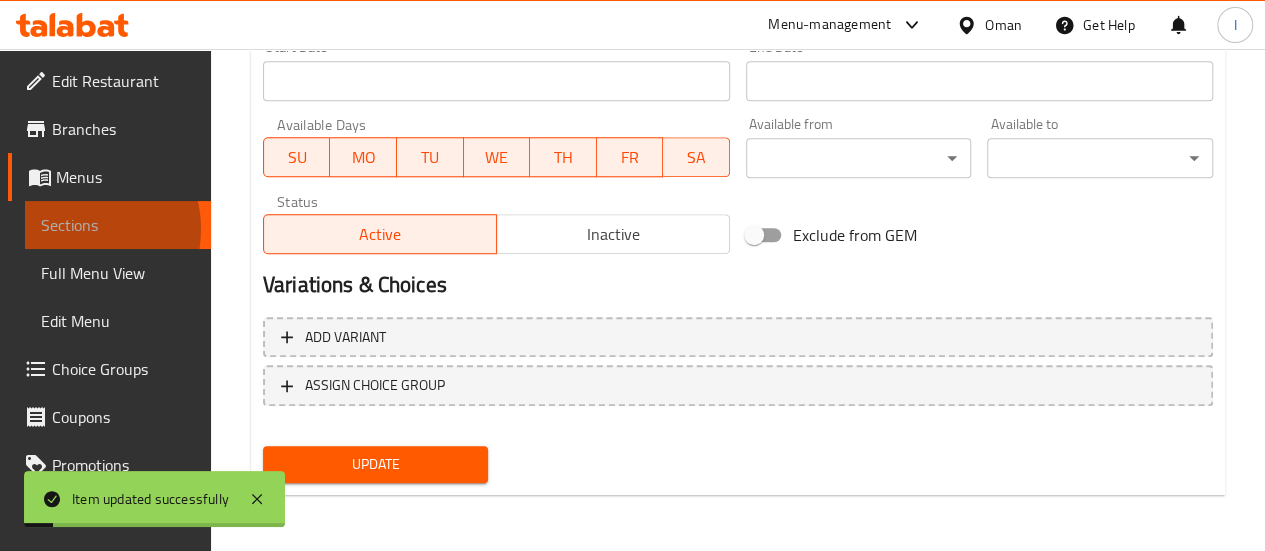 click on "Sections" at bounding box center (118, 225) 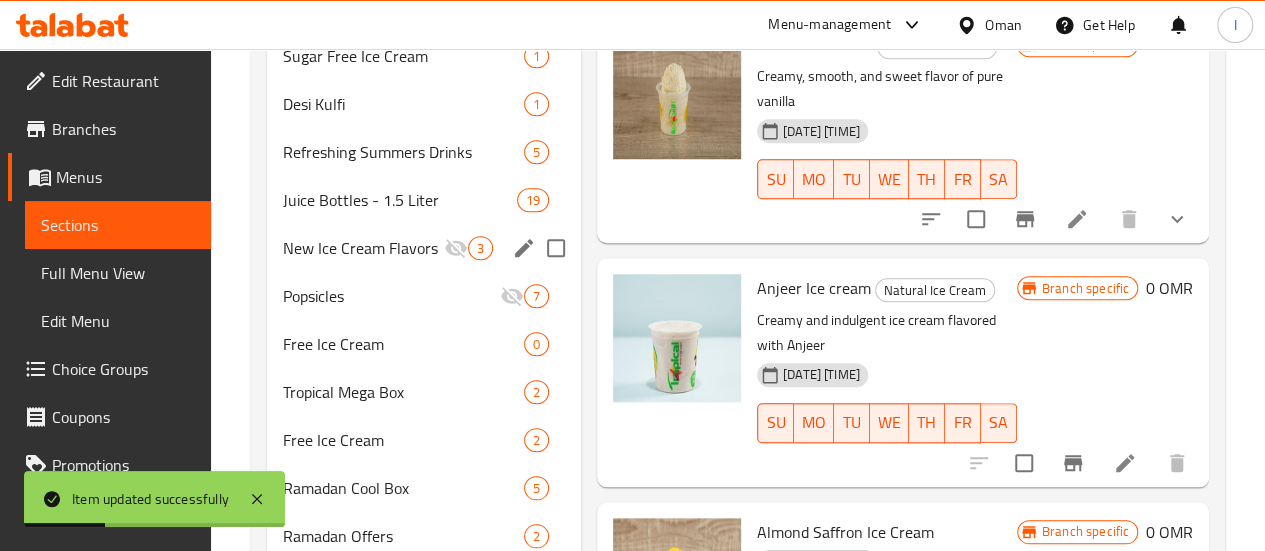 scroll, scrollTop: 850, scrollLeft: 0, axis: vertical 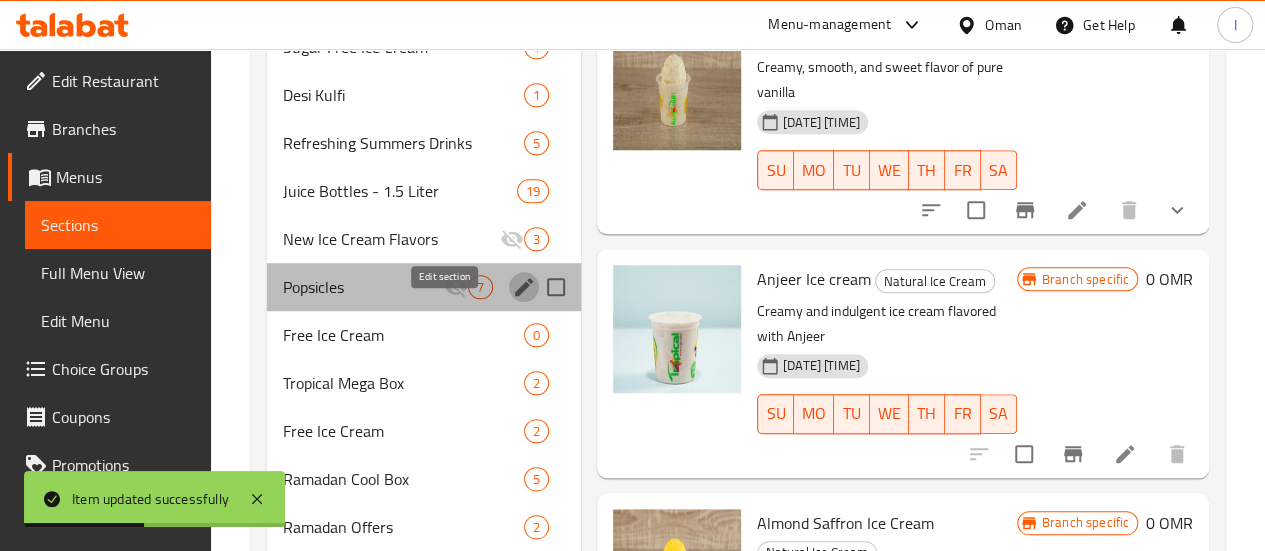 click 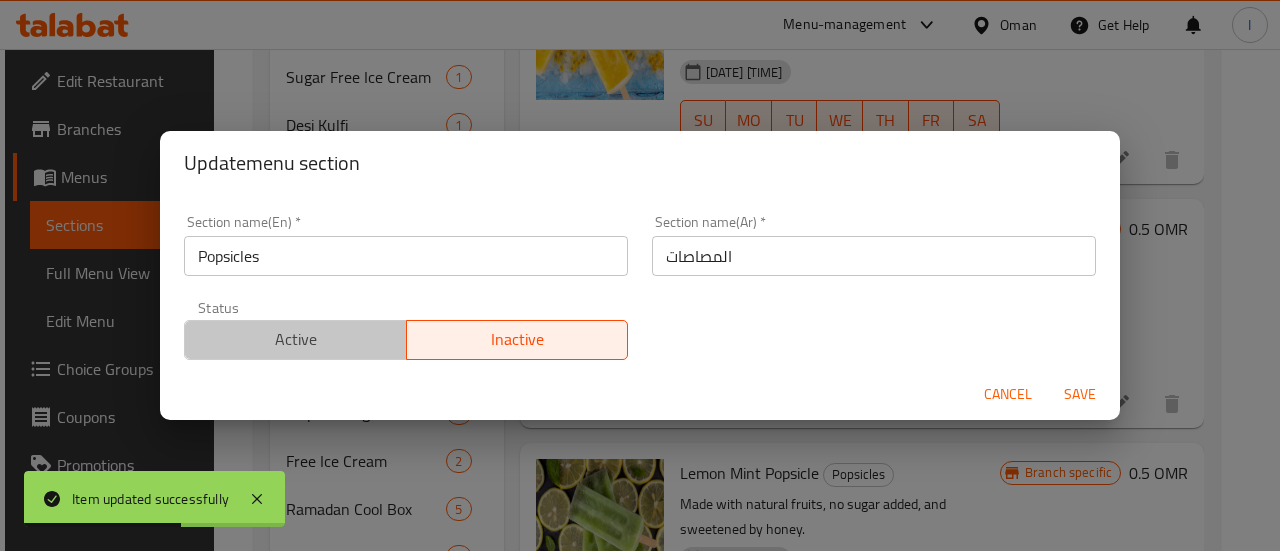 click on "Active" at bounding box center (296, 339) 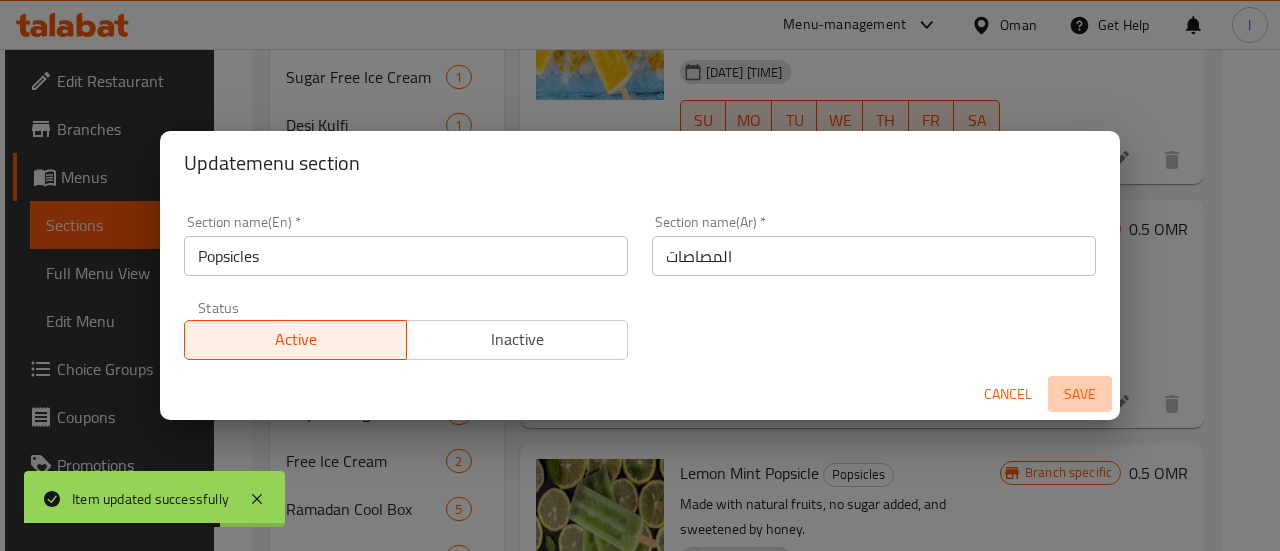 click on "Save" at bounding box center (1080, 394) 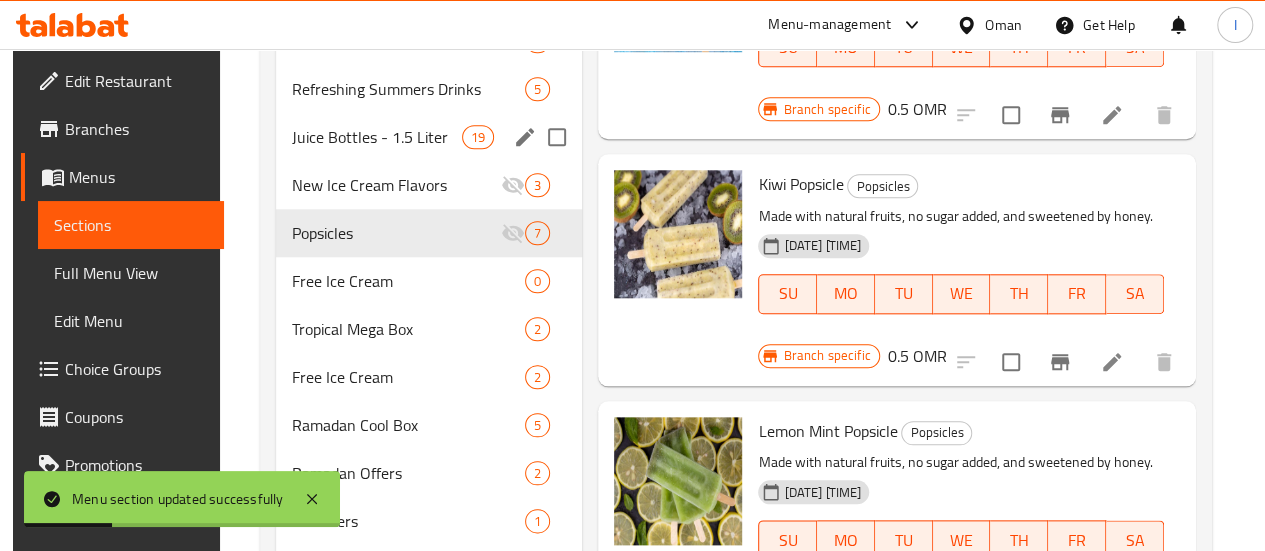 scroll, scrollTop: 897, scrollLeft: 0, axis: vertical 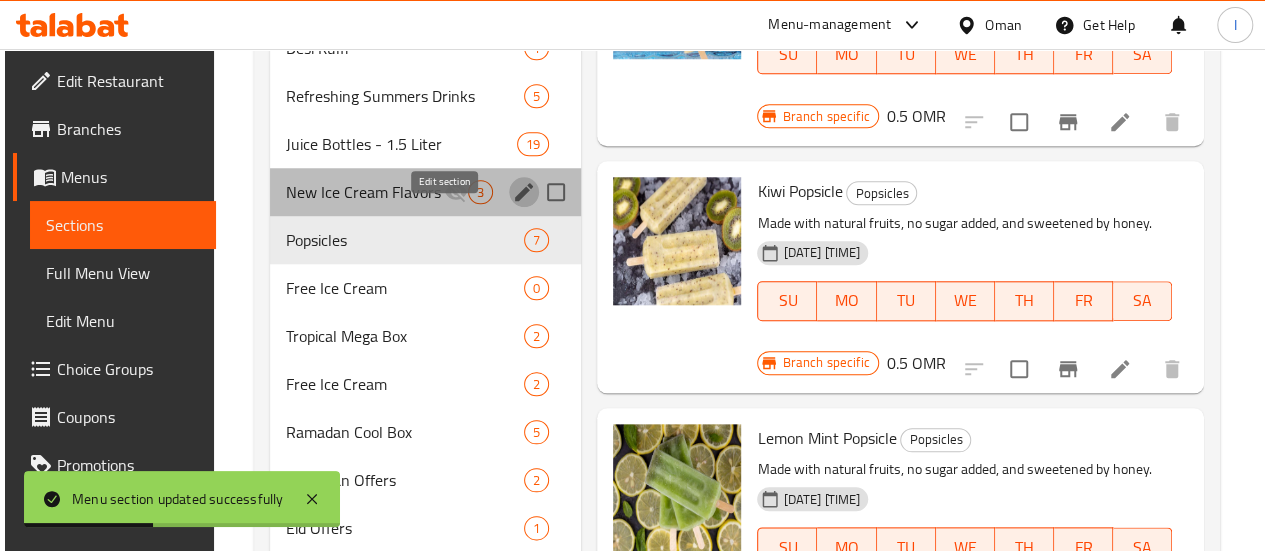 click 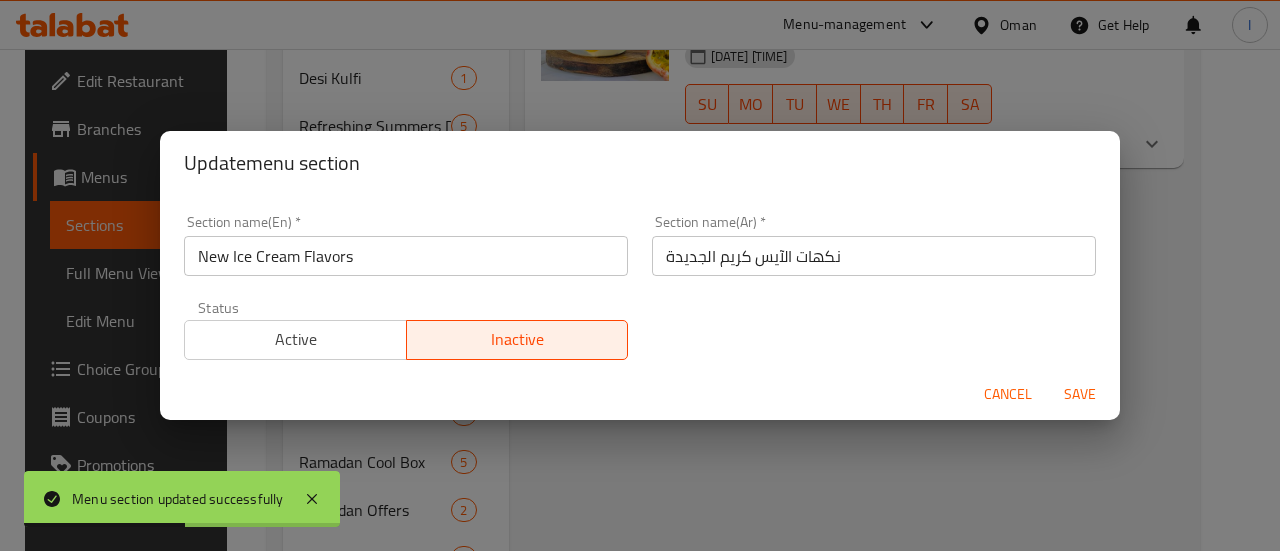click on "Active" at bounding box center (296, 339) 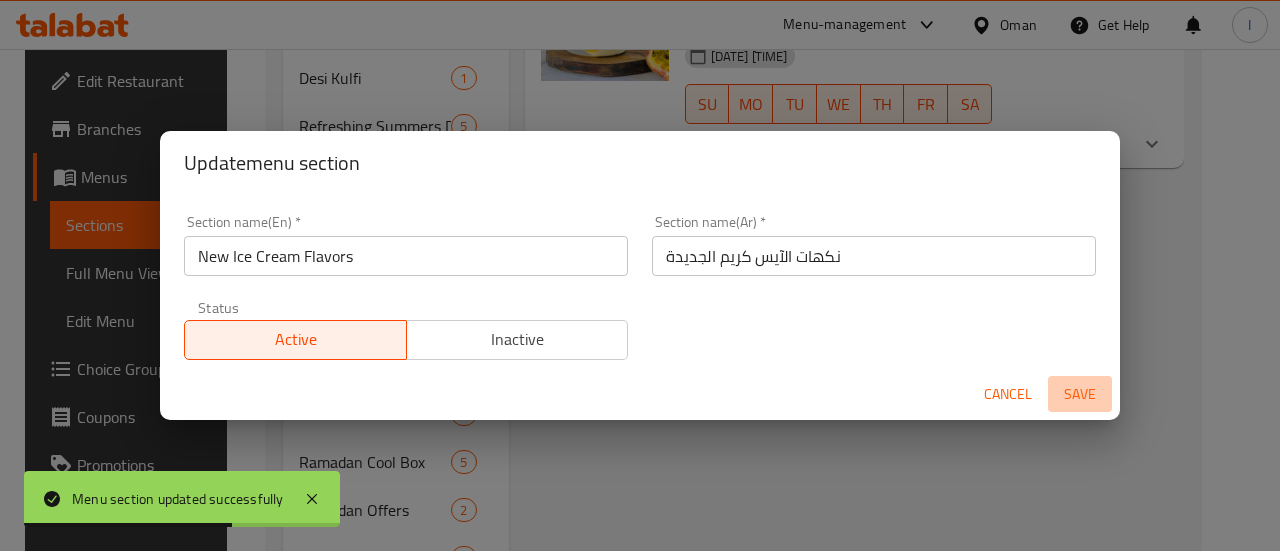 click on "Save" at bounding box center [1080, 394] 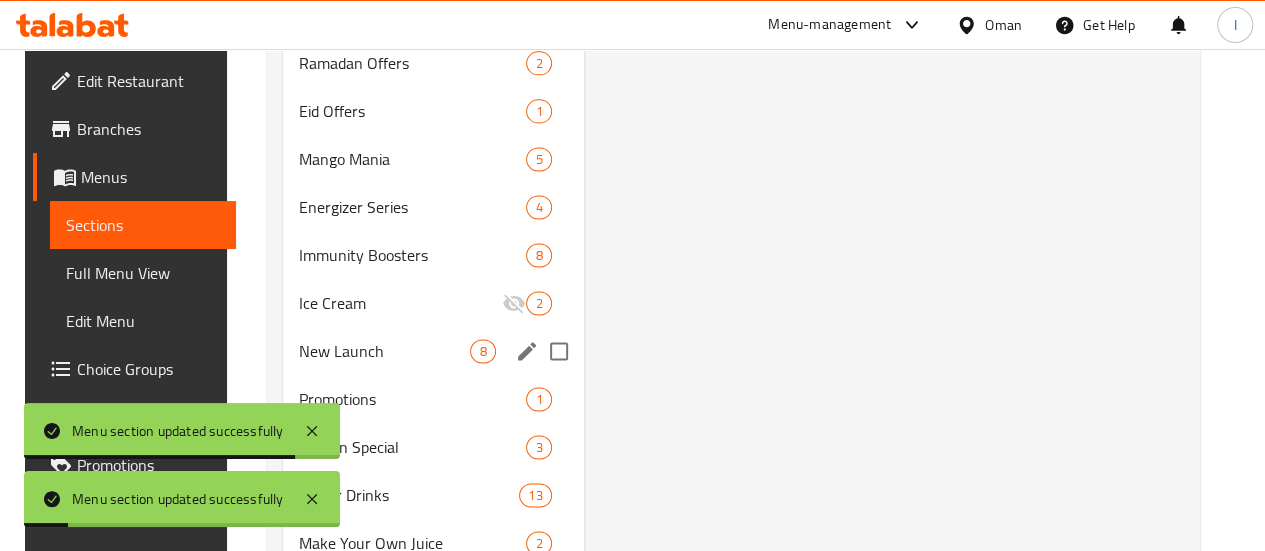 scroll, scrollTop: 1324, scrollLeft: 0, axis: vertical 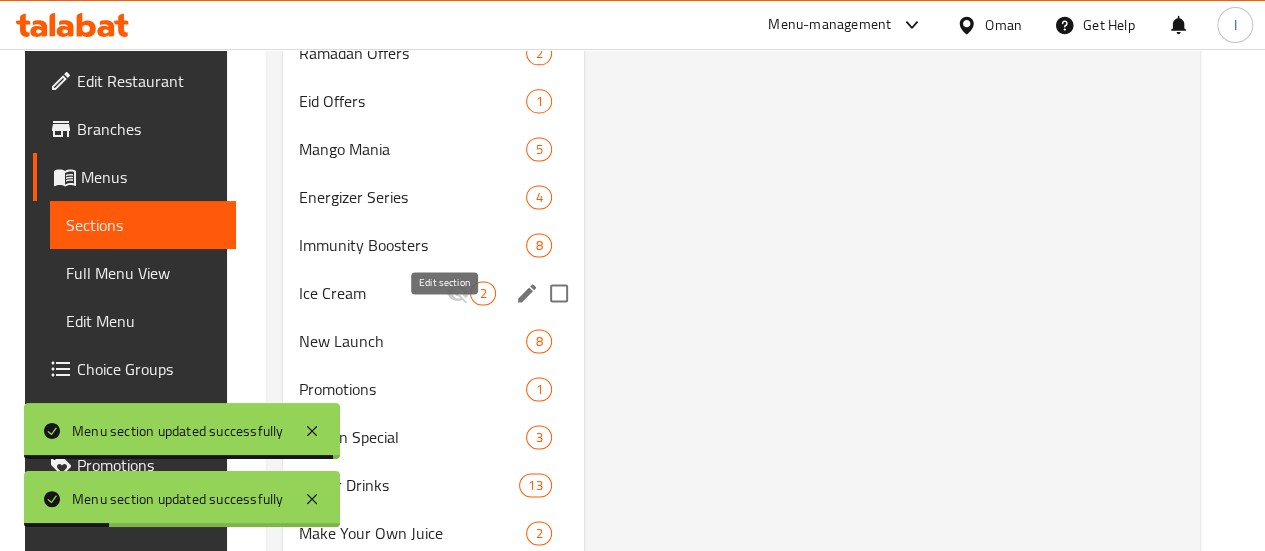 click 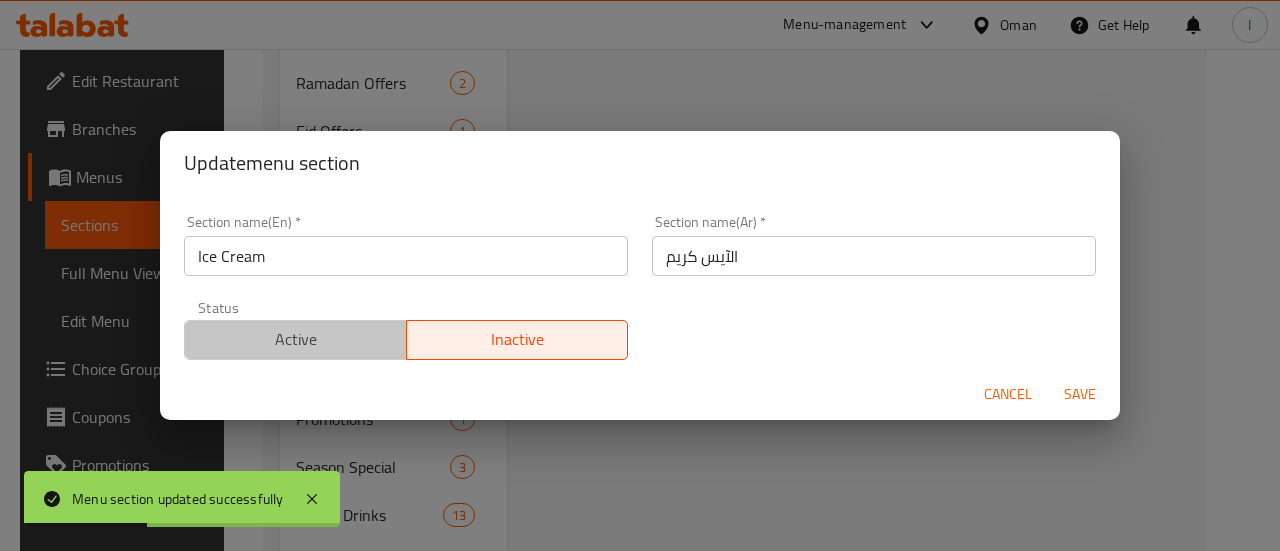 click on "Active" at bounding box center [296, 339] 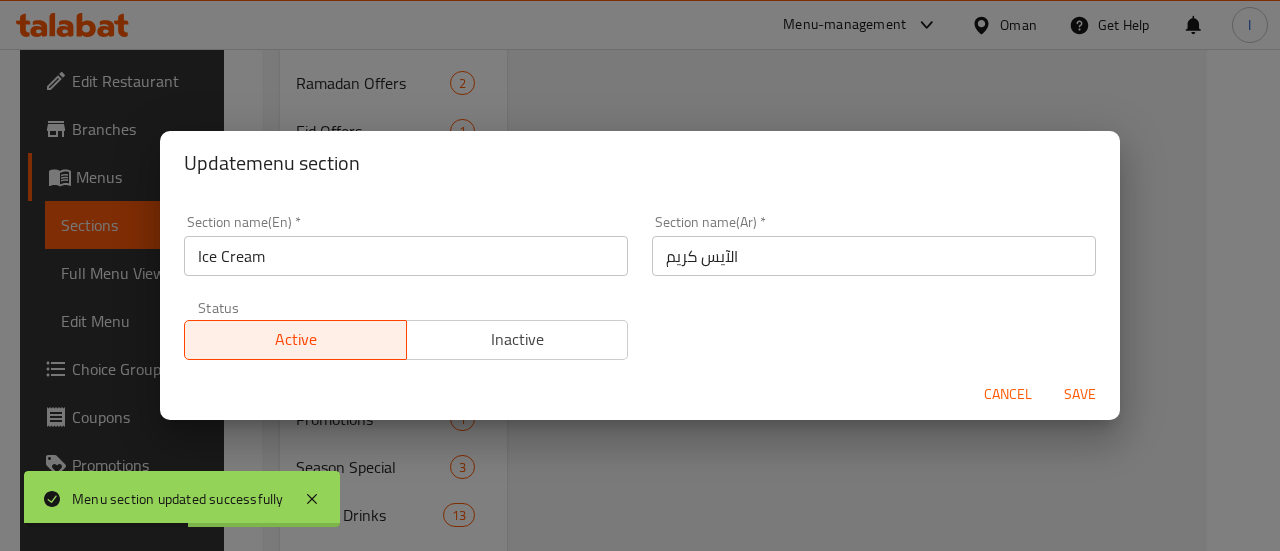 click on "Save" at bounding box center (1080, 394) 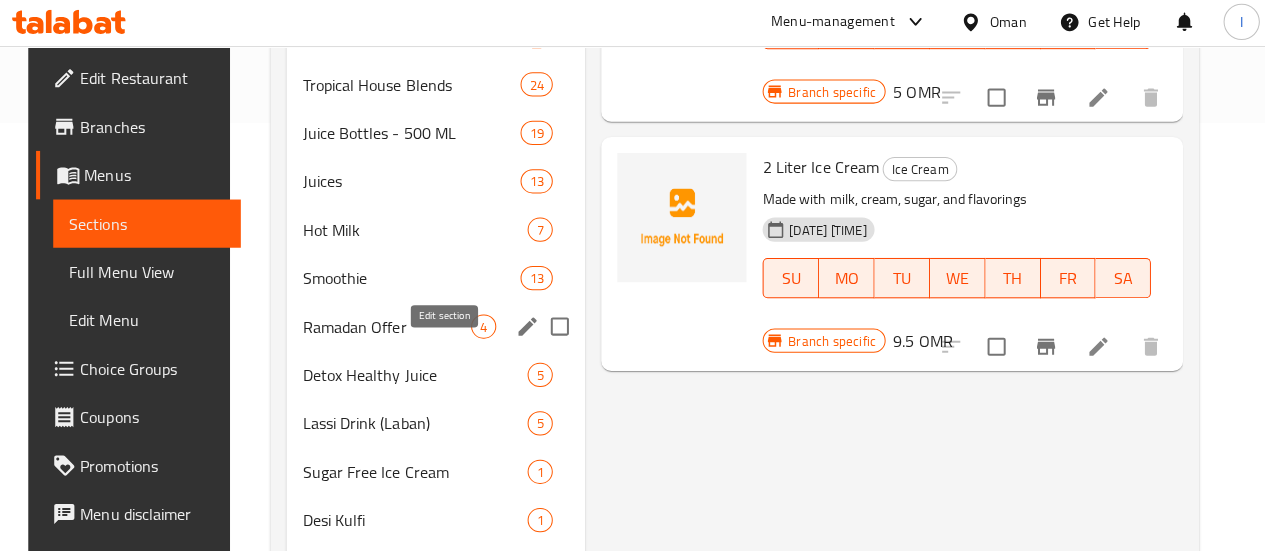 scroll, scrollTop: 426, scrollLeft: 0, axis: vertical 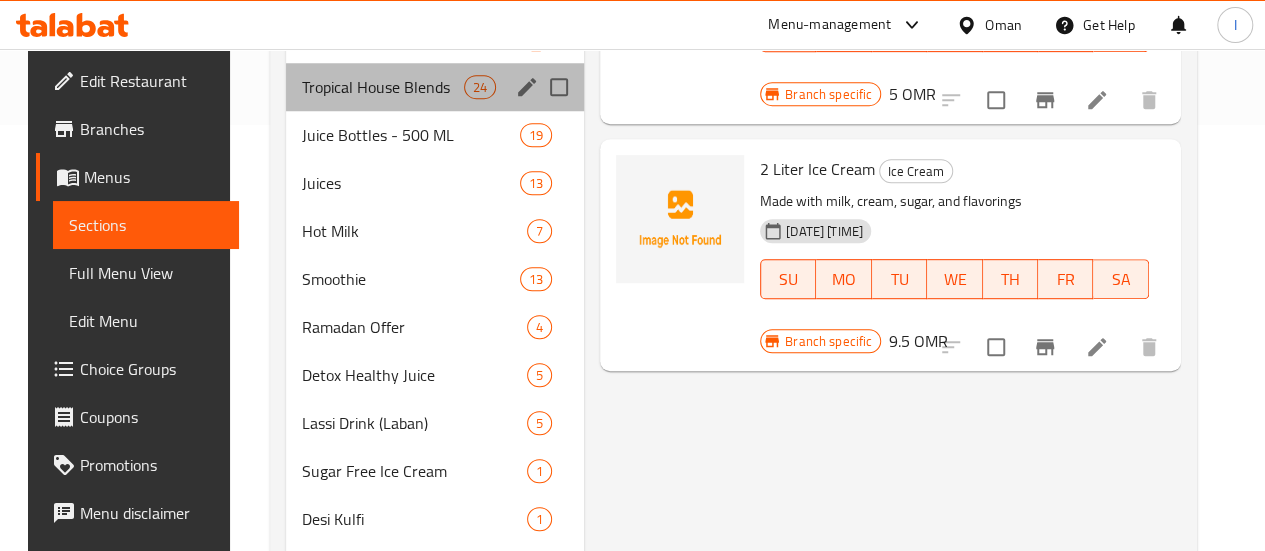 click on "Tropical House Blends 24" at bounding box center [435, 87] 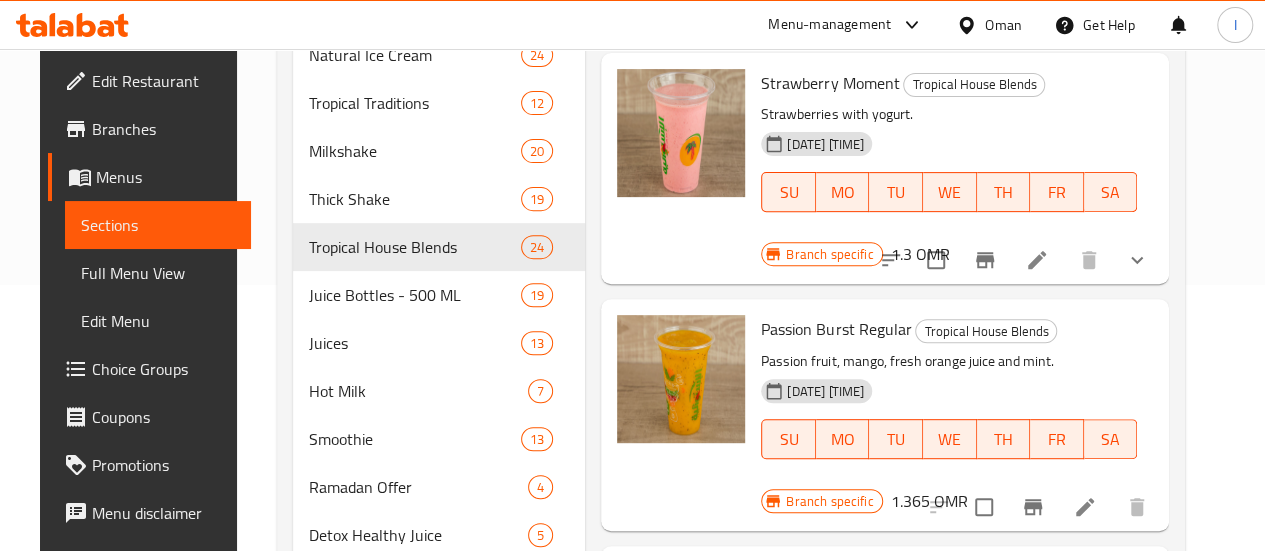scroll, scrollTop: 0, scrollLeft: 0, axis: both 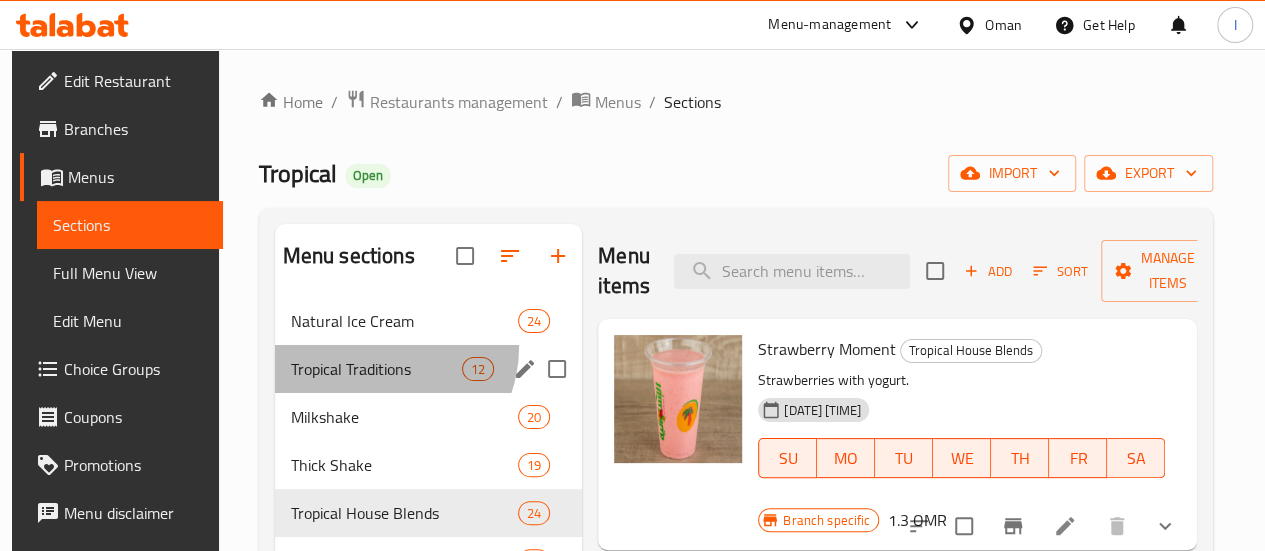 click on "Tropical Traditions 12" at bounding box center (429, 369) 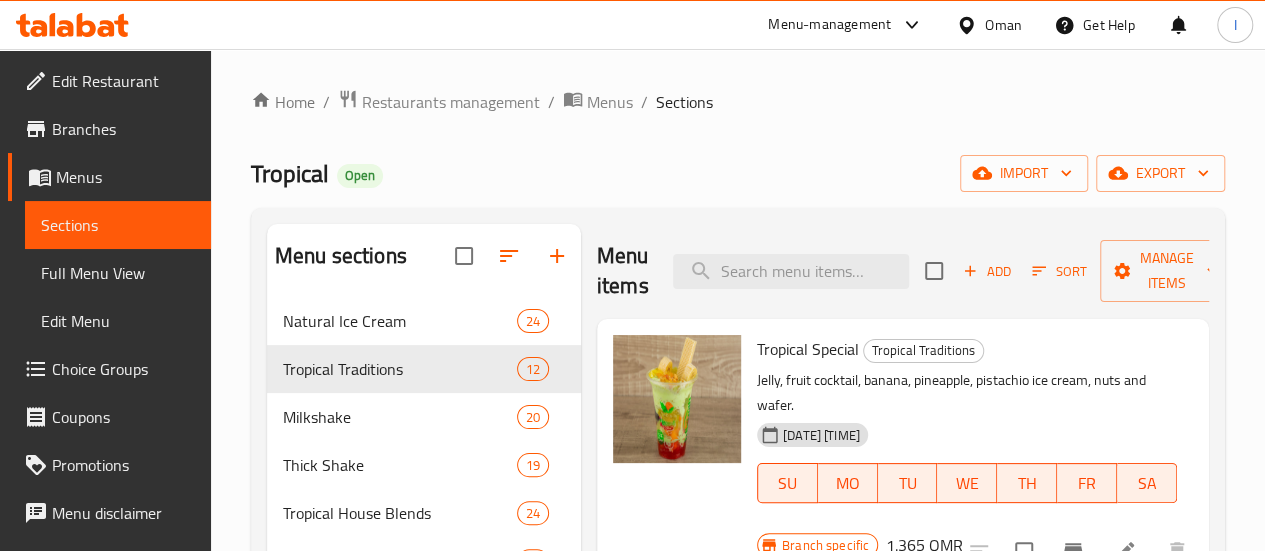 scroll, scrollTop: 195, scrollLeft: 0, axis: vertical 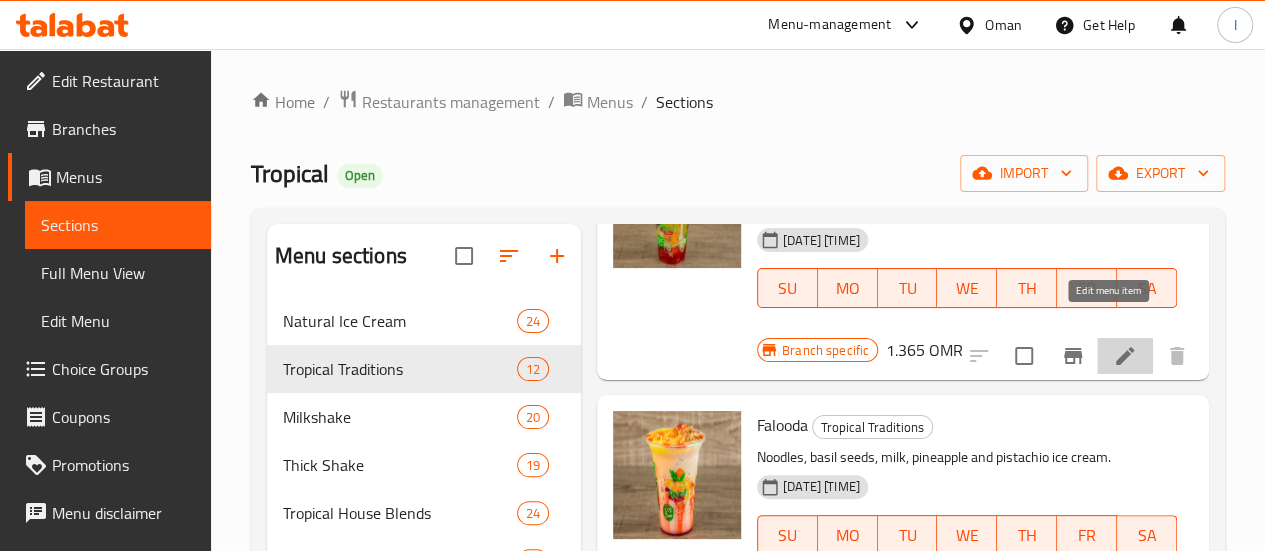 click 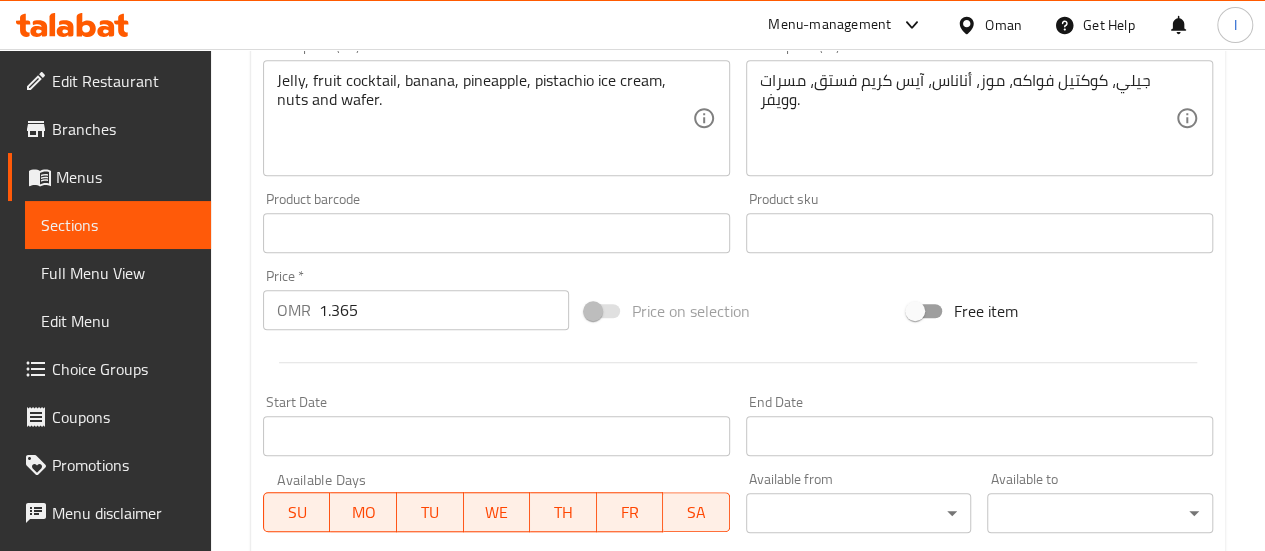 scroll, scrollTop: 530, scrollLeft: 0, axis: vertical 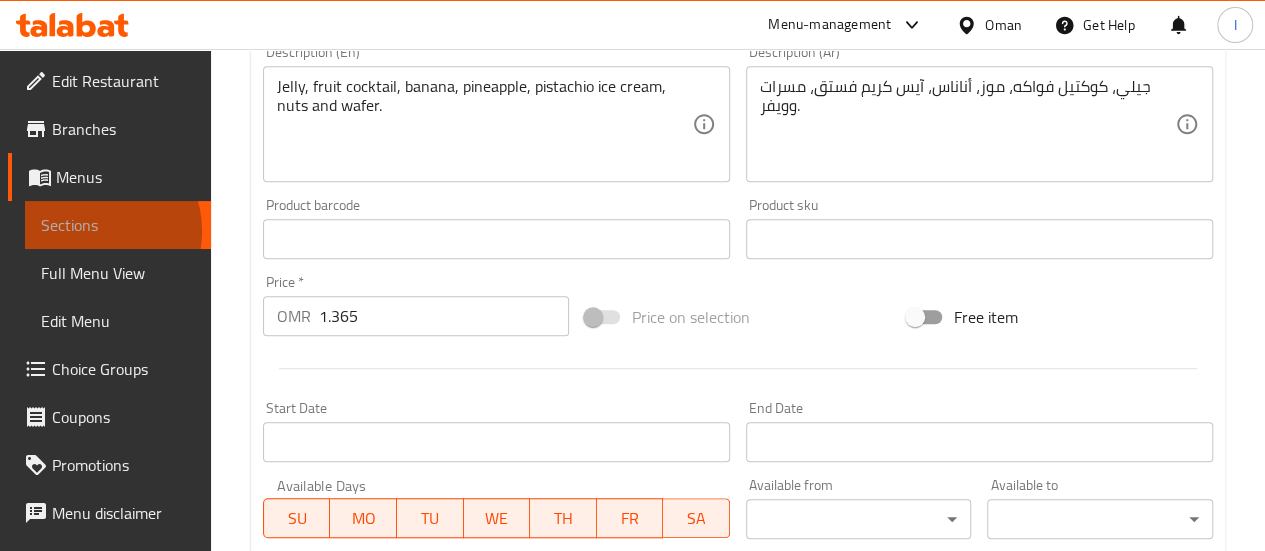 click on "Sections" at bounding box center (118, 225) 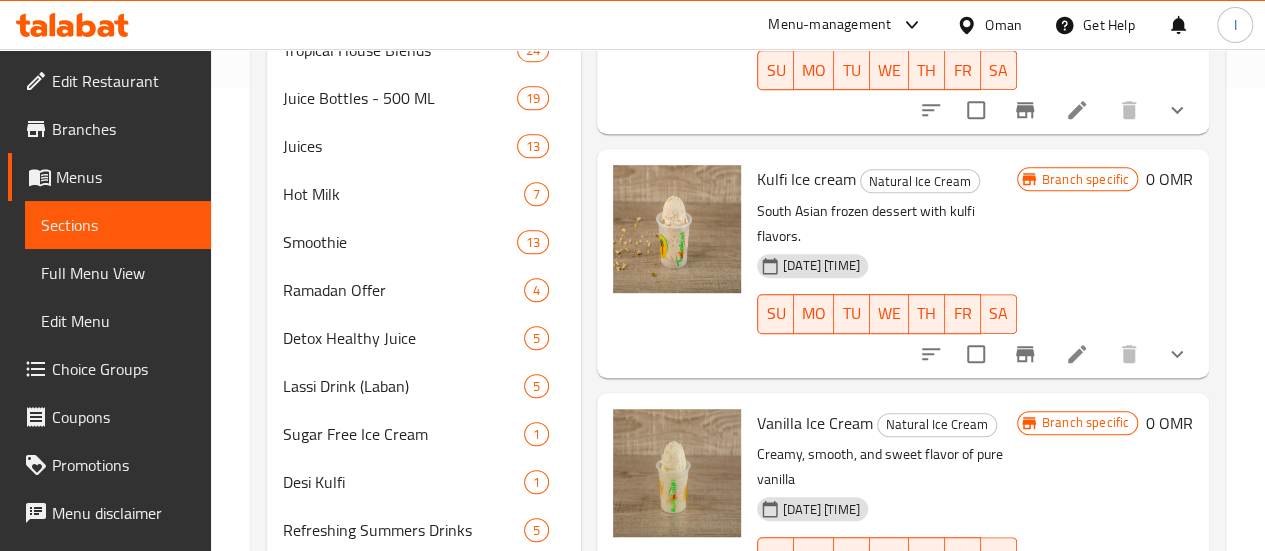 scroll, scrollTop: 0, scrollLeft: 0, axis: both 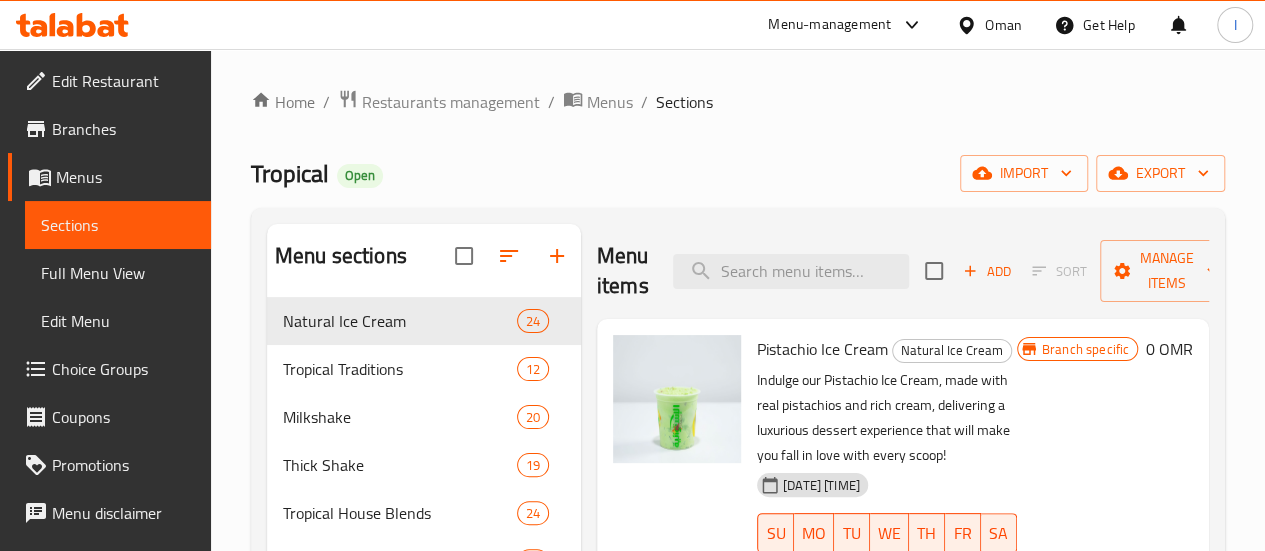 click 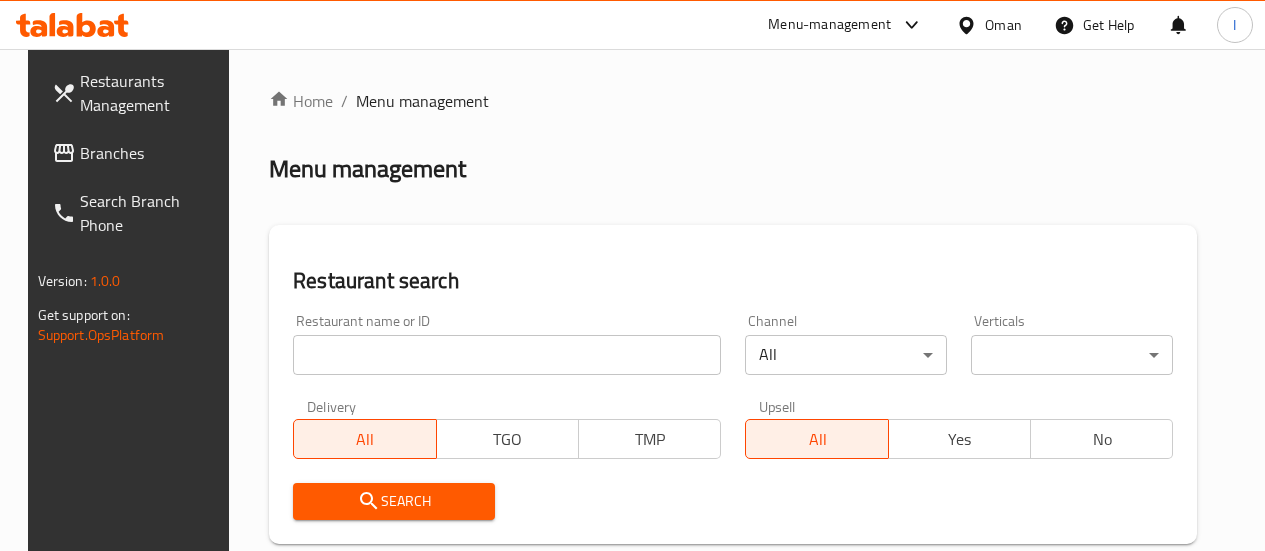 scroll, scrollTop: 0, scrollLeft: 0, axis: both 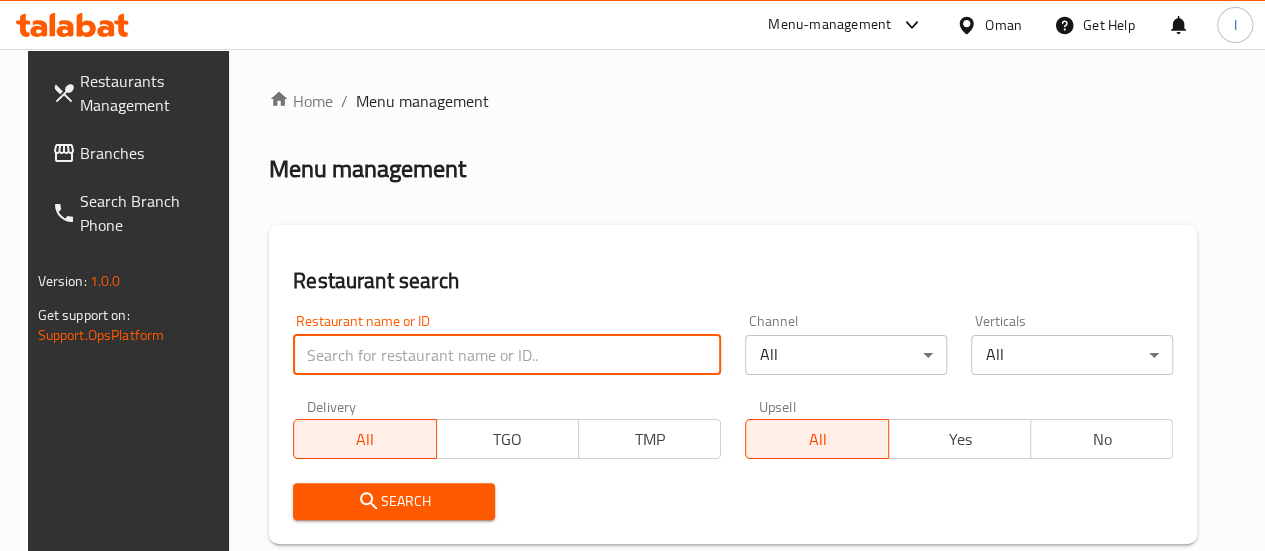 click at bounding box center [507, 355] 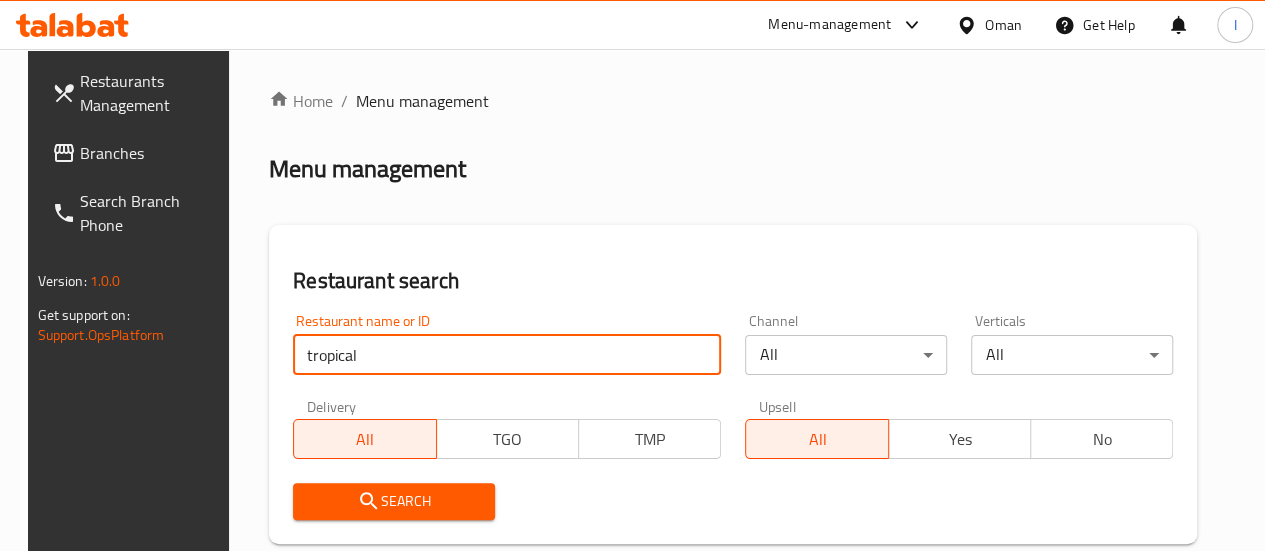 type on "tropical" 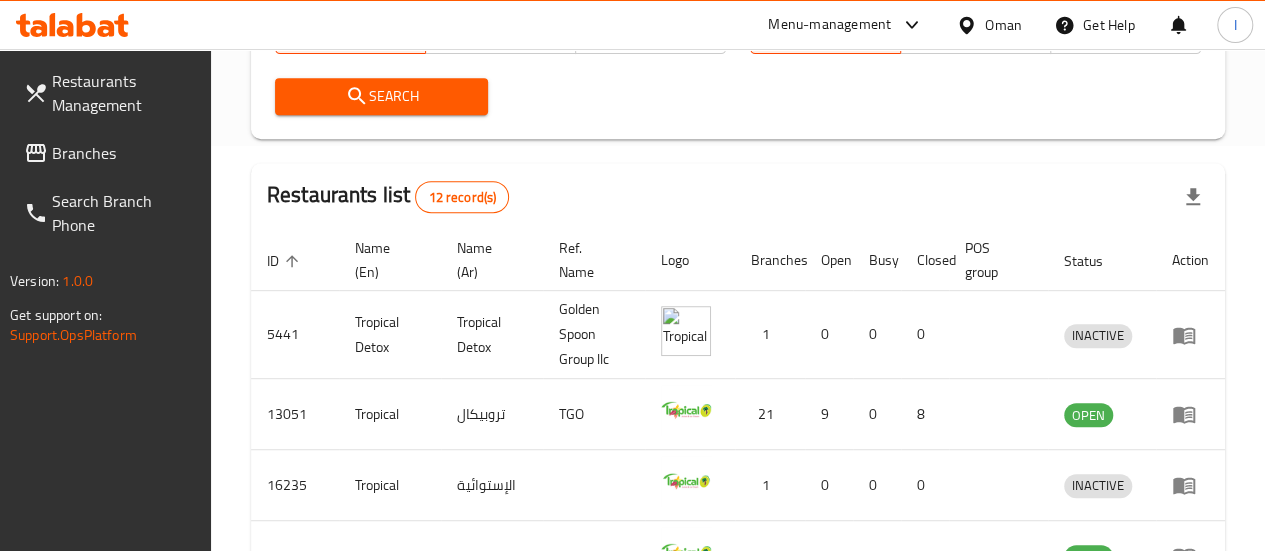 scroll, scrollTop: 572, scrollLeft: 0, axis: vertical 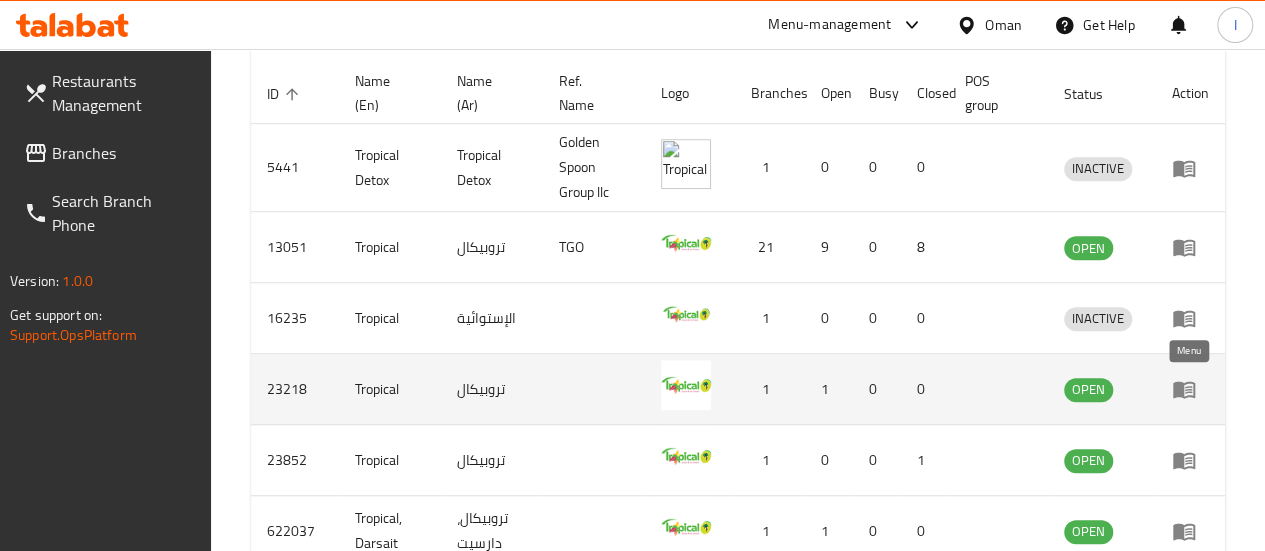 click 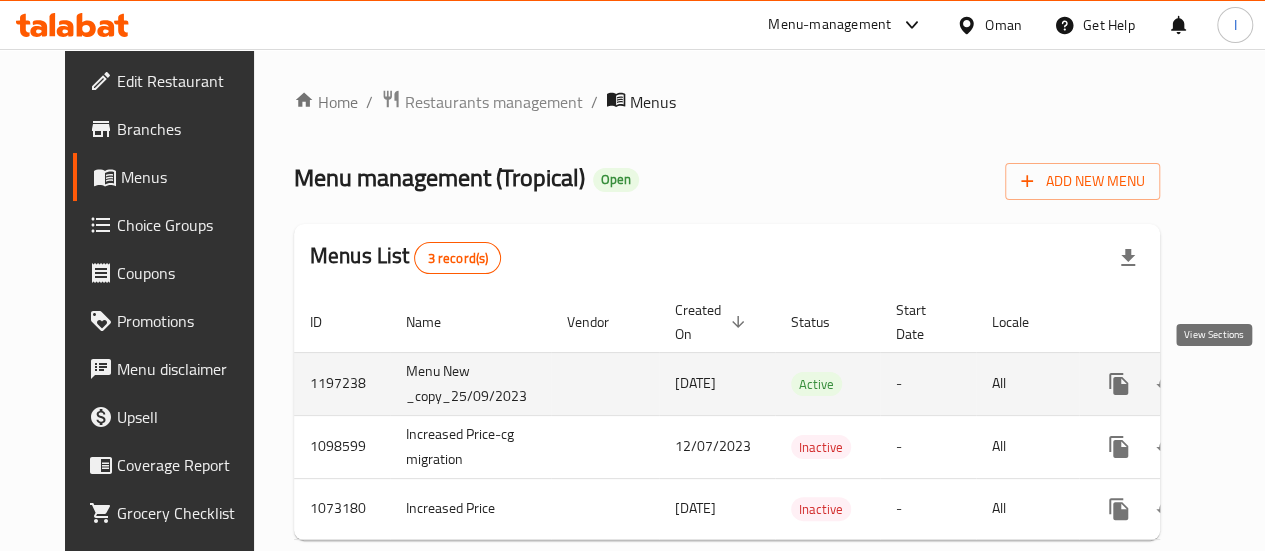 click 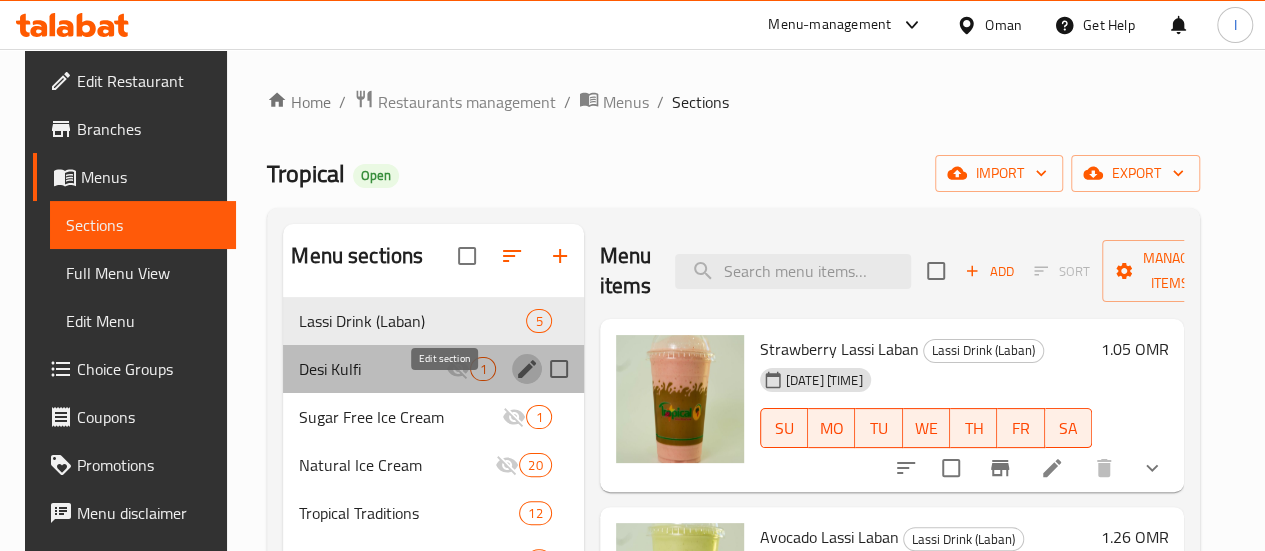 click 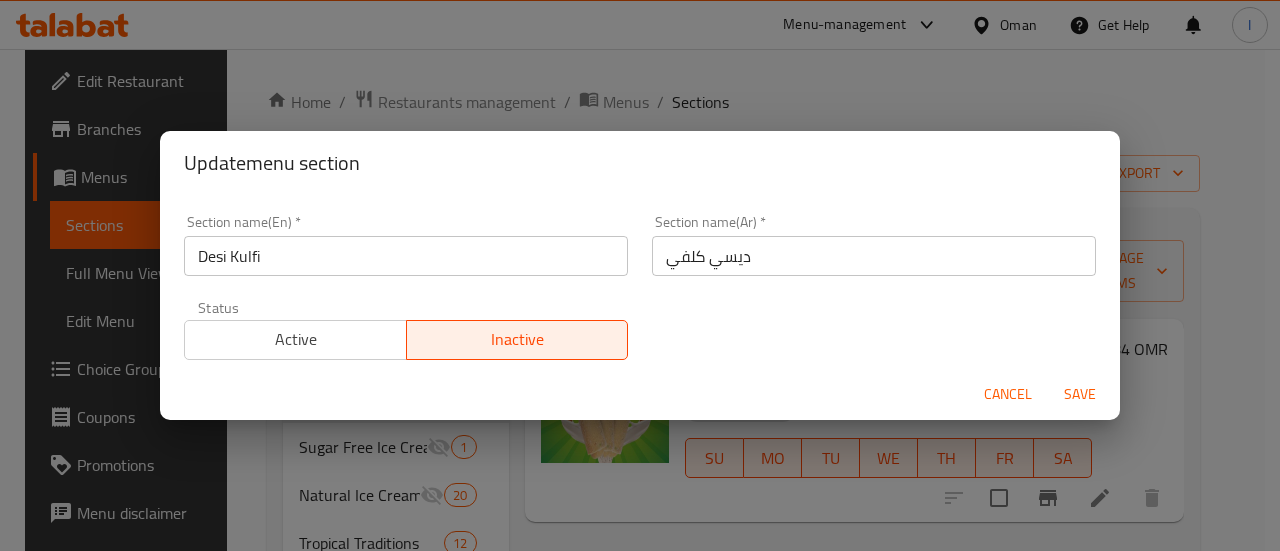 click on "Active" at bounding box center (296, 339) 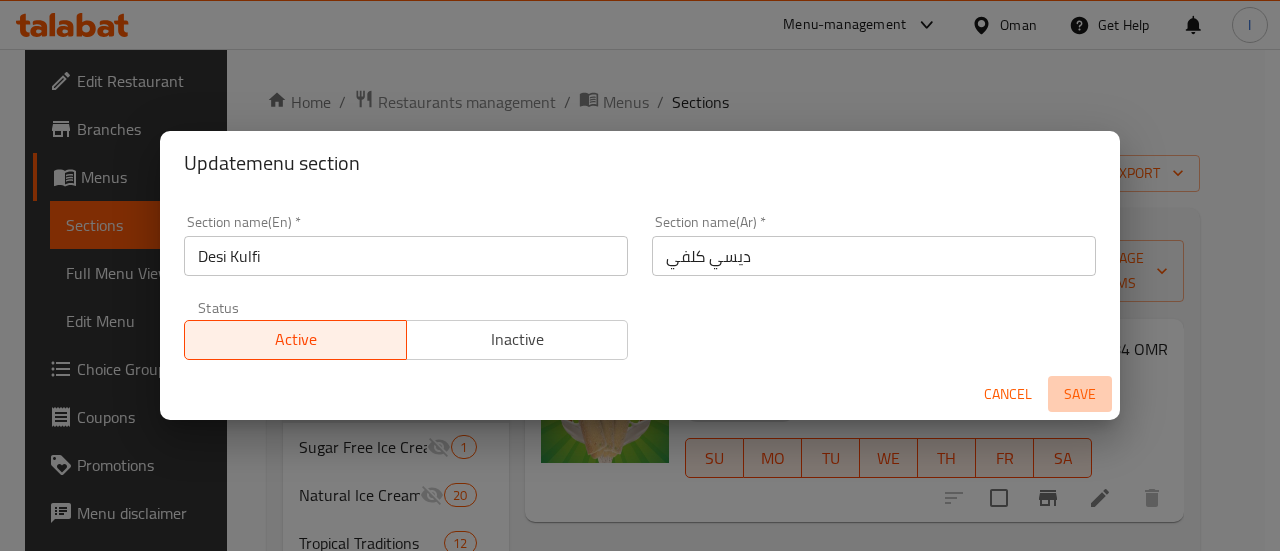click on "Save" at bounding box center (1080, 394) 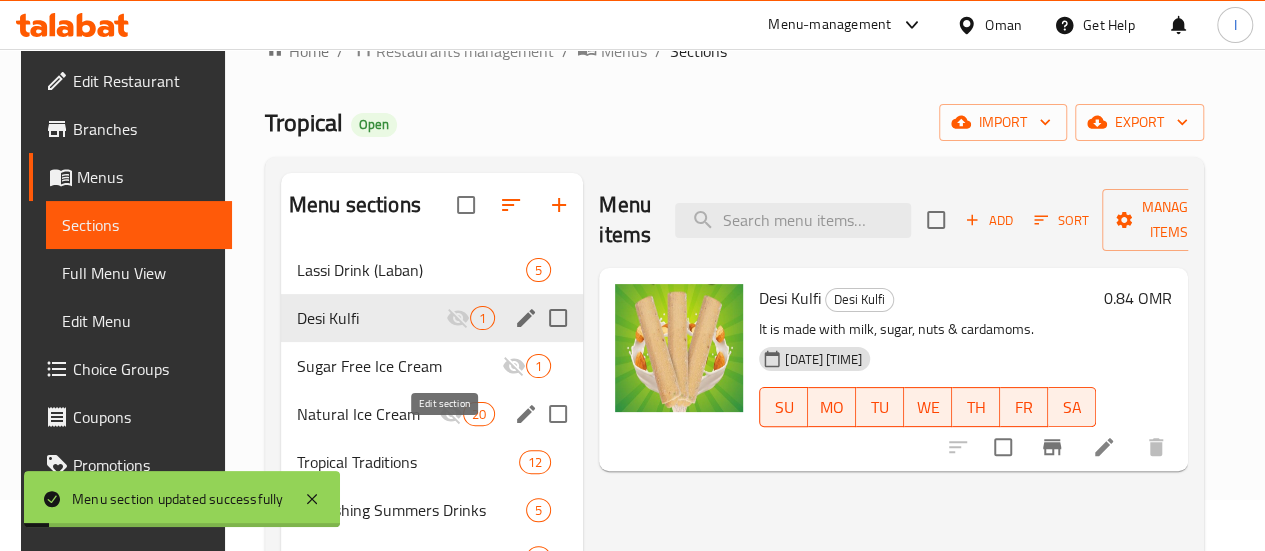 scroll, scrollTop: 54, scrollLeft: 0, axis: vertical 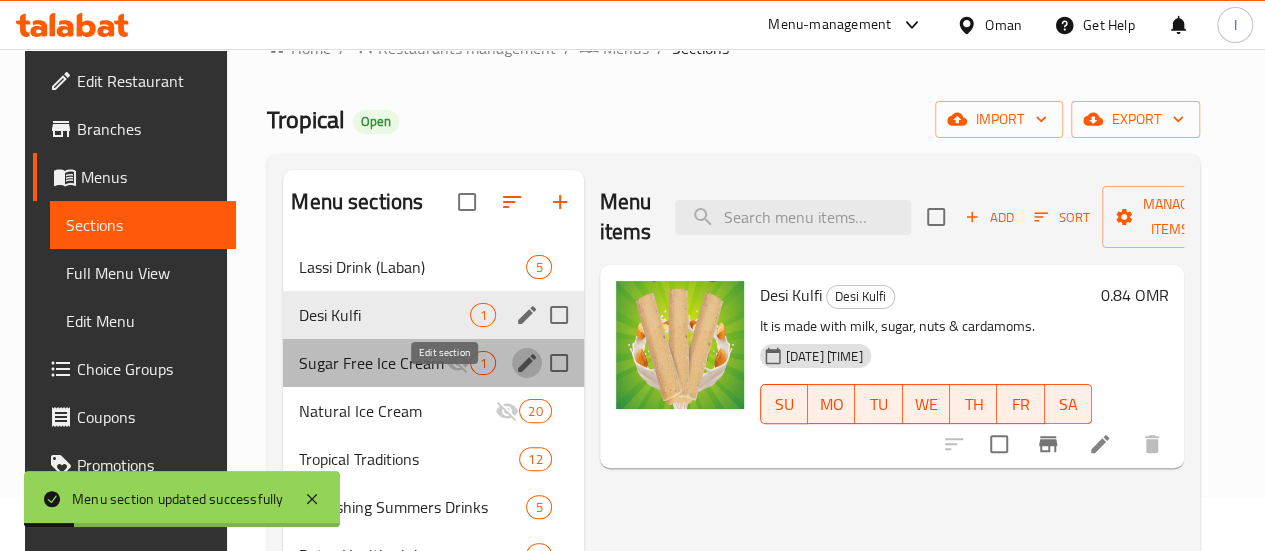 click 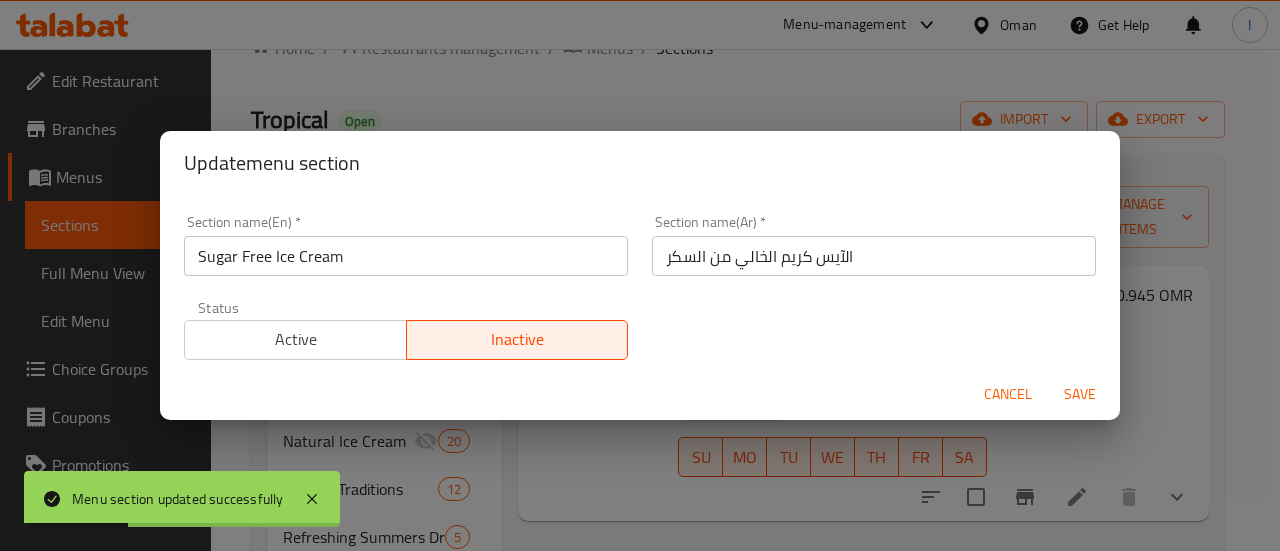 drag, startPoint x: 350, startPoint y: 359, endPoint x: 357, endPoint y: 343, distance: 17.464249 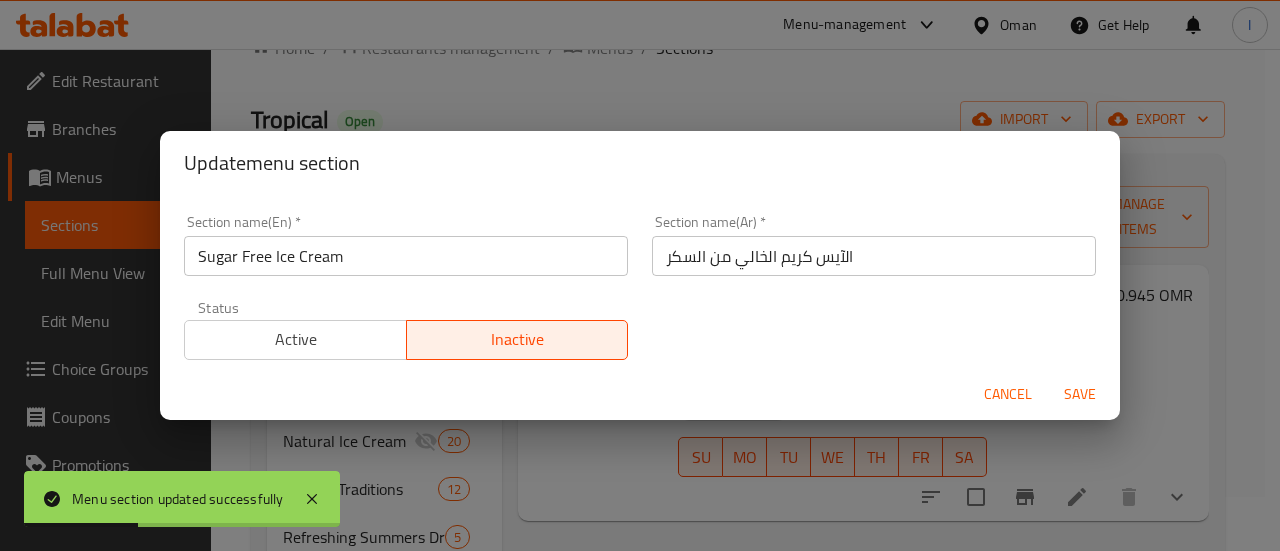 click on "Active" at bounding box center [296, 339] 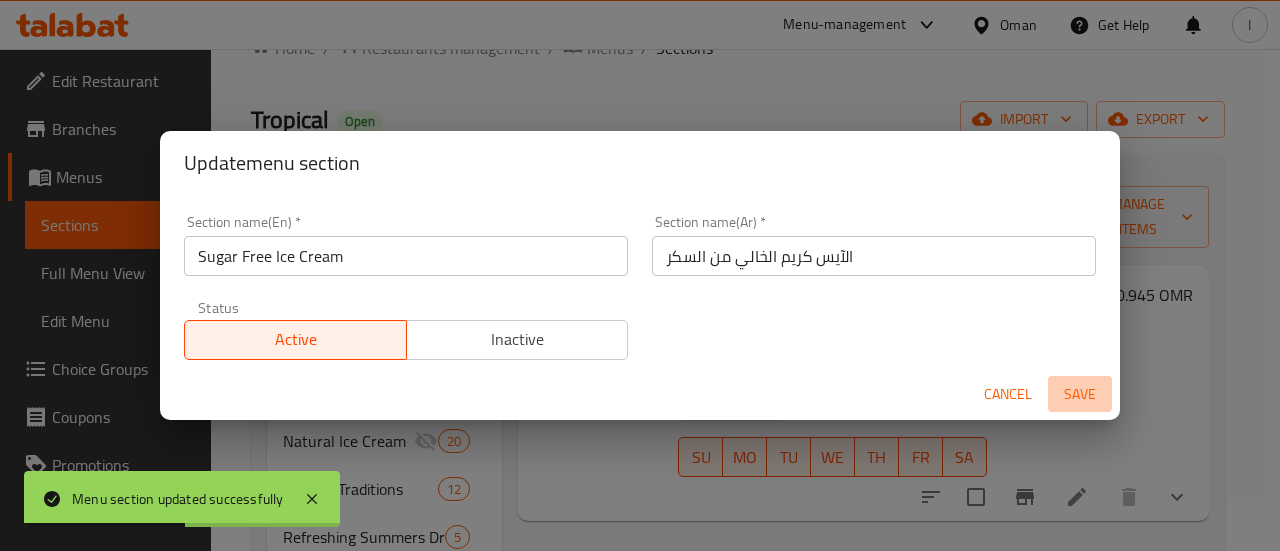 click on "Save" at bounding box center [1080, 394] 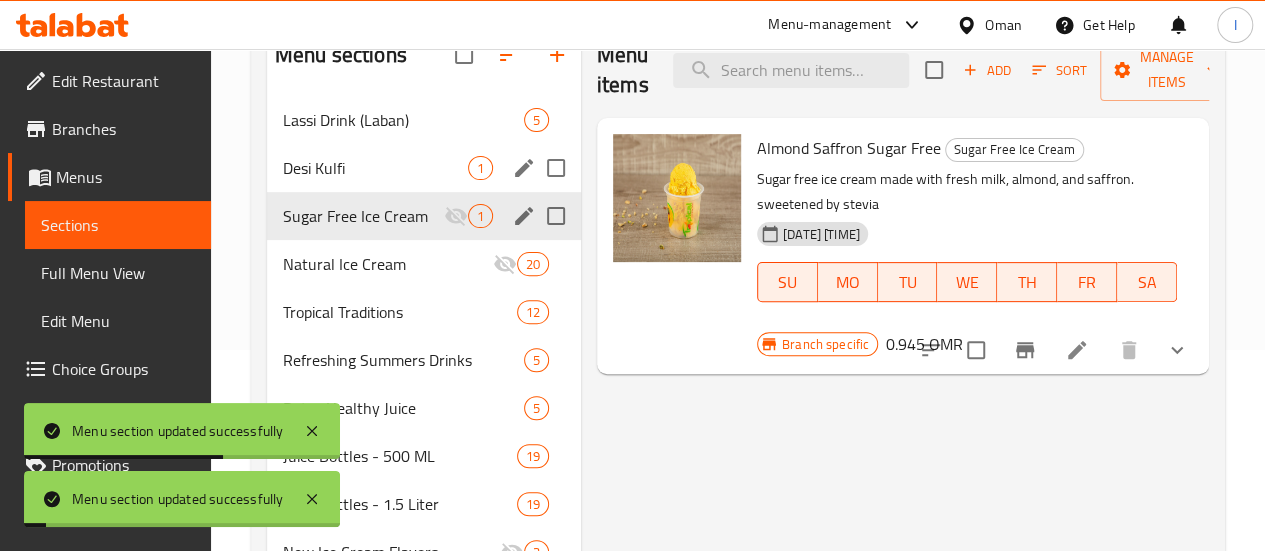 scroll, scrollTop: 202, scrollLeft: 0, axis: vertical 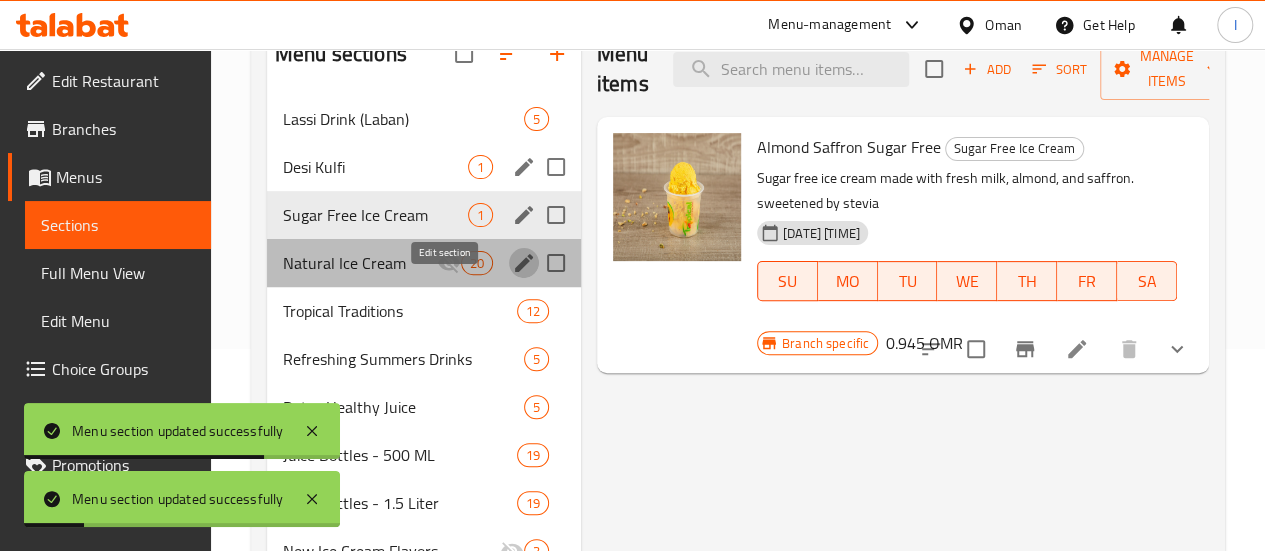 click 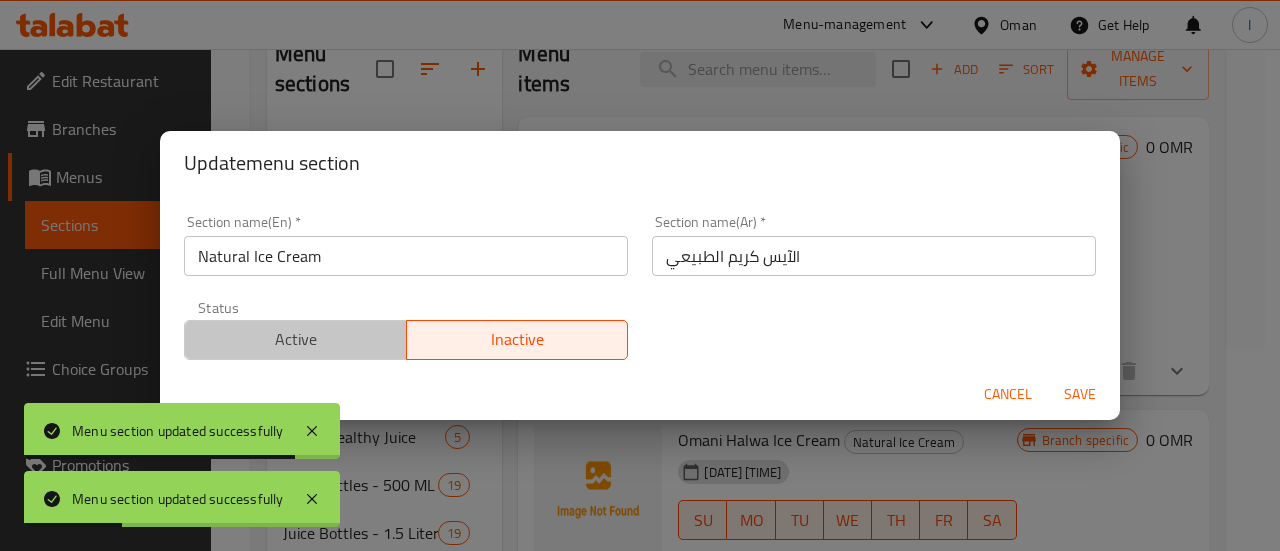 click on "Active" at bounding box center [296, 339] 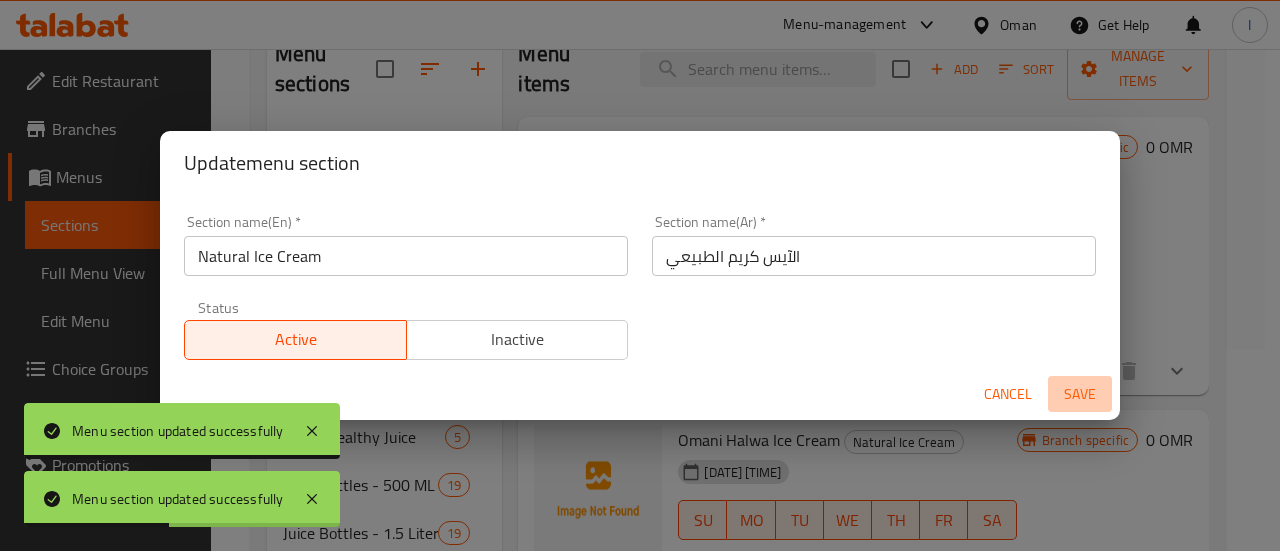 click on "Save" at bounding box center [1080, 394] 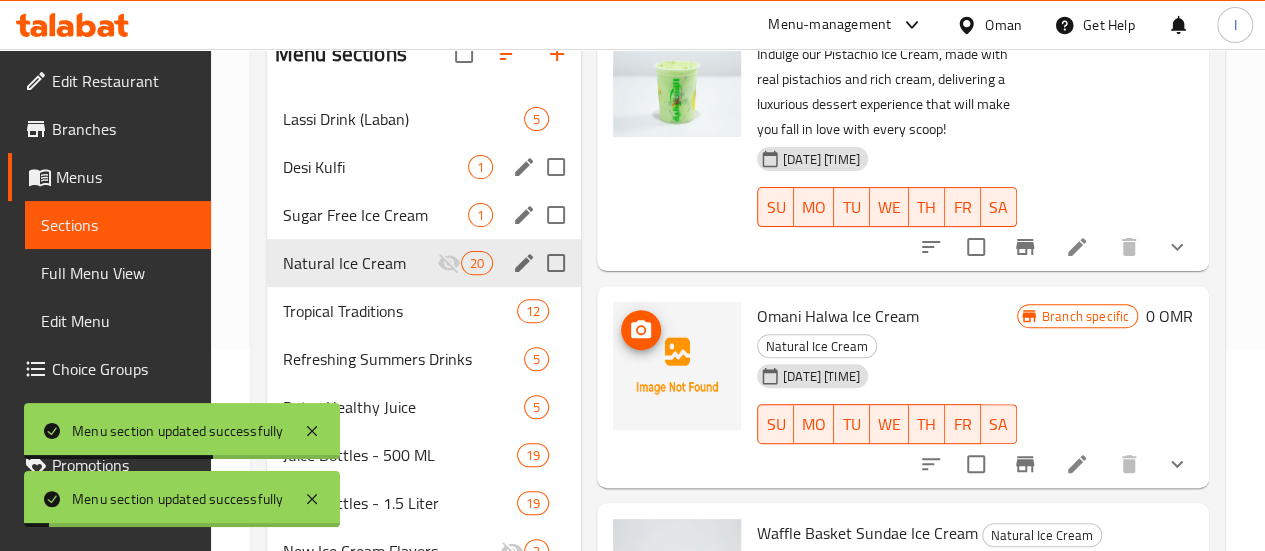 scroll, scrollTop: 129, scrollLeft: 0, axis: vertical 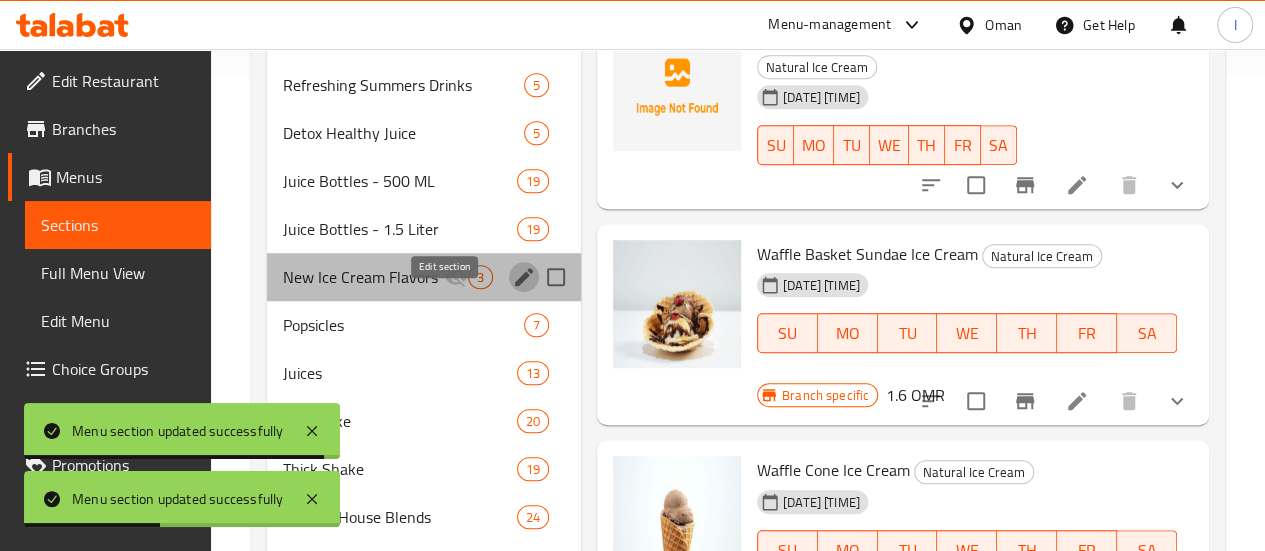 click 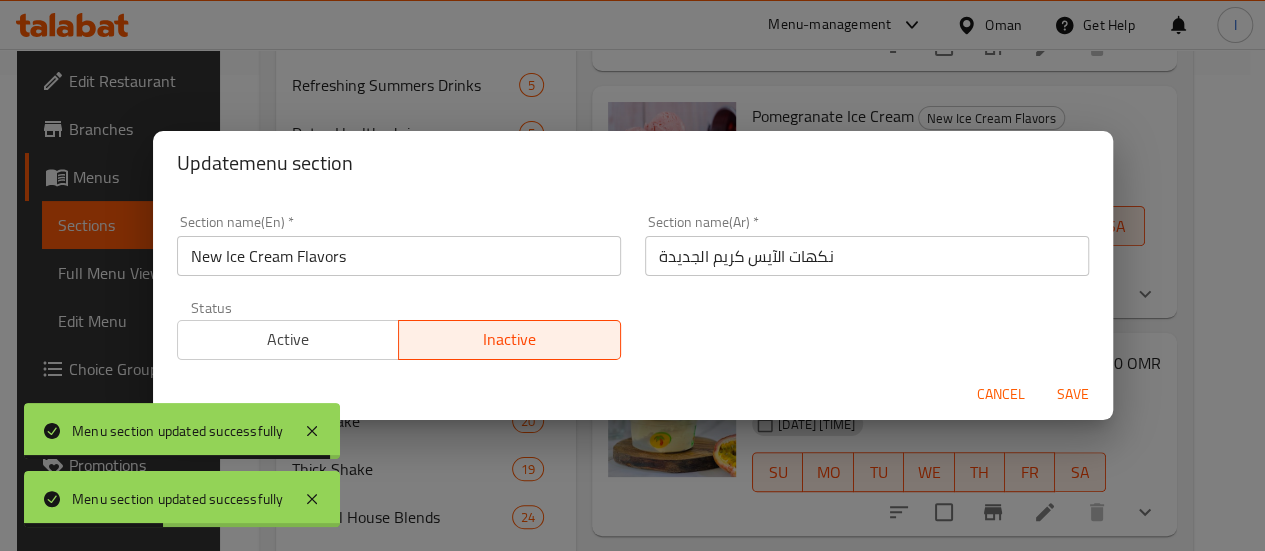 scroll, scrollTop: 0, scrollLeft: 0, axis: both 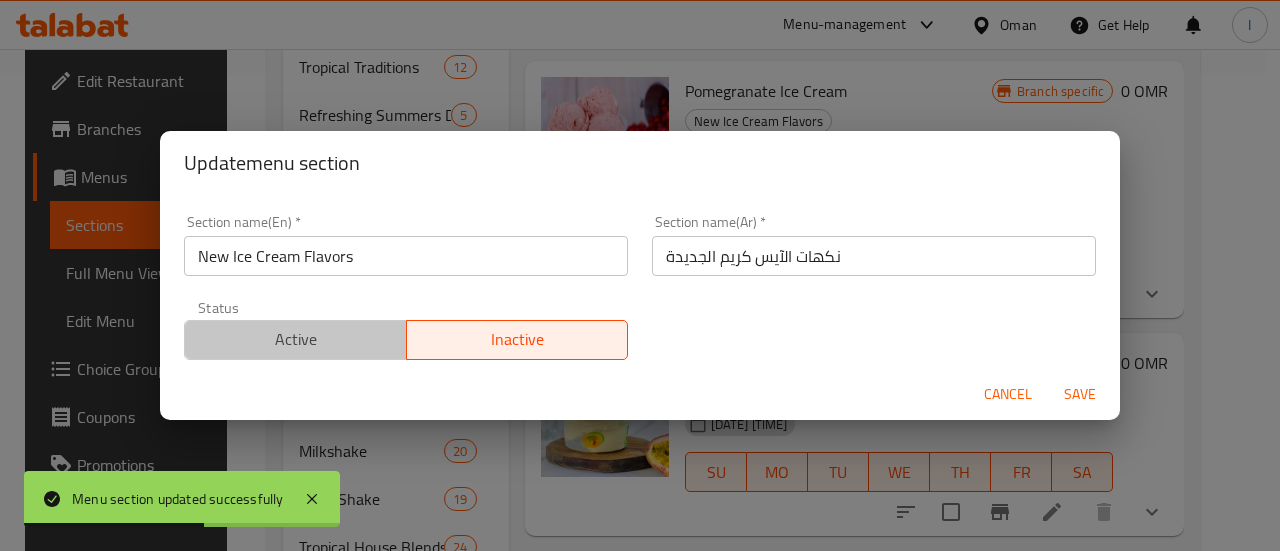 click on "Active" at bounding box center (296, 339) 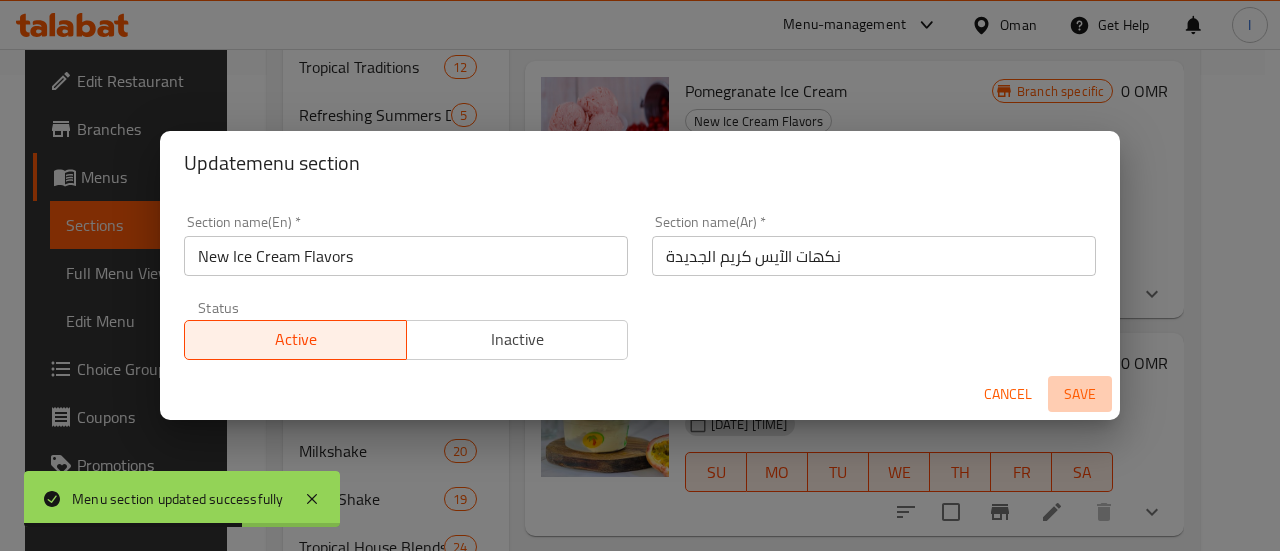click on "Save" at bounding box center (1080, 394) 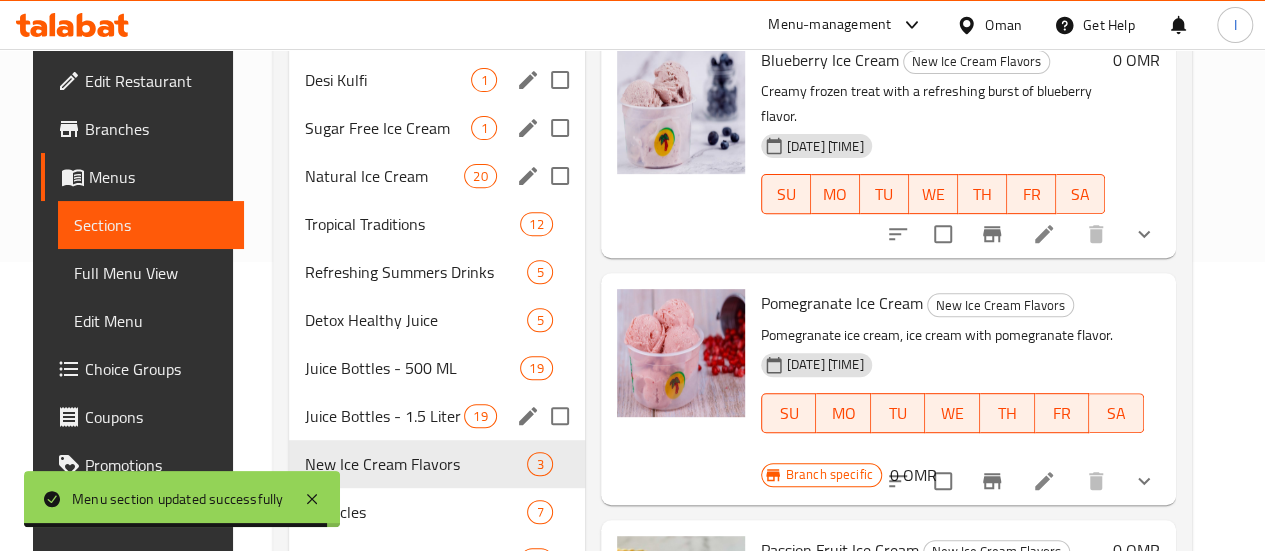 scroll, scrollTop: 282, scrollLeft: 0, axis: vertical 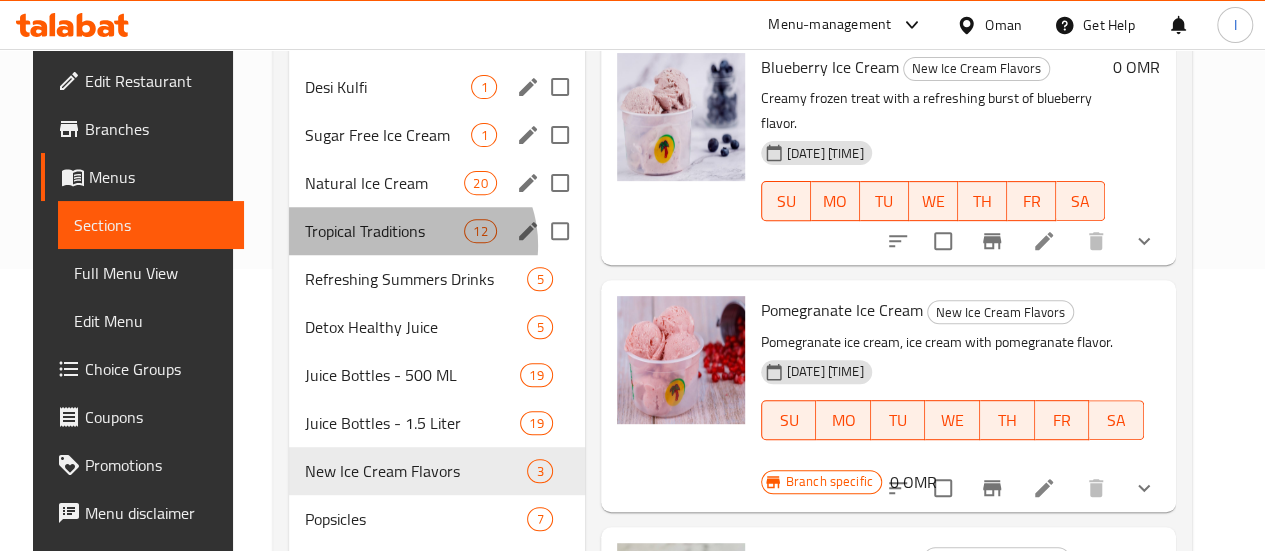 click on "Tropical Traditions 12" at bounding box center [437, 231] 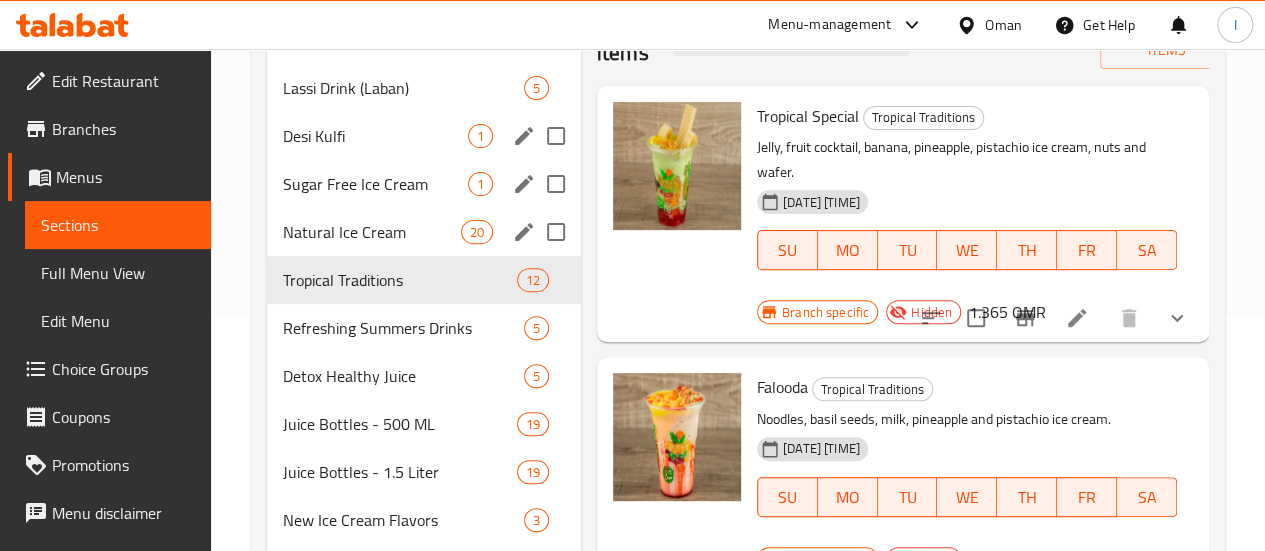 scroll, scrollTop: 227, scrollLeft: 0, axis: vertical 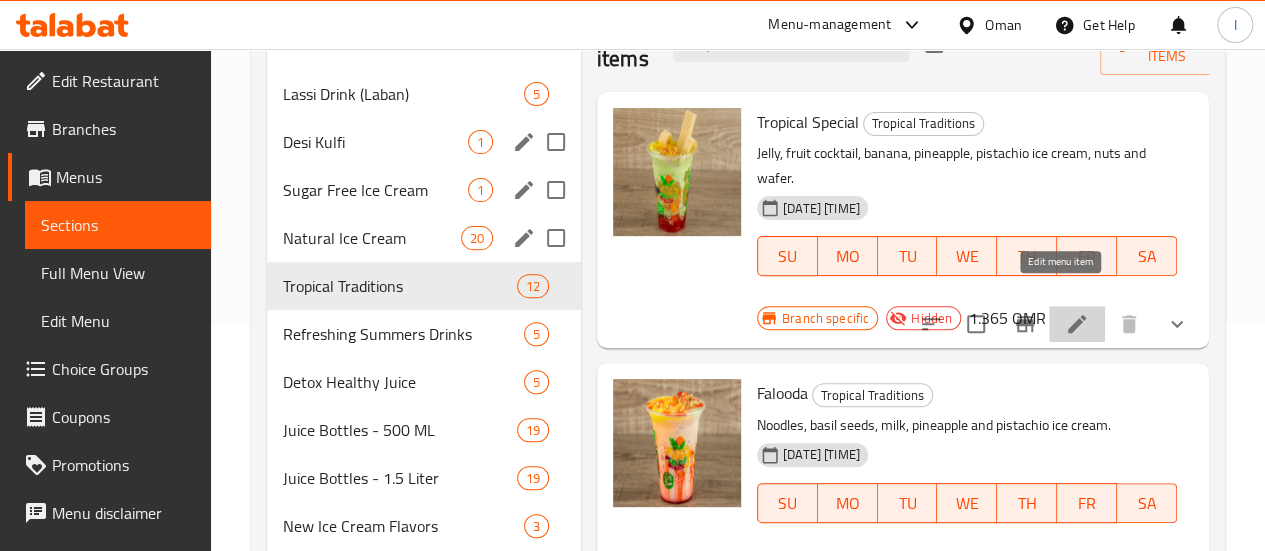click 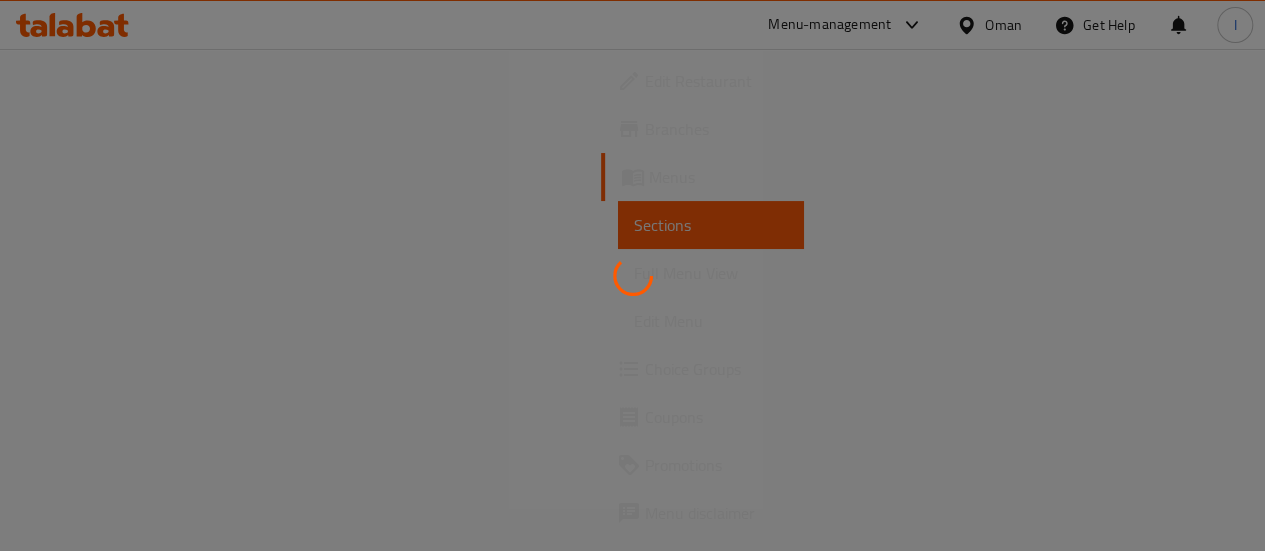 scroll, scrollTop: 0, scrollLeft: 0, axis: both 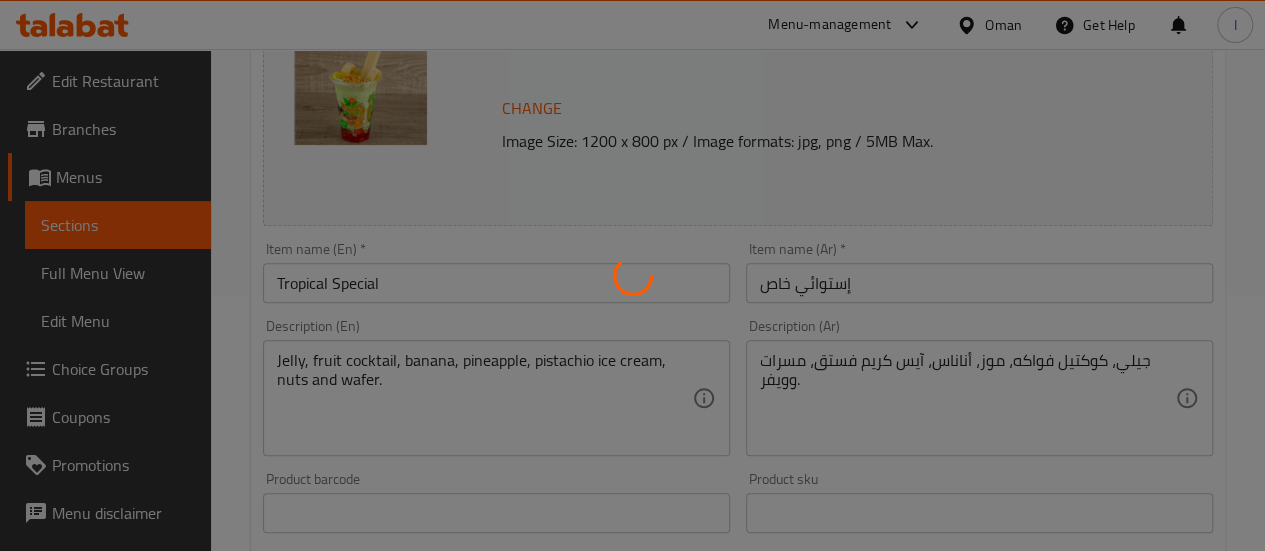 type on "إختيارك من الحجم:" 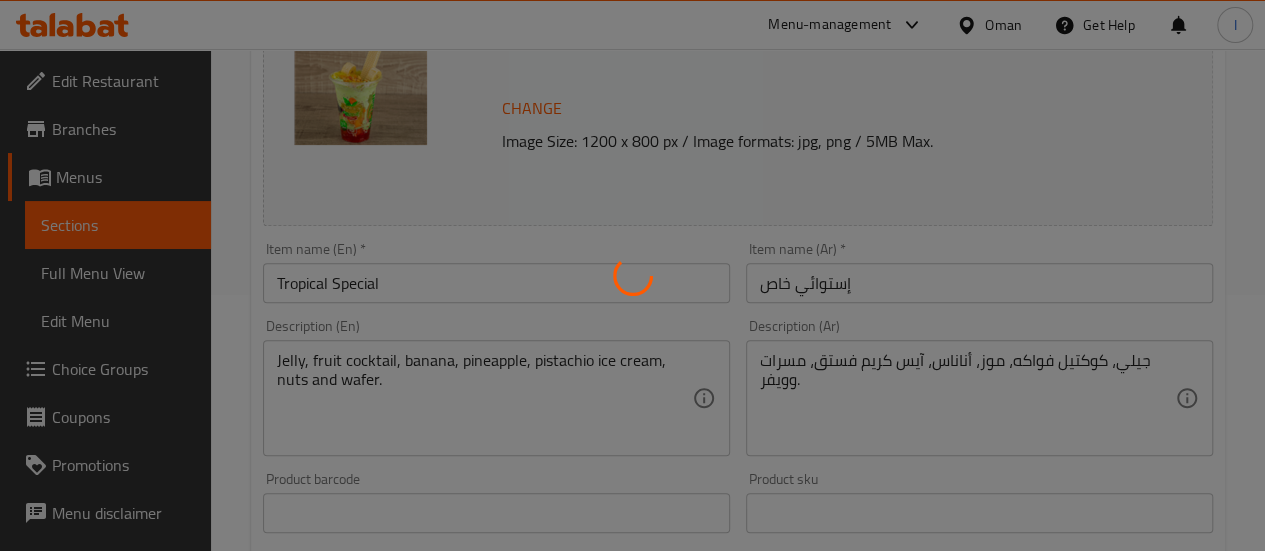 type on "1" 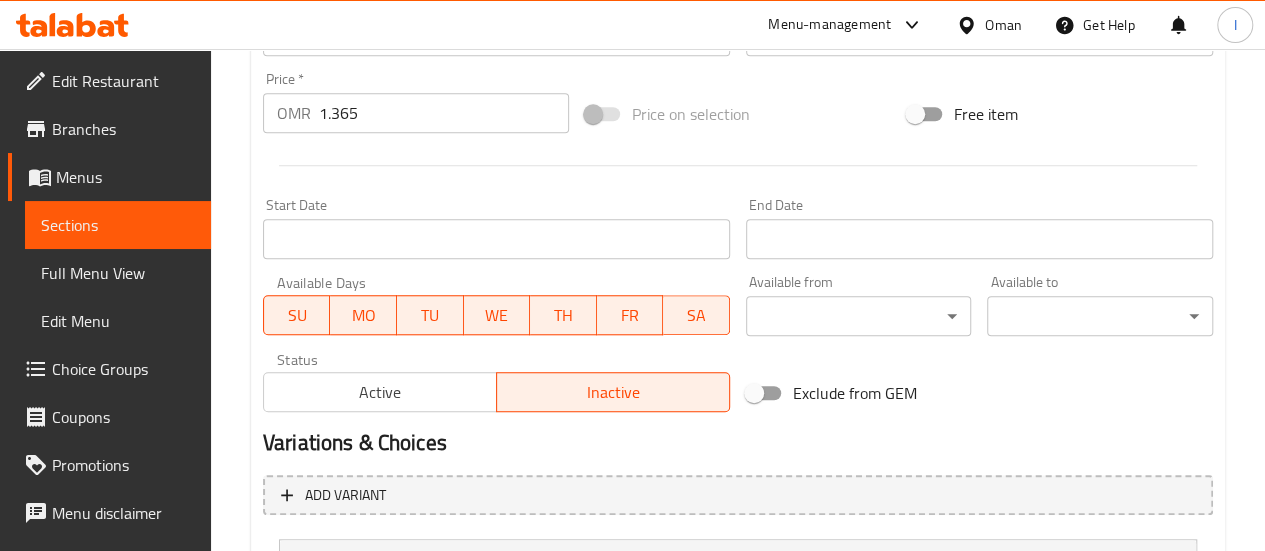 scroll, scrollTop: 735, scrollLeft: 0, axis: vertical 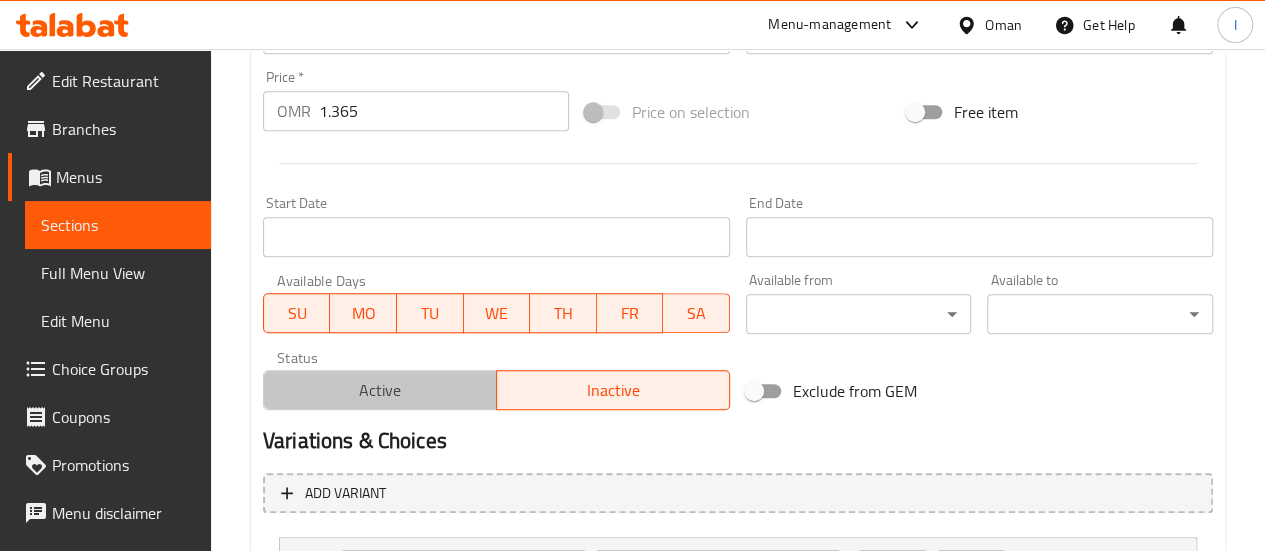 click on "Active" at bounding box center [380, 390] 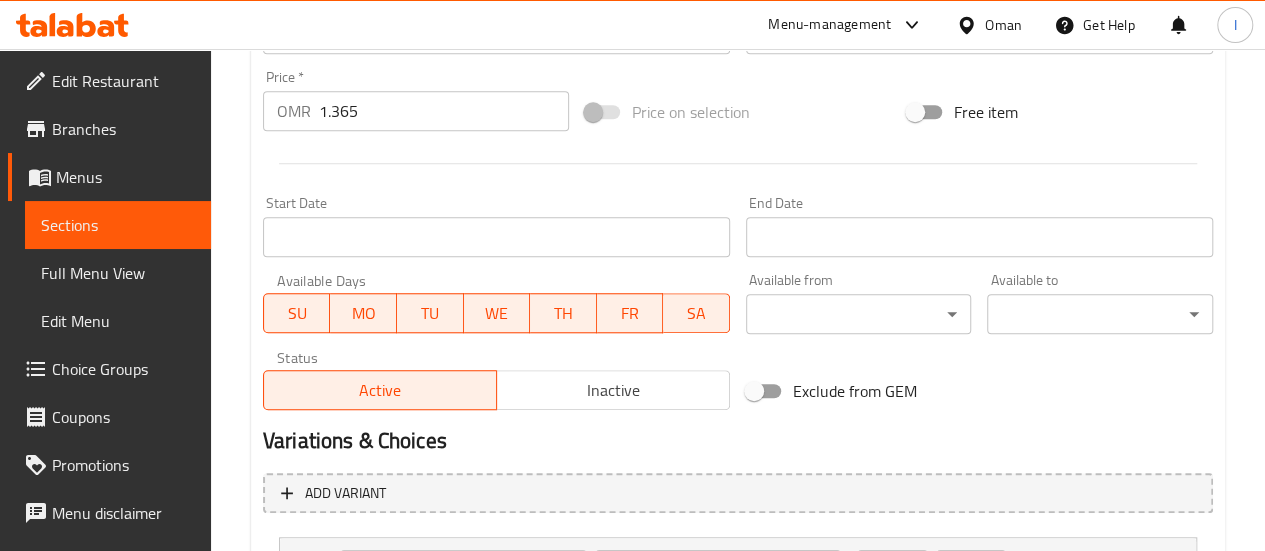scroll, scrollTop: 923, scrollLeft: 0, axis: vertical 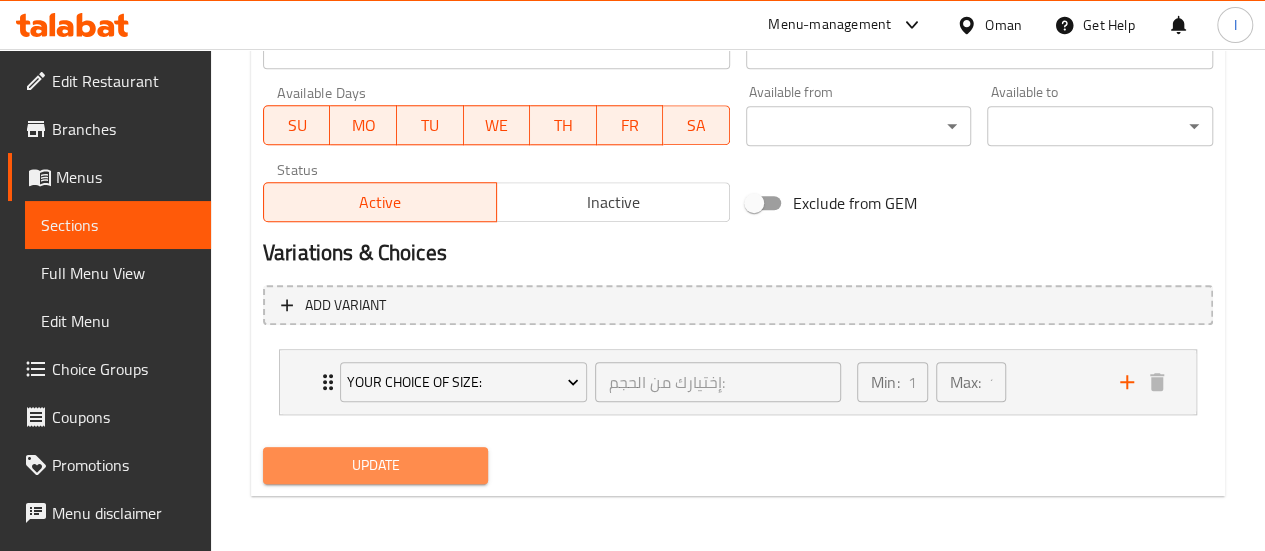 click on "Update" at bounding box center (376, 465) 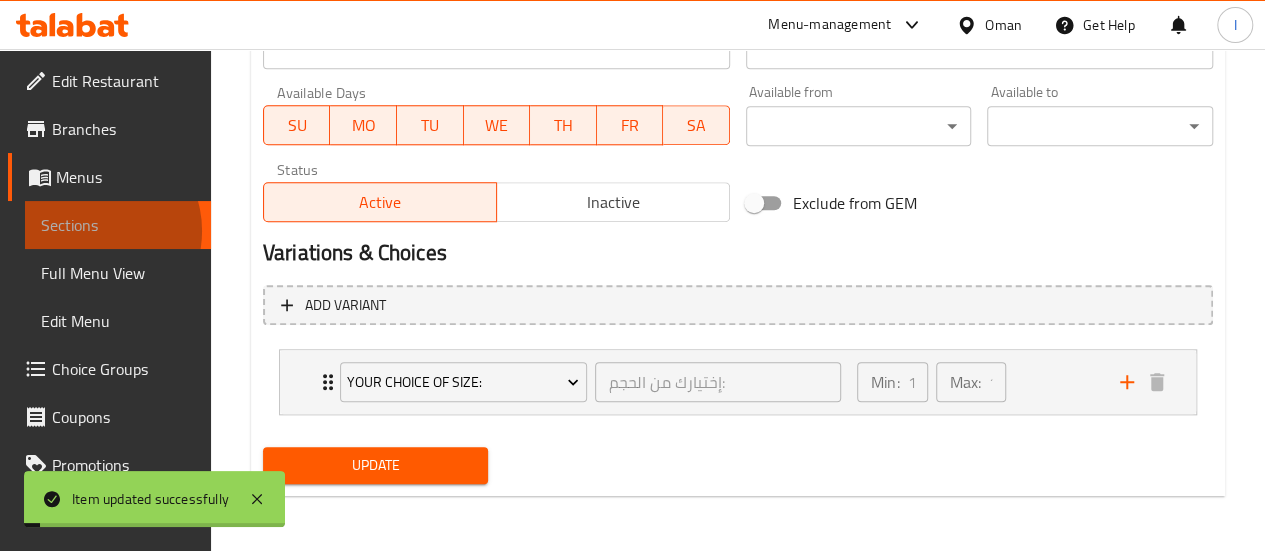 click on "Sections" at bounding box center (118, 225) 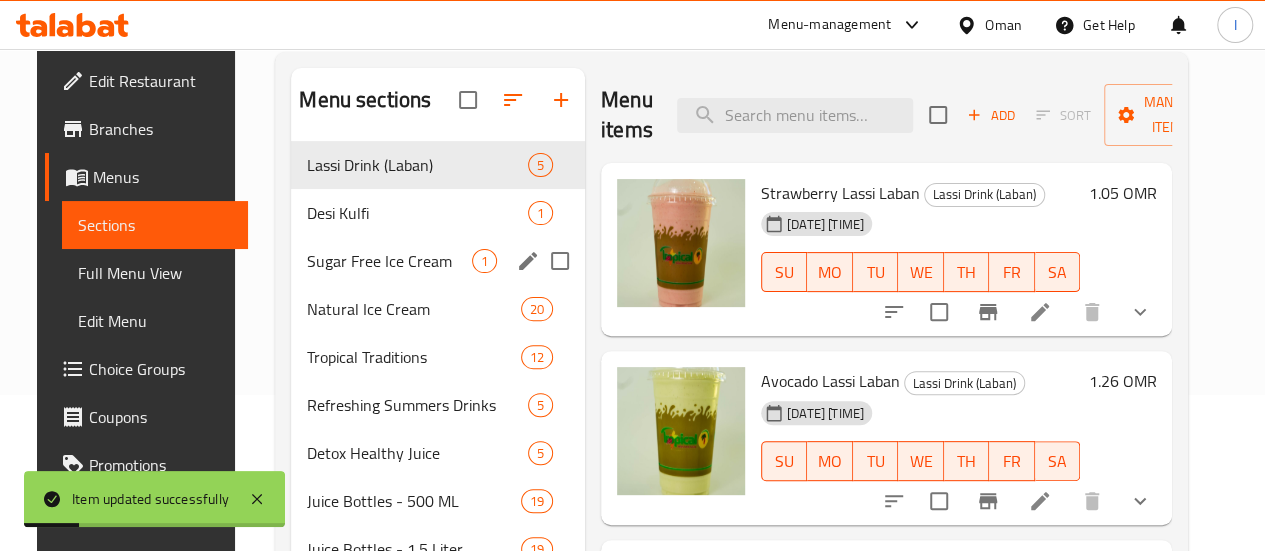 scroll, scrollTop: 154, scrollLeft: 0, axis: vertical 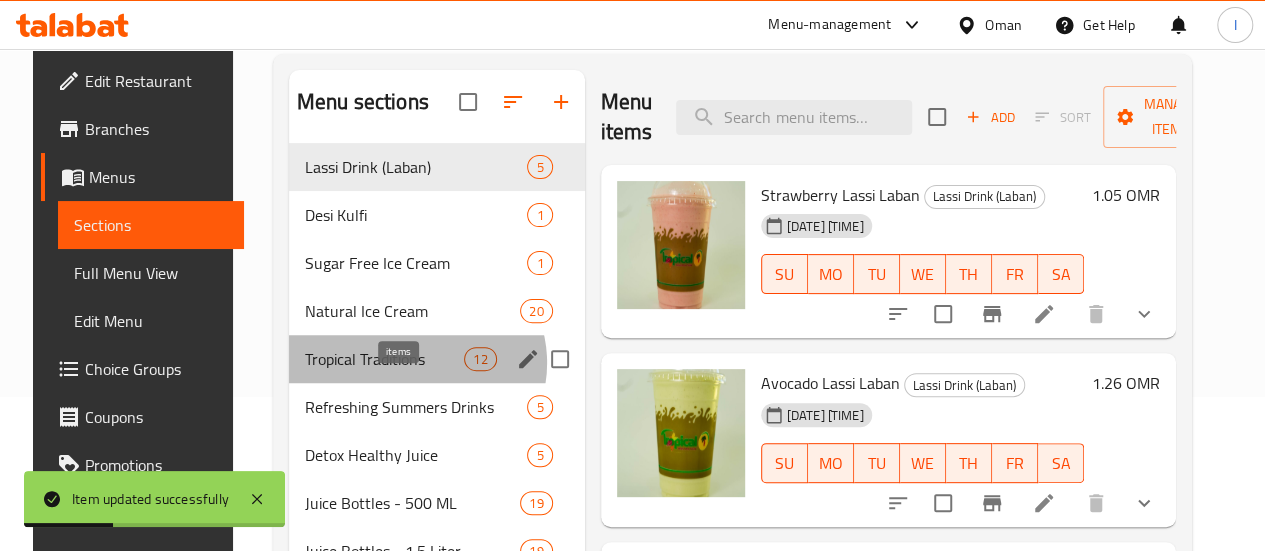 click on "12" at bounding box center [480, 359] 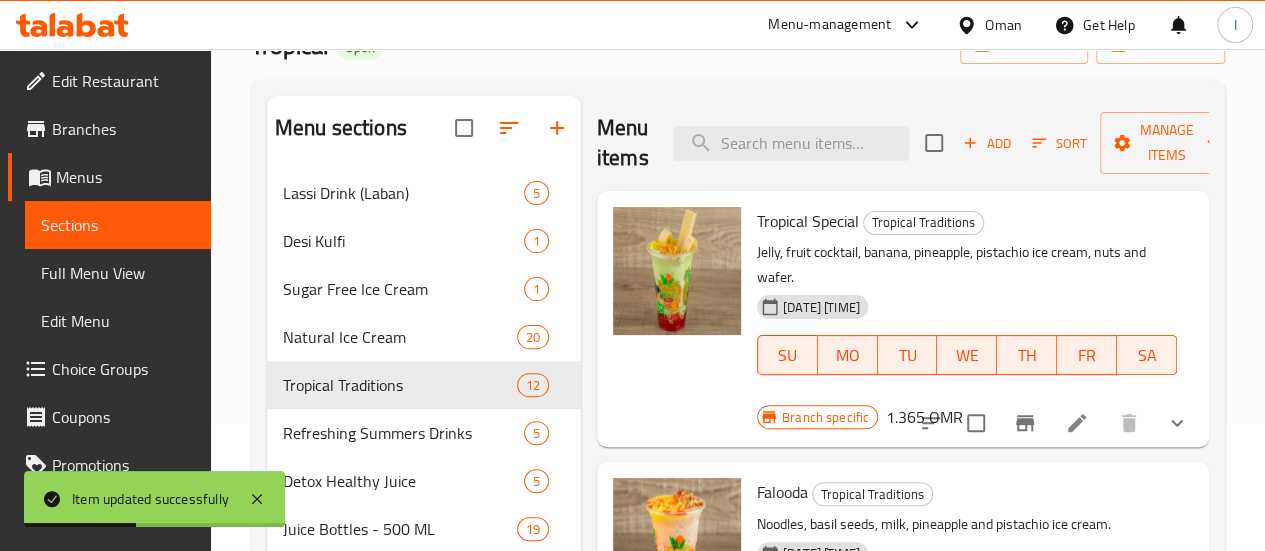 scroll, scrollTop: 127, scrollLeft: 0, axis: vertical 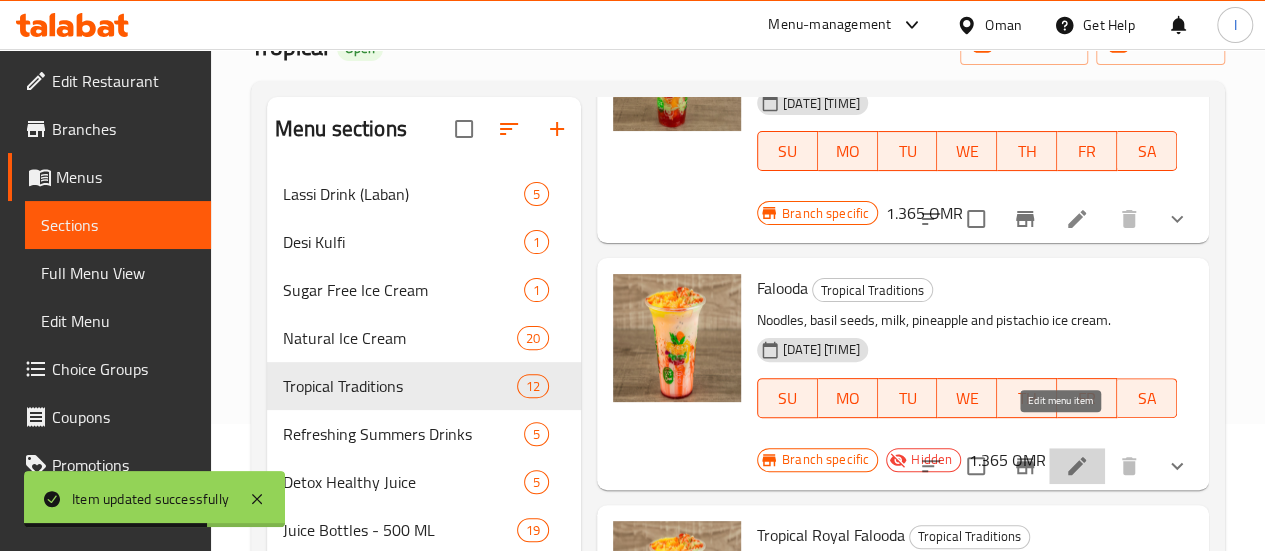 click 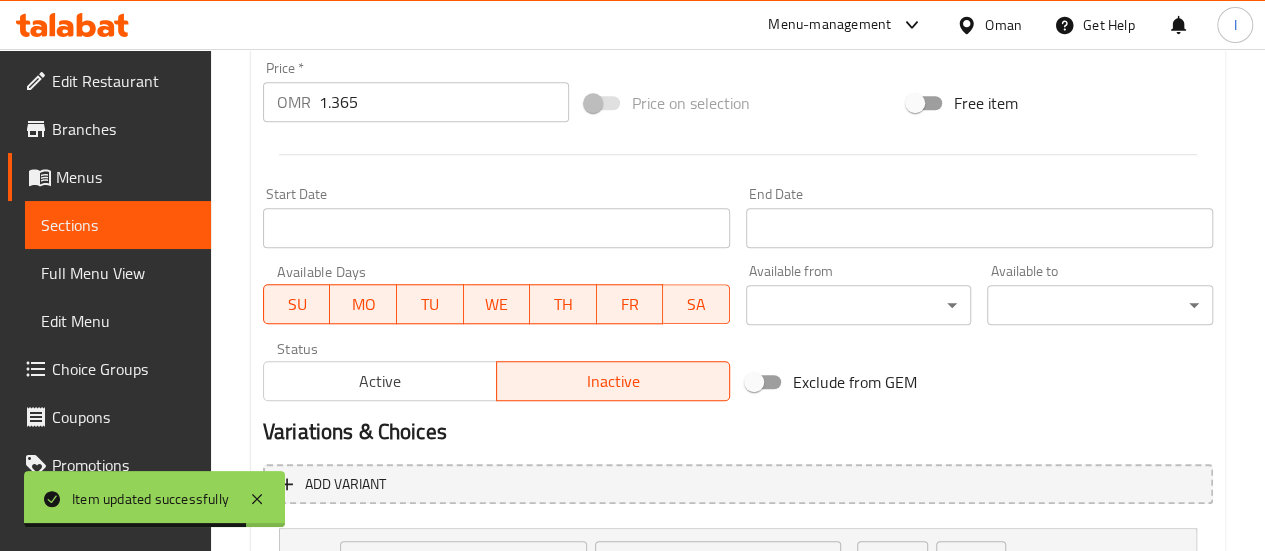 scroll, scrollTop: 745, scrollLeft: 0, axis: vertical 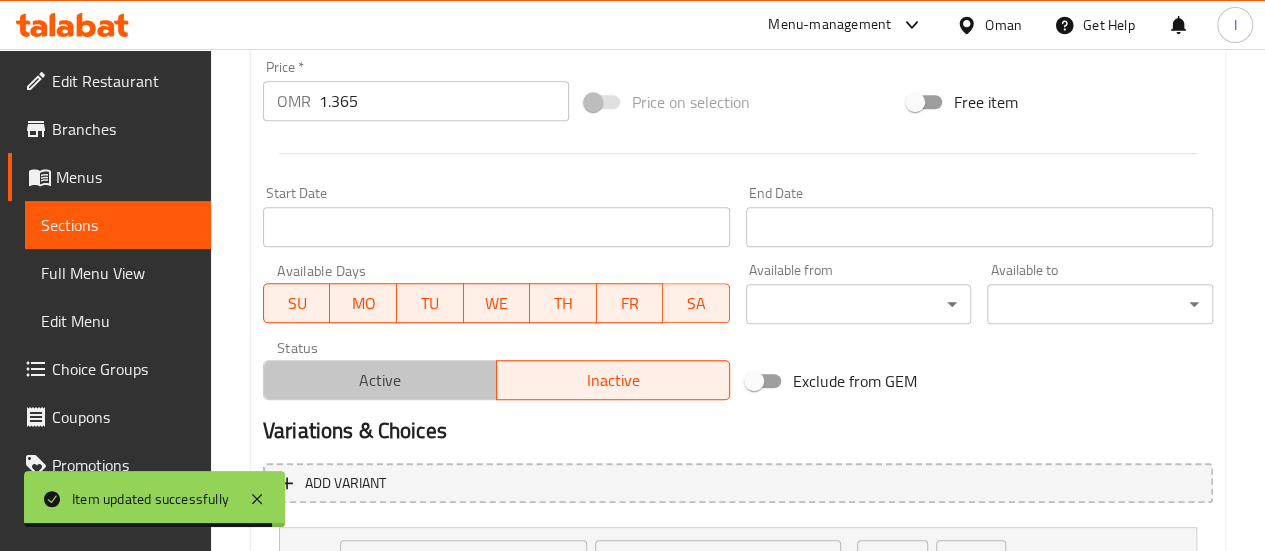click on "Active" at bounding box center (380, 380) 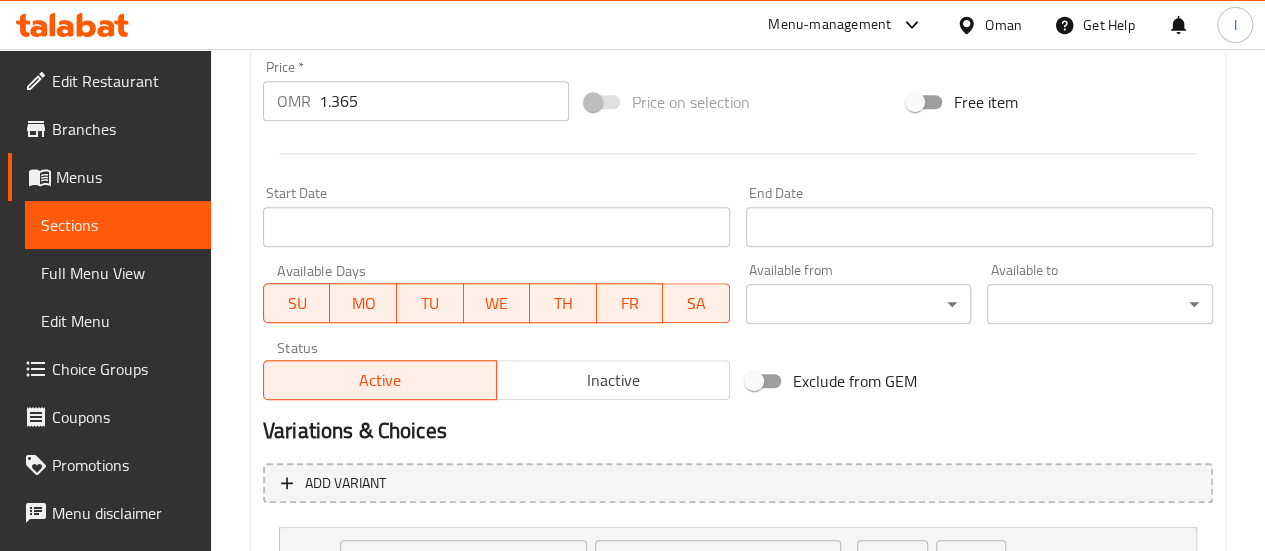 scroll, scrollTop: 923, scrollLeft: 0, axis: vertical 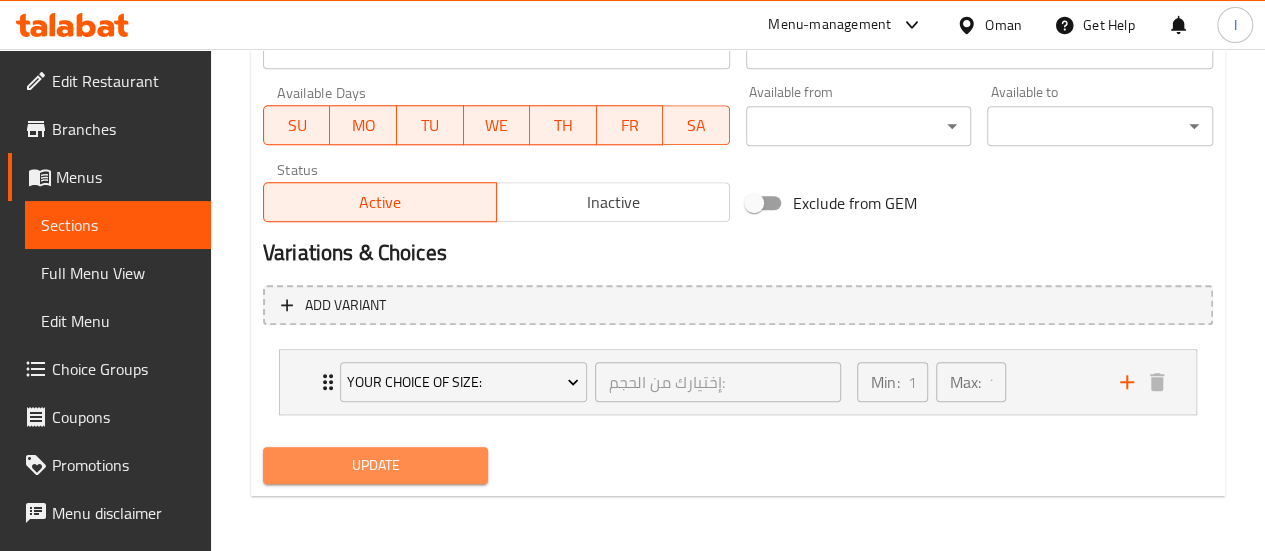 click on "Update" at bounding box center (376, 465) 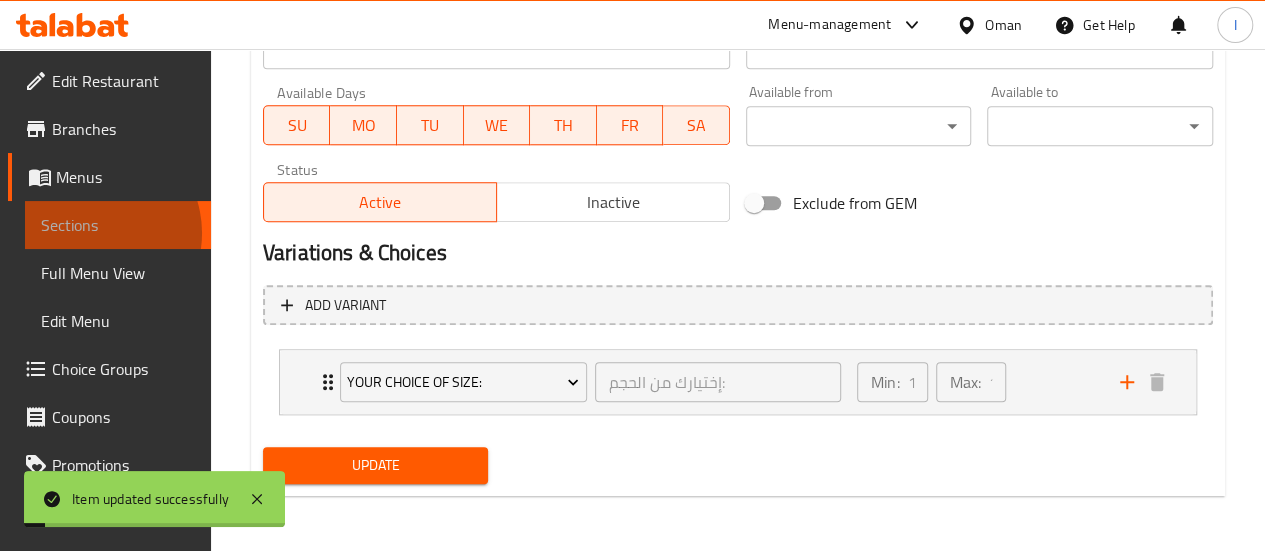 click on "Sections" at bounding box center (118, 225) 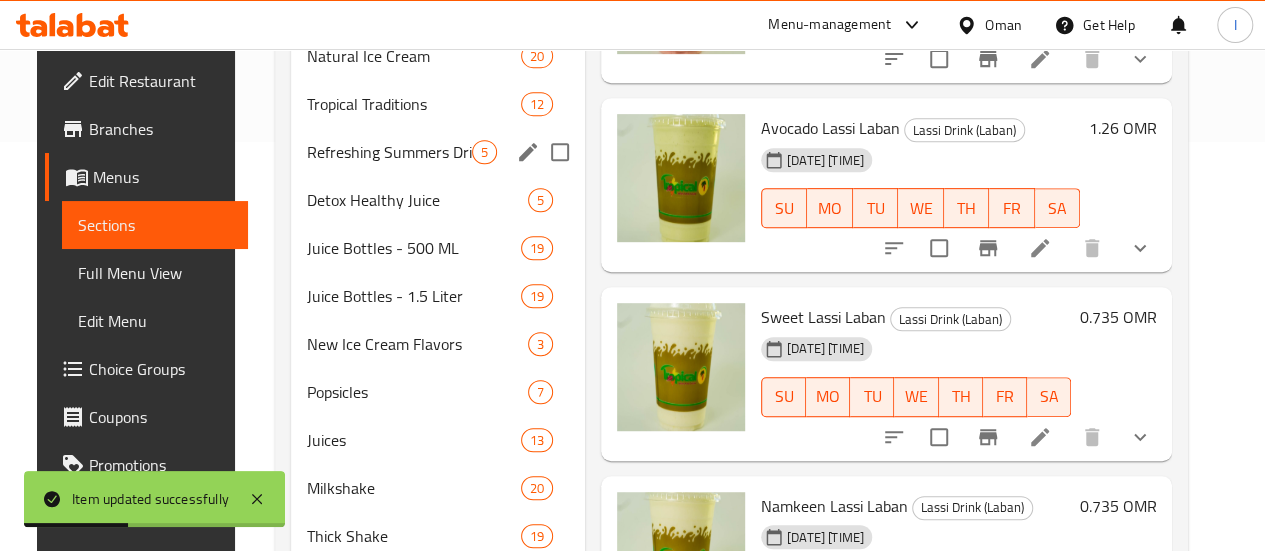 scroll, scrollTop: 408, scrollLeft: 0, axis: vertical 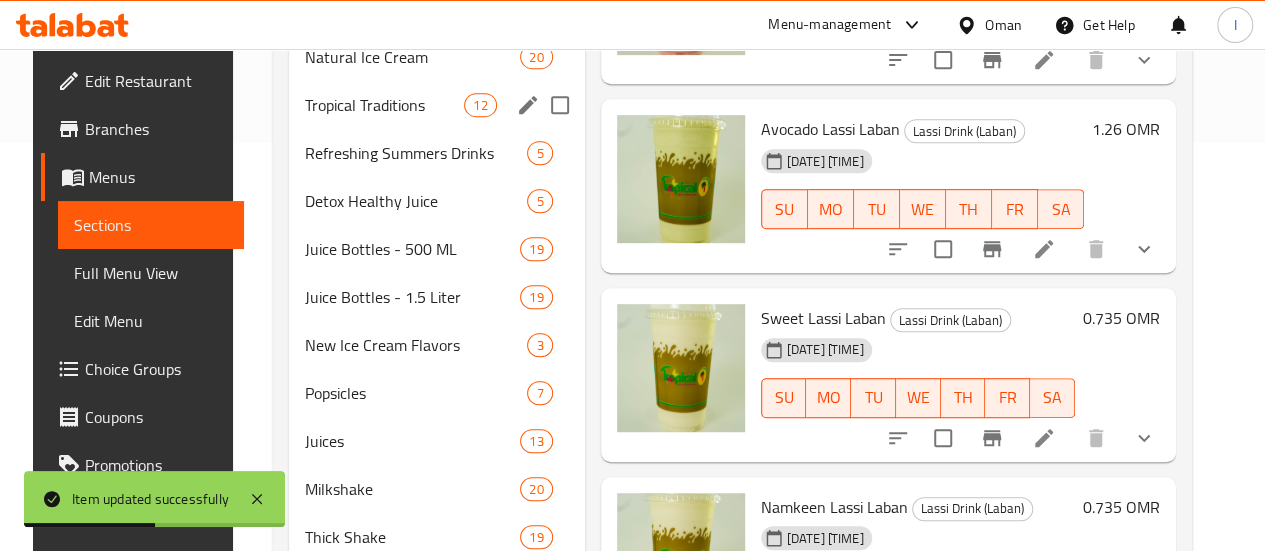click on "Tropical Traditions 12" at bounding box center [437, 105] 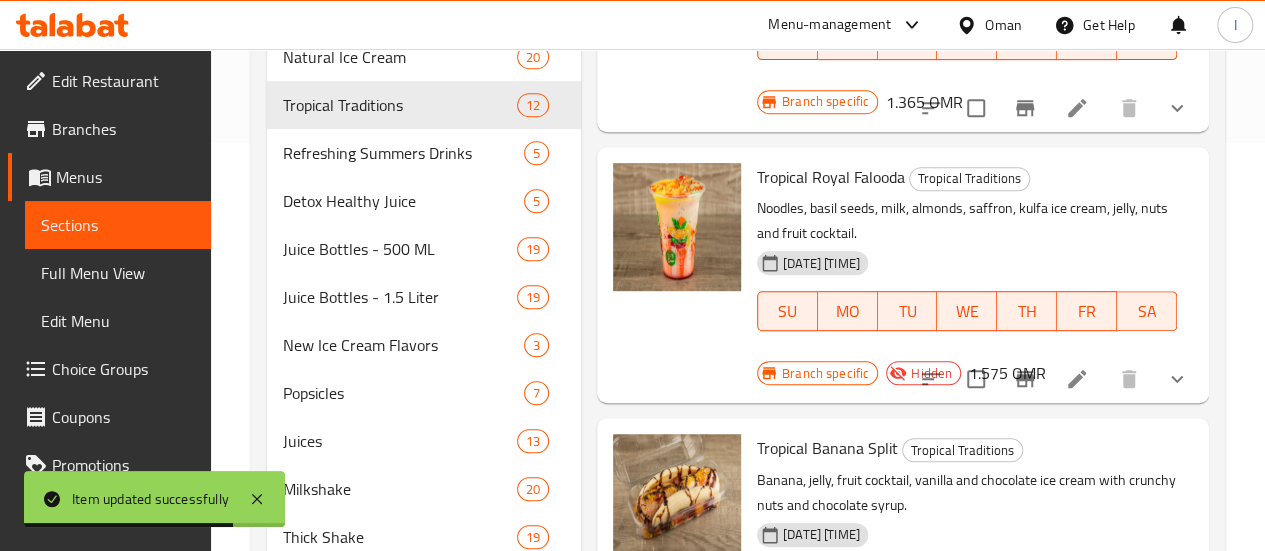 scroll, scrollTop: 280, scrollLeft: 0, axis: vertical 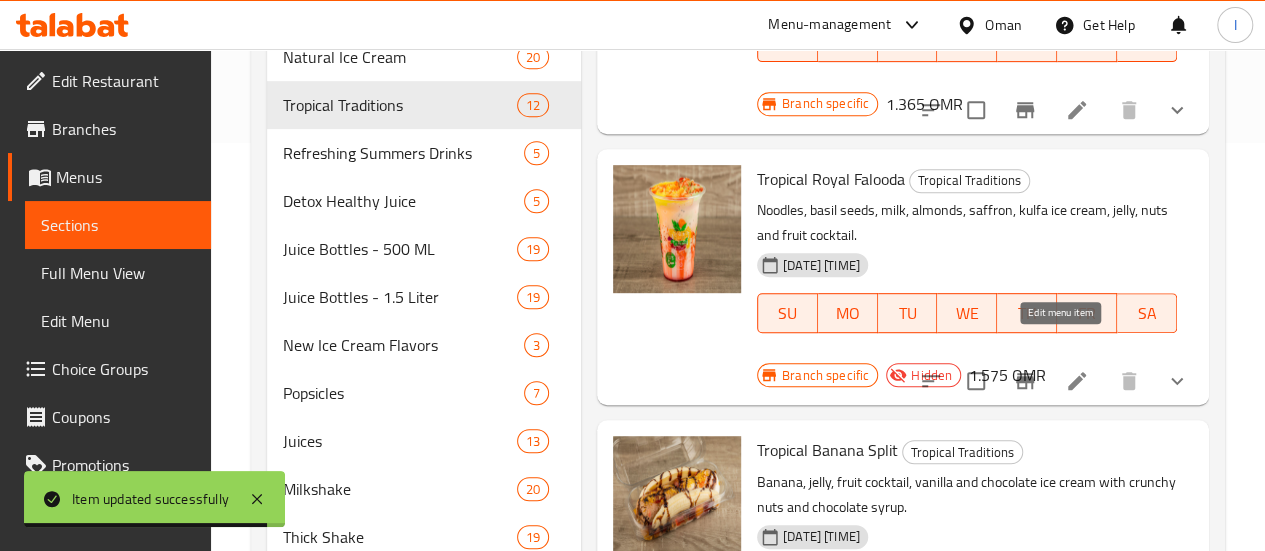 click 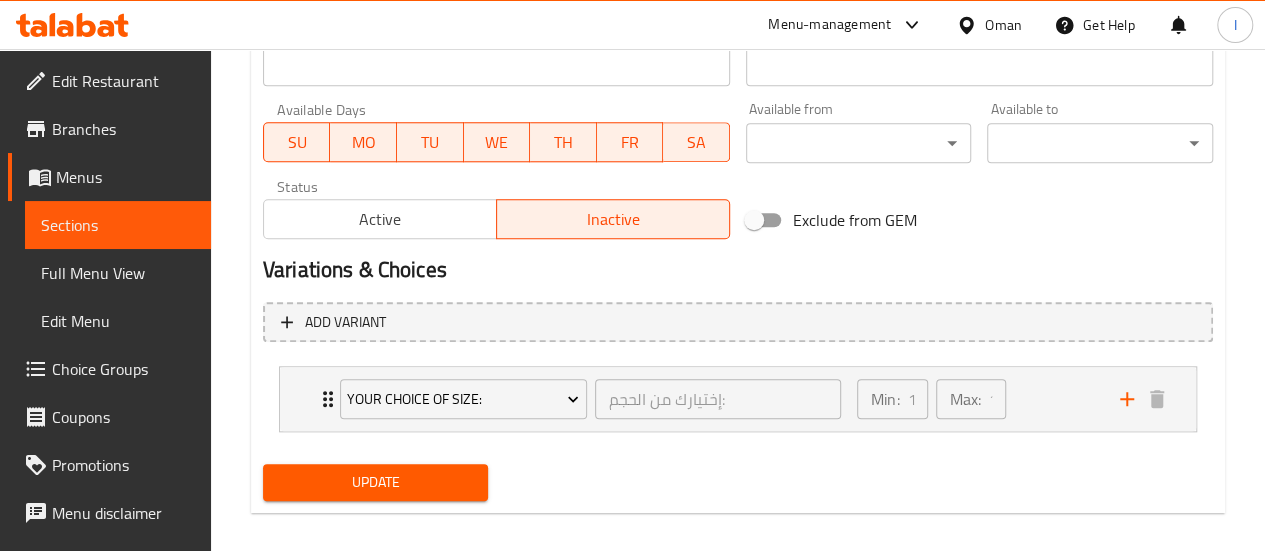 scroll, scrollTop: 912, scrollLeft: 0, axis: vertical 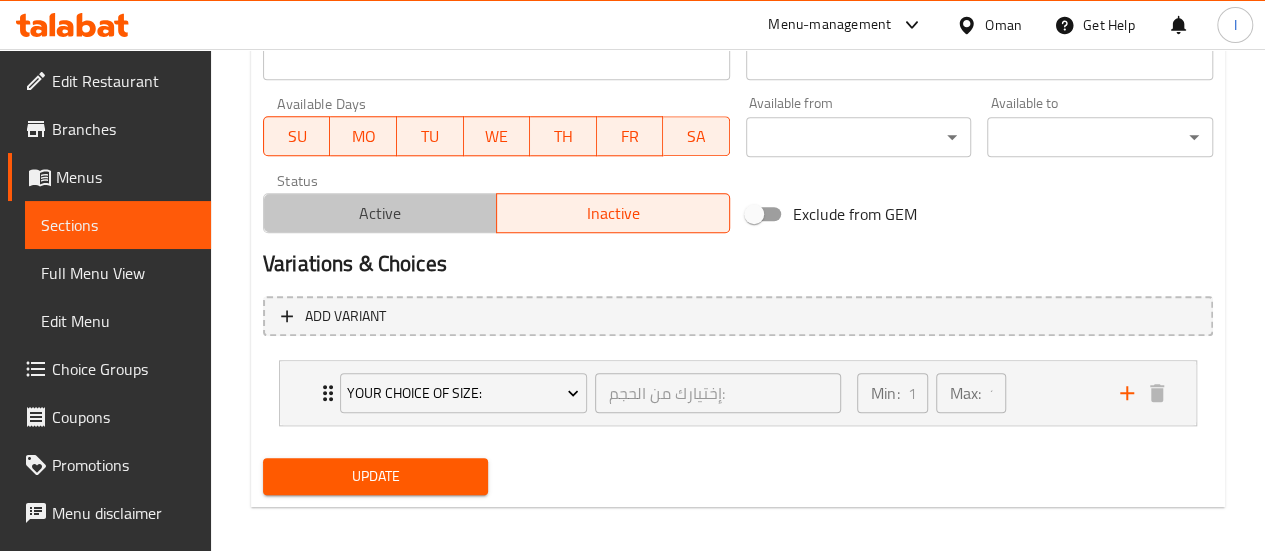 click on "Active" at bounding box center [380, 213] 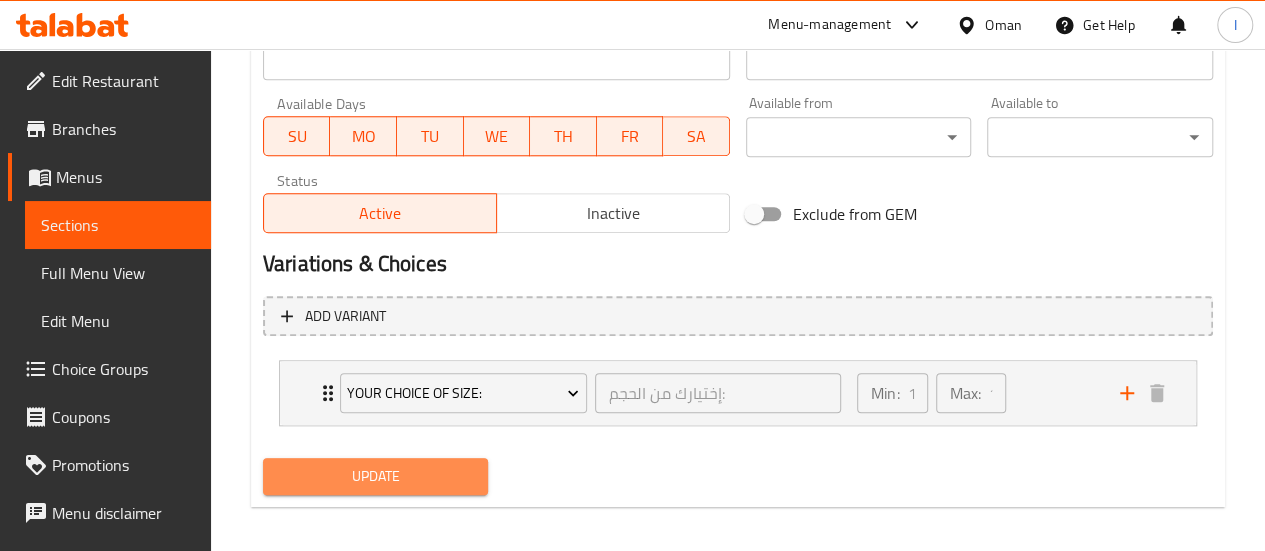 click on "Update" at bounding box center [376, 476] 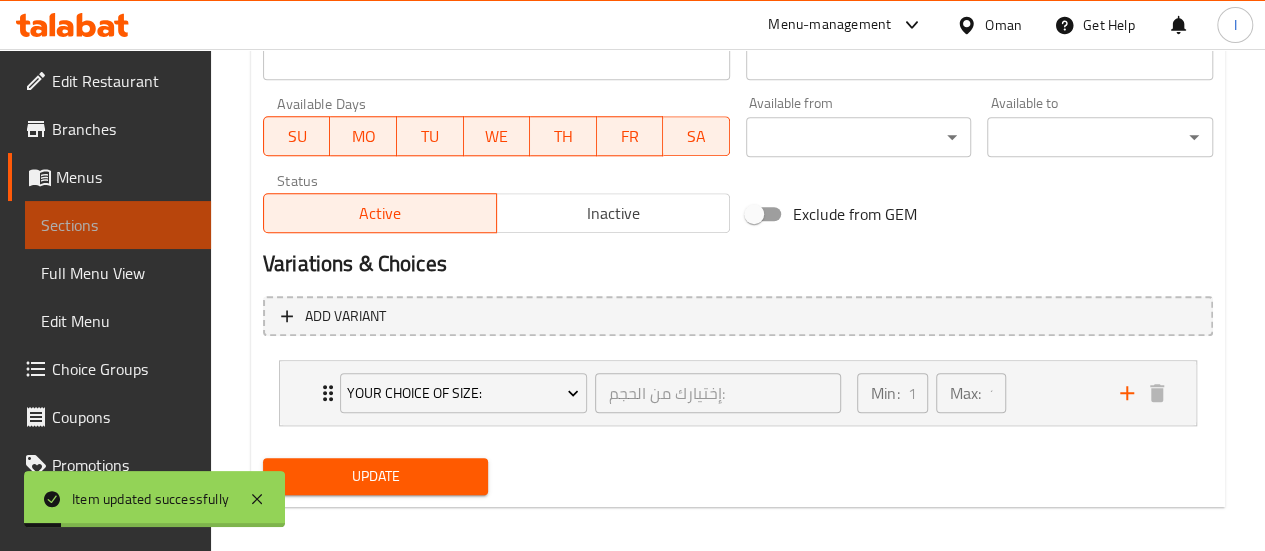 click on "Sections" at bounding box center [118, 225] 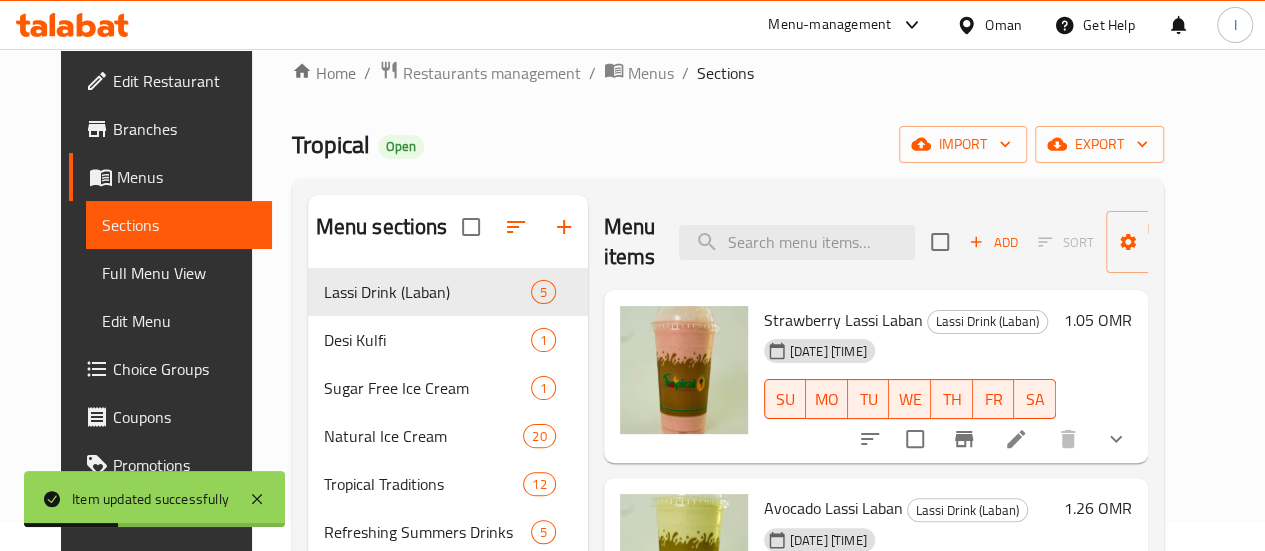 scroll, scrollTop: 28, scrollLeft: 0, axis: vertical 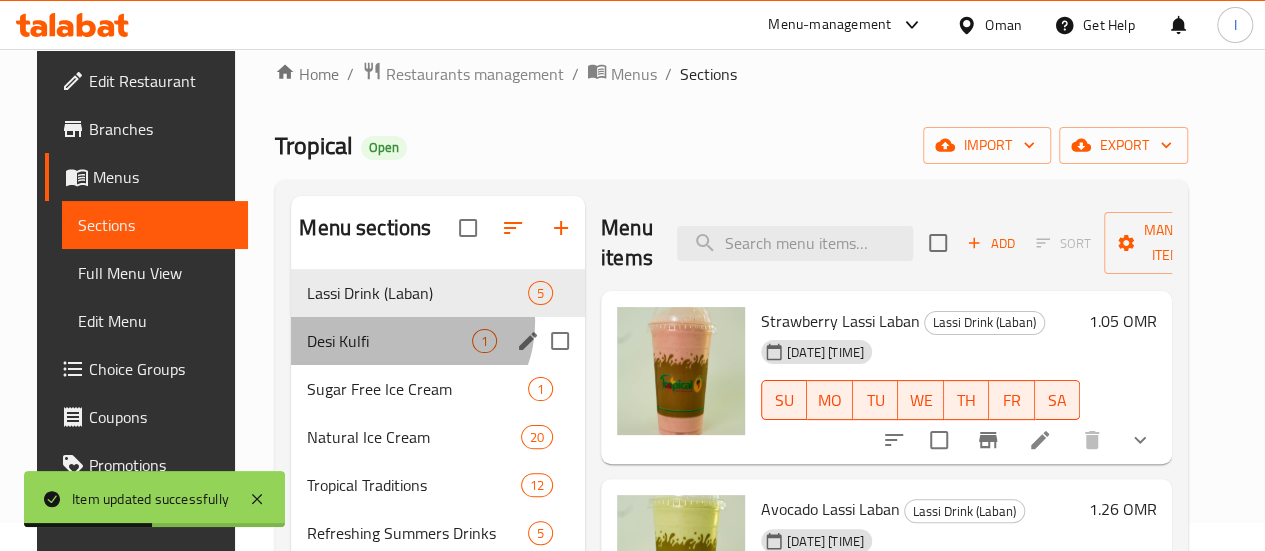 click on "Desi Kulfi 1" at bounding box center [438, 341] 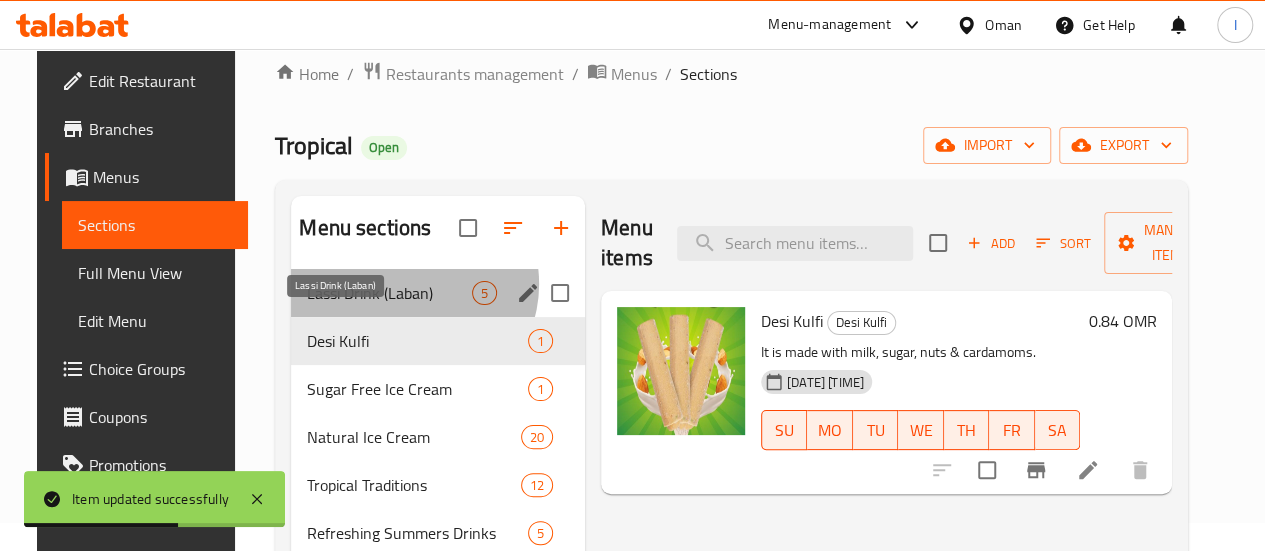 click on "Lassi Drink (Laban)" at bounding box center (389, 293) 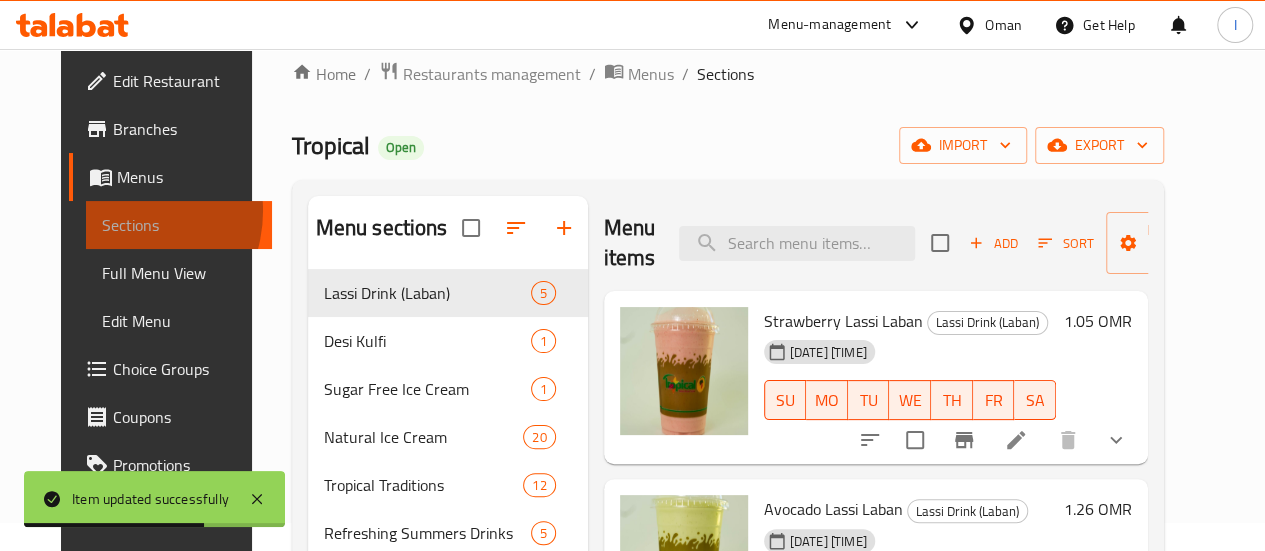 click on "Sections" at bounding box center [179, 225] 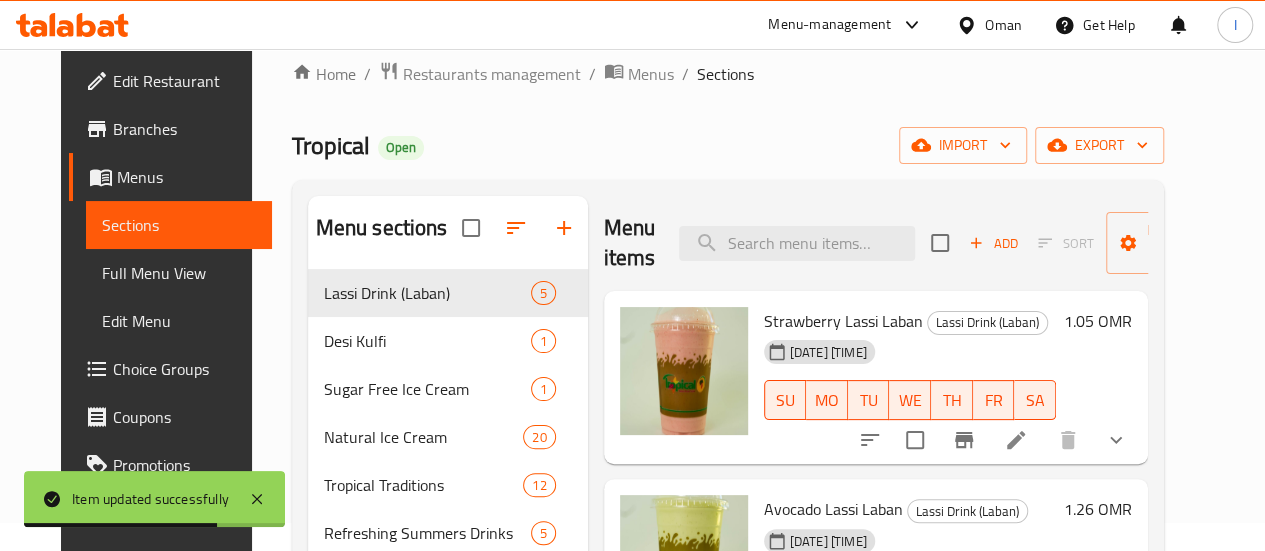 scroll, scrollTop: 0, scrollLeft: 0, axis: both 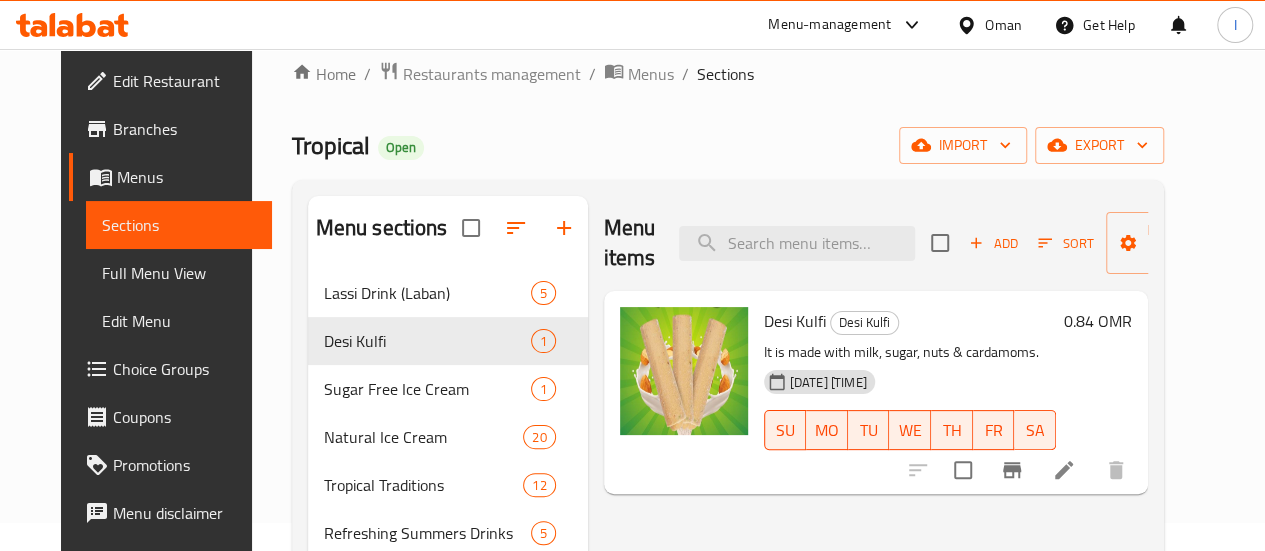click 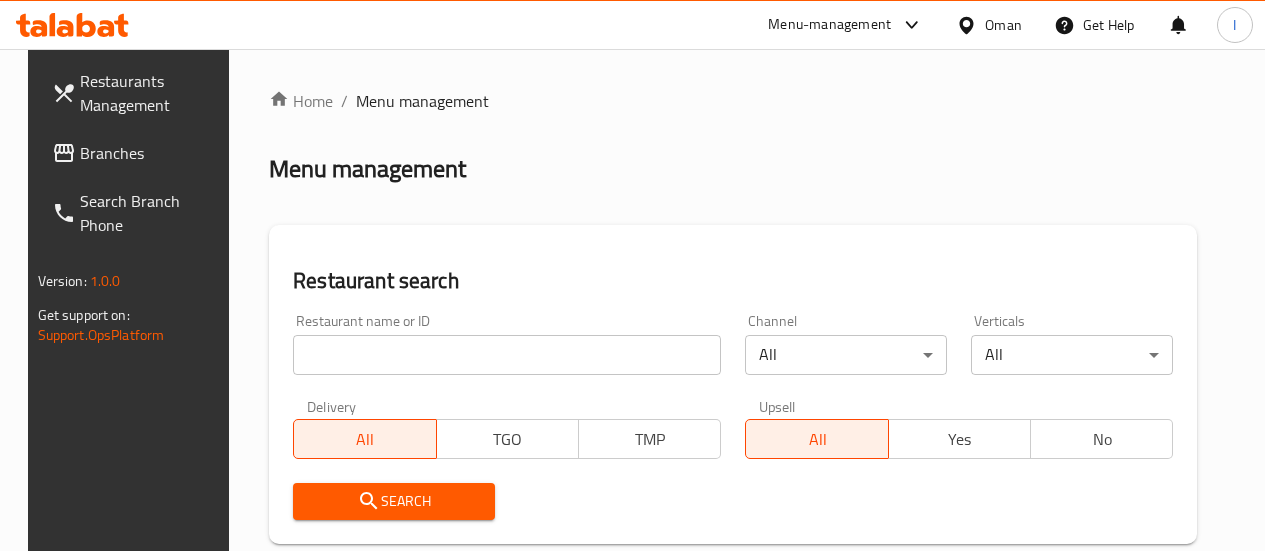 scroll, scrollTop: 28, scrollLeft: 0, axis: vertical 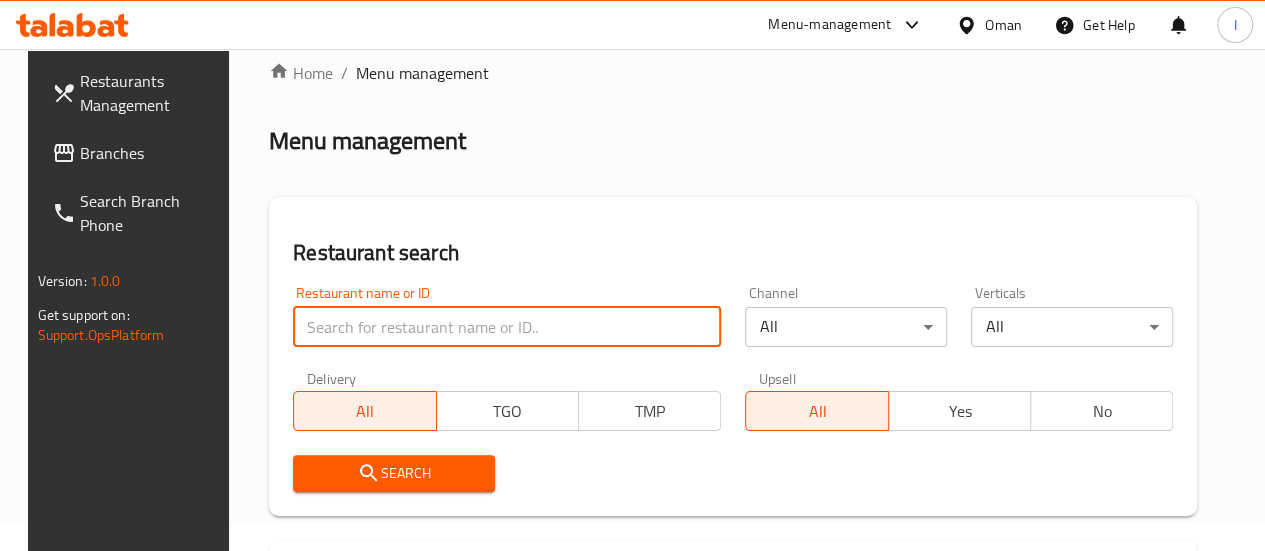 click at bounding box center (507, 327) 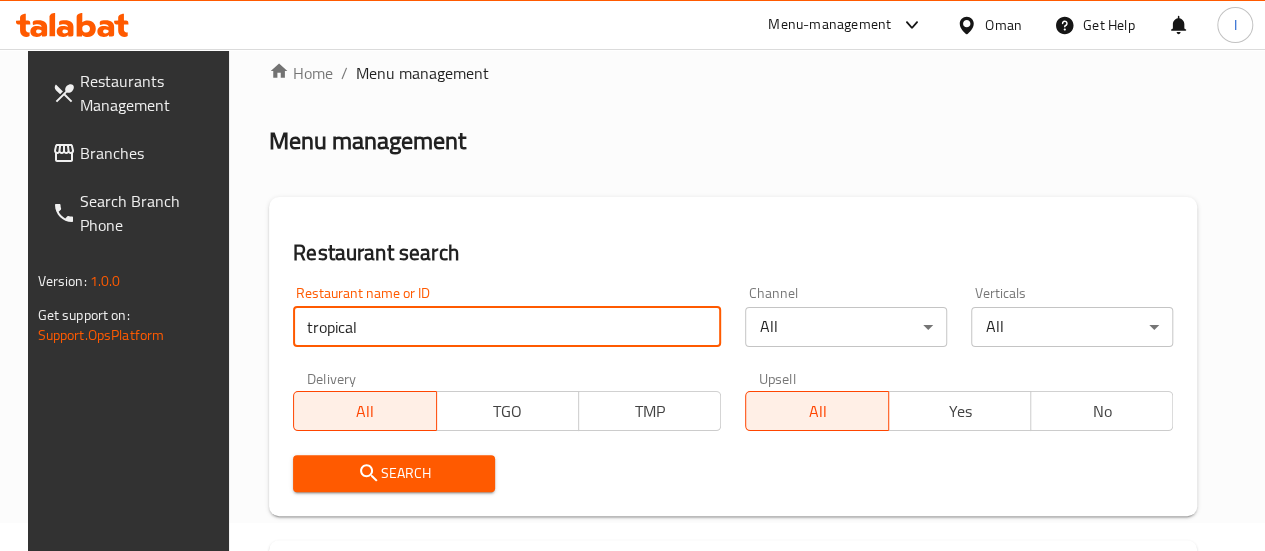type on "tropical" 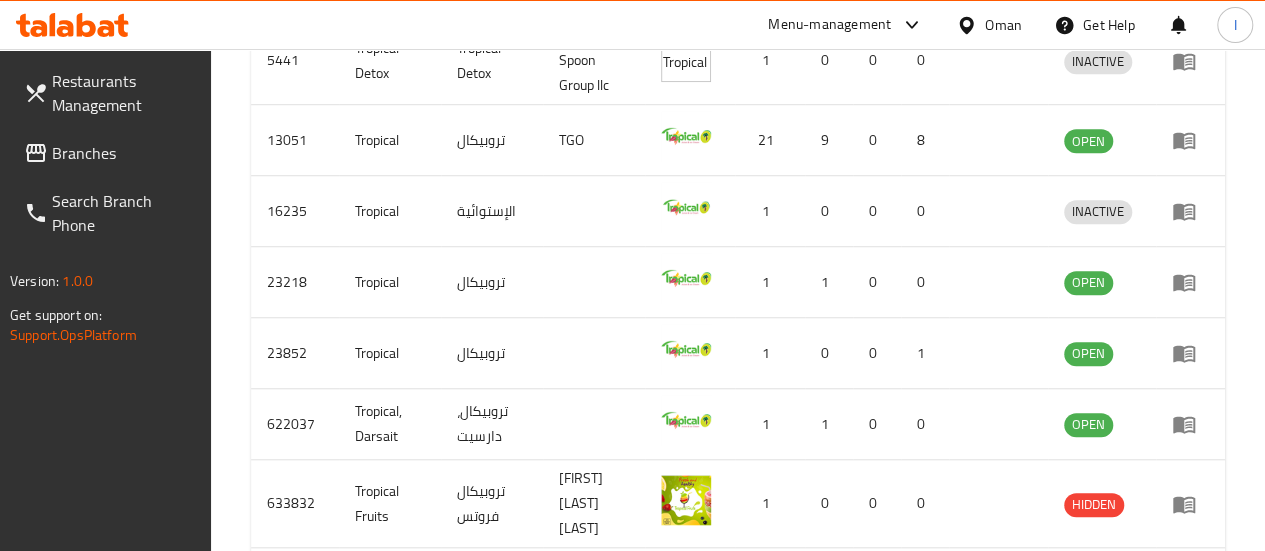scroll, scrollTop: 678, scrollLeft: 0, axis: vertical 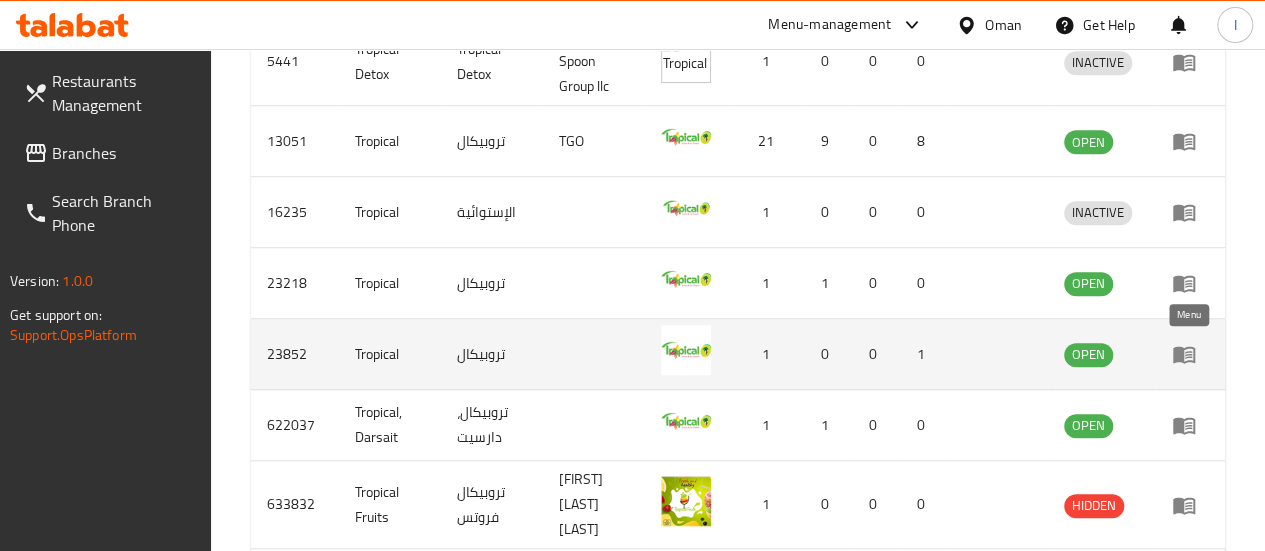 click 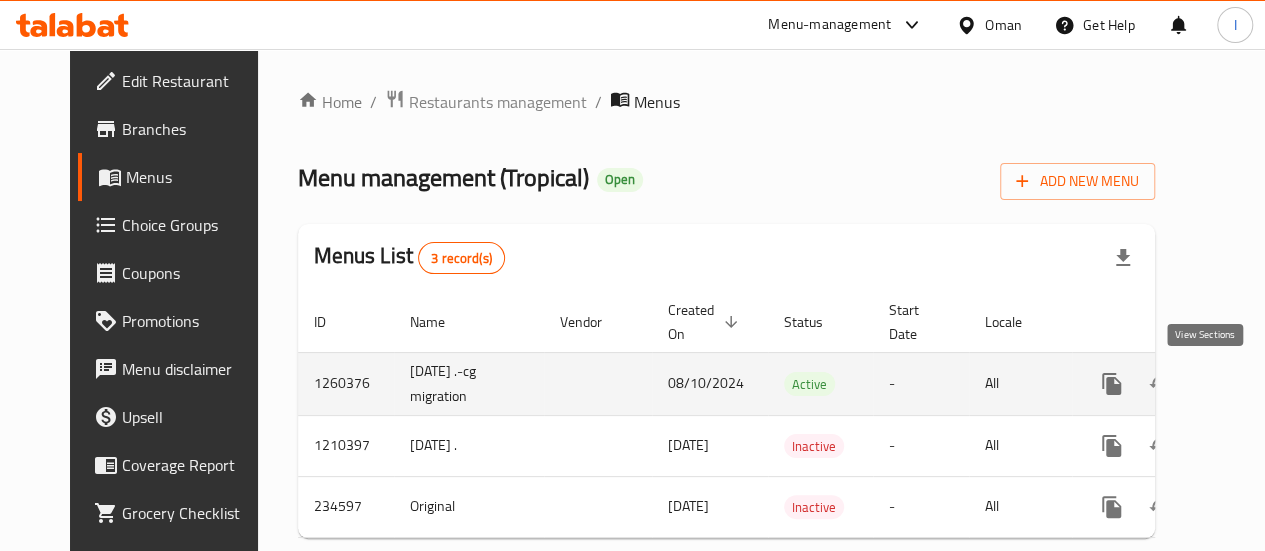 click 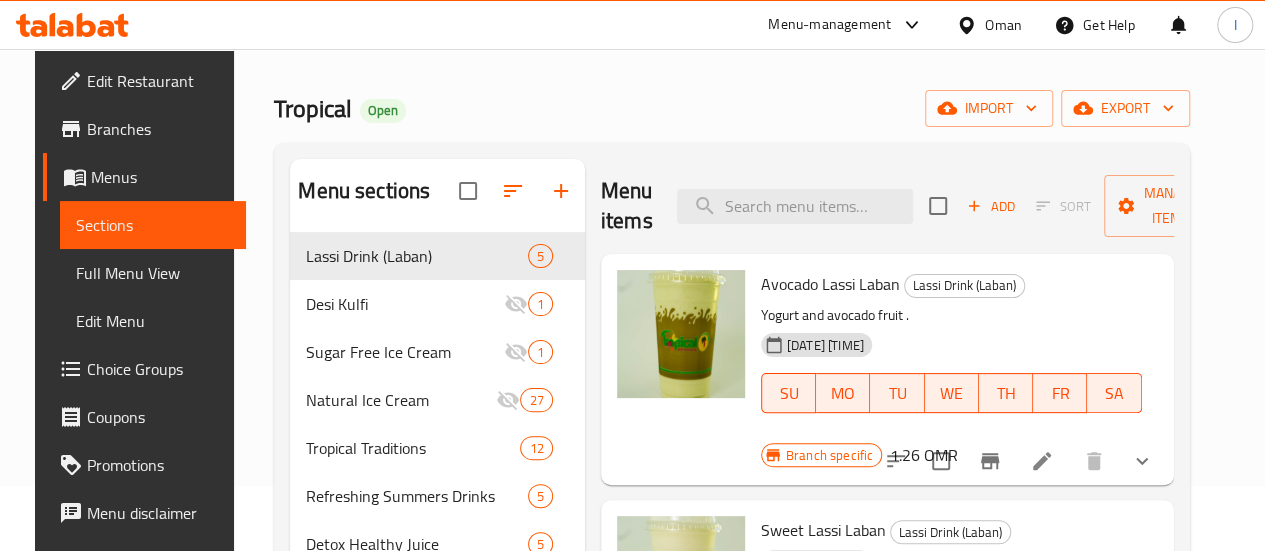 scroll, scrollTop: 69, scrollLeft: 0, axis: vertical 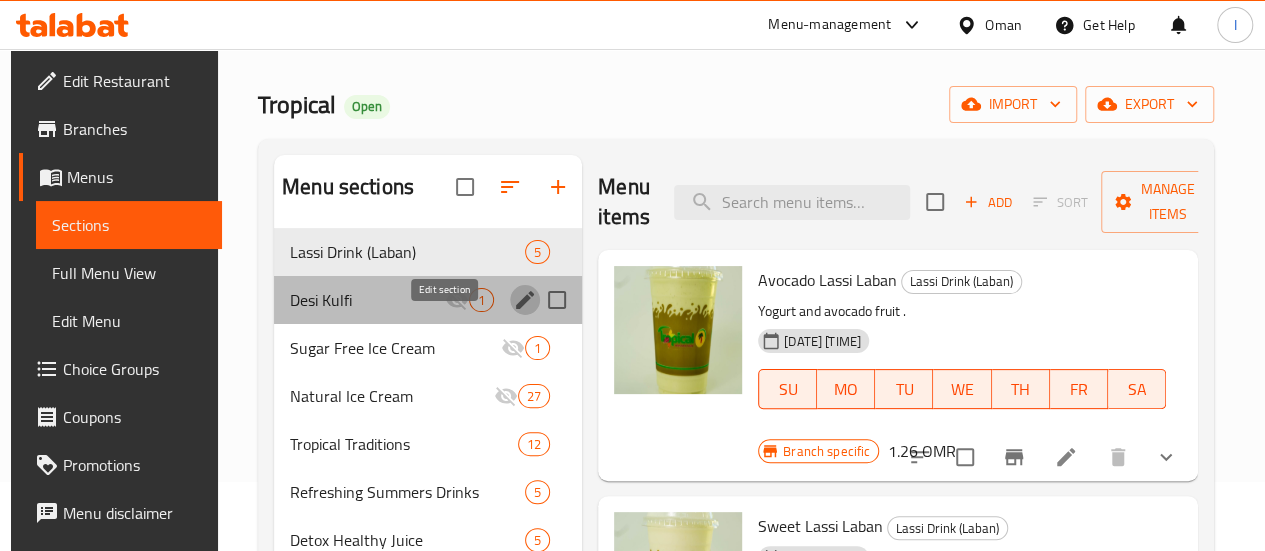 click 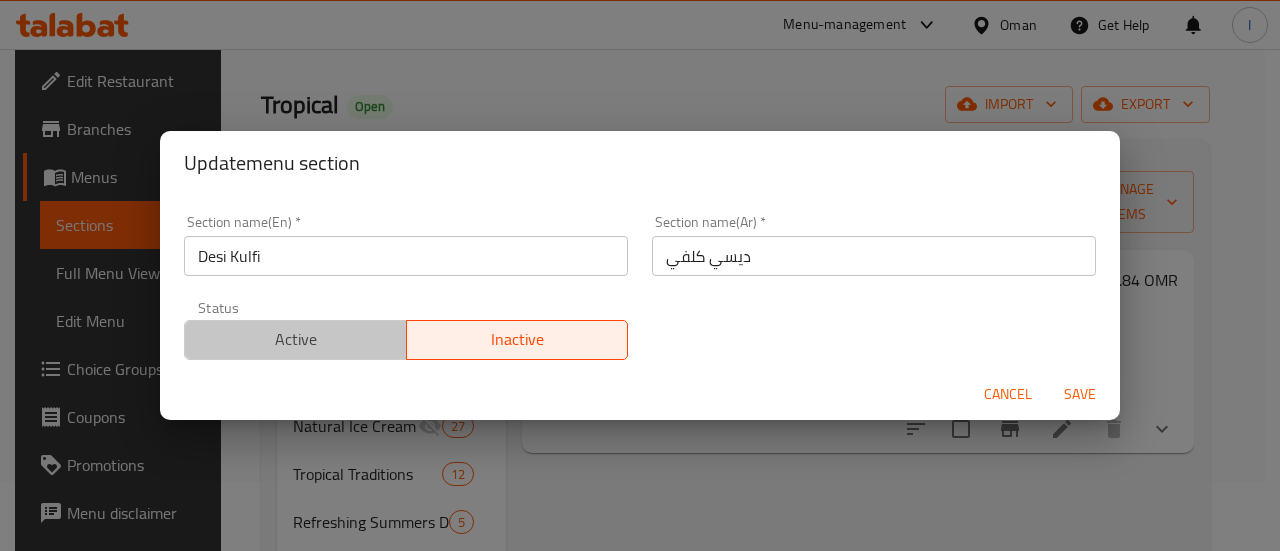 click on "Active" at bounding box center [296, 339] 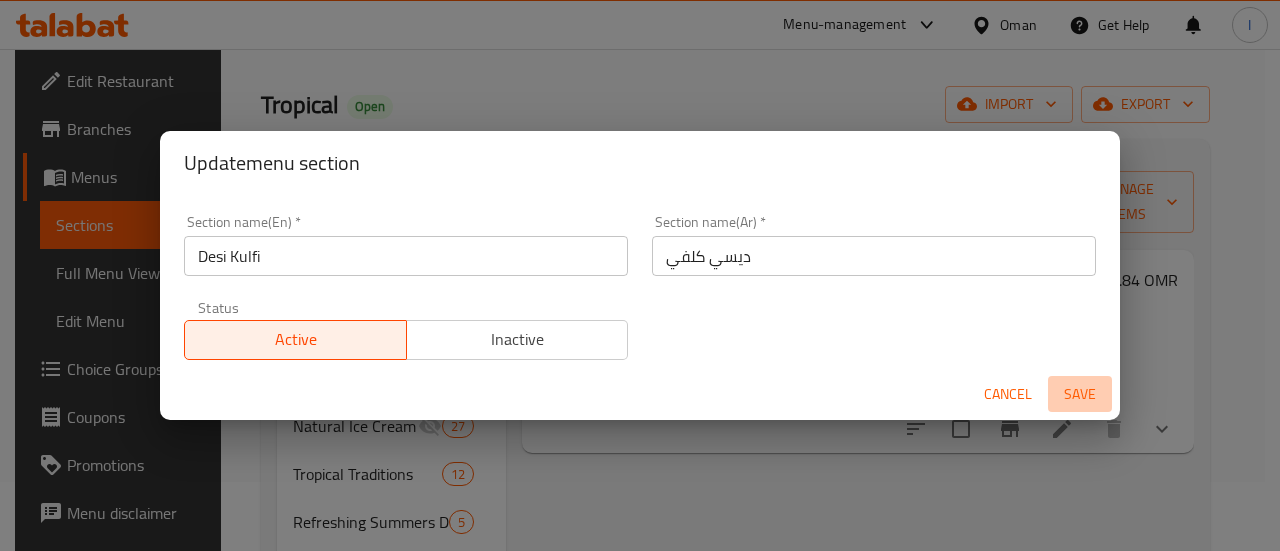 click on "Save" at bounding box center (1080, 394) 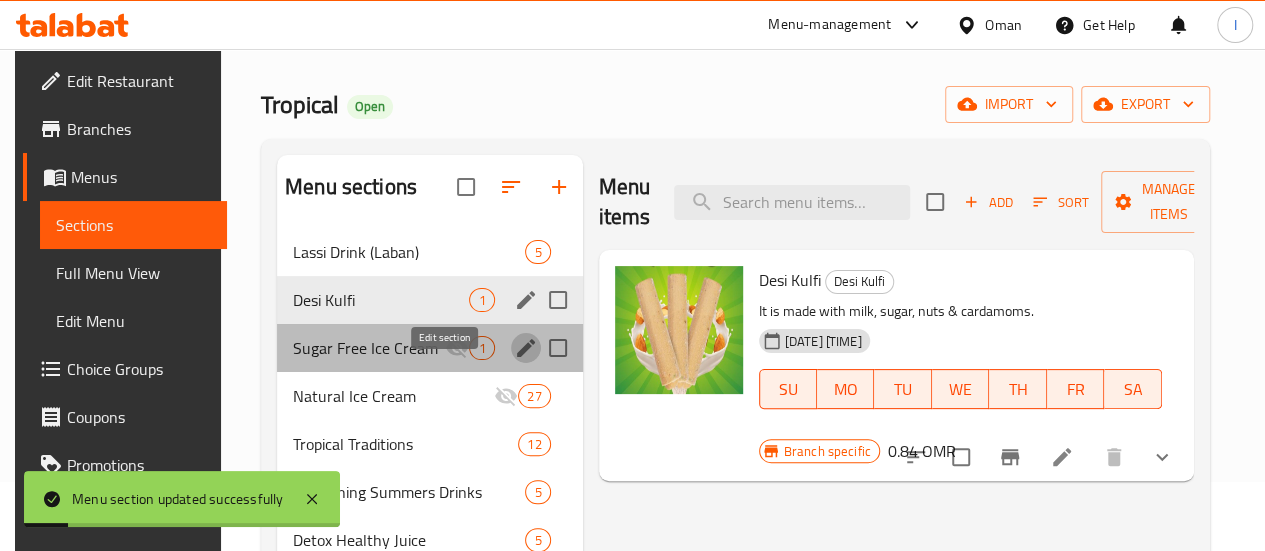 click 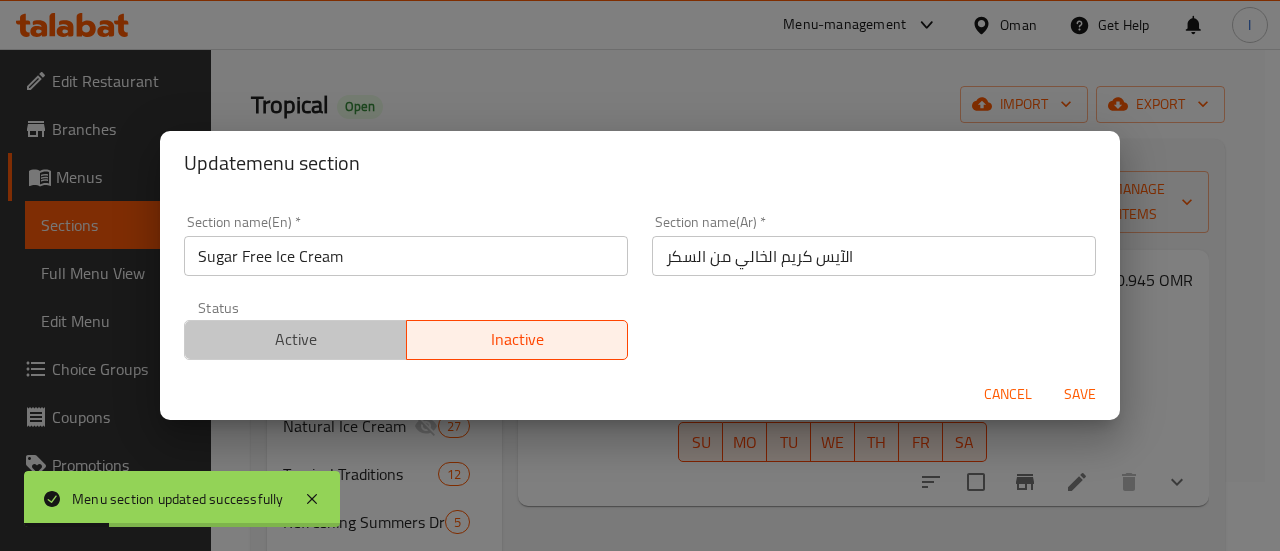 click on "Active" at bounding box center [295, 340] 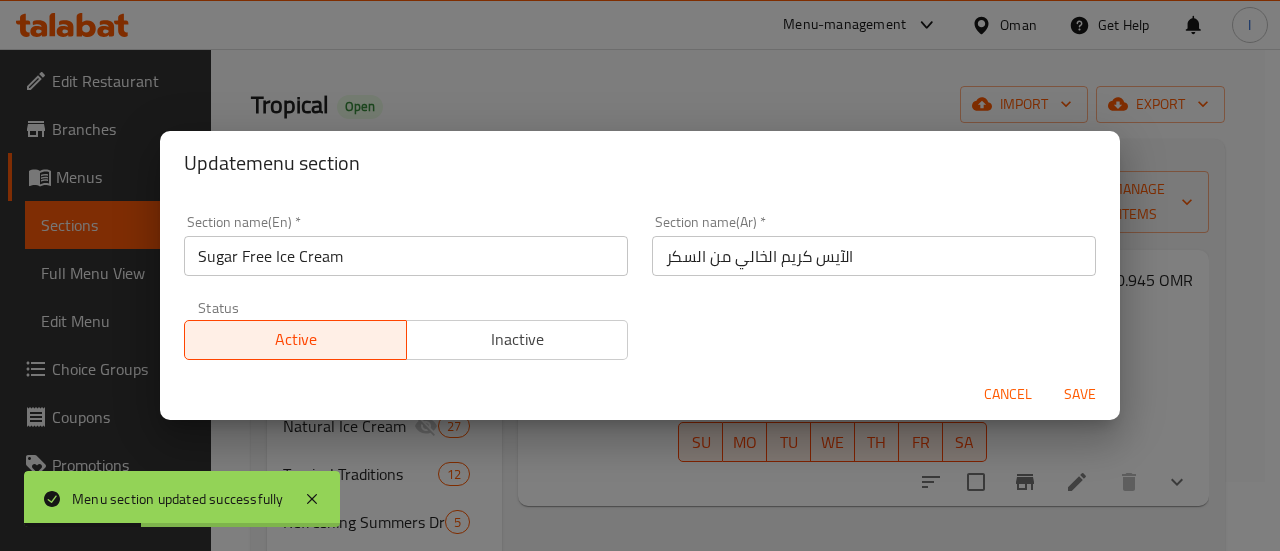 click on "Save" at bounding box center (1080, 394) 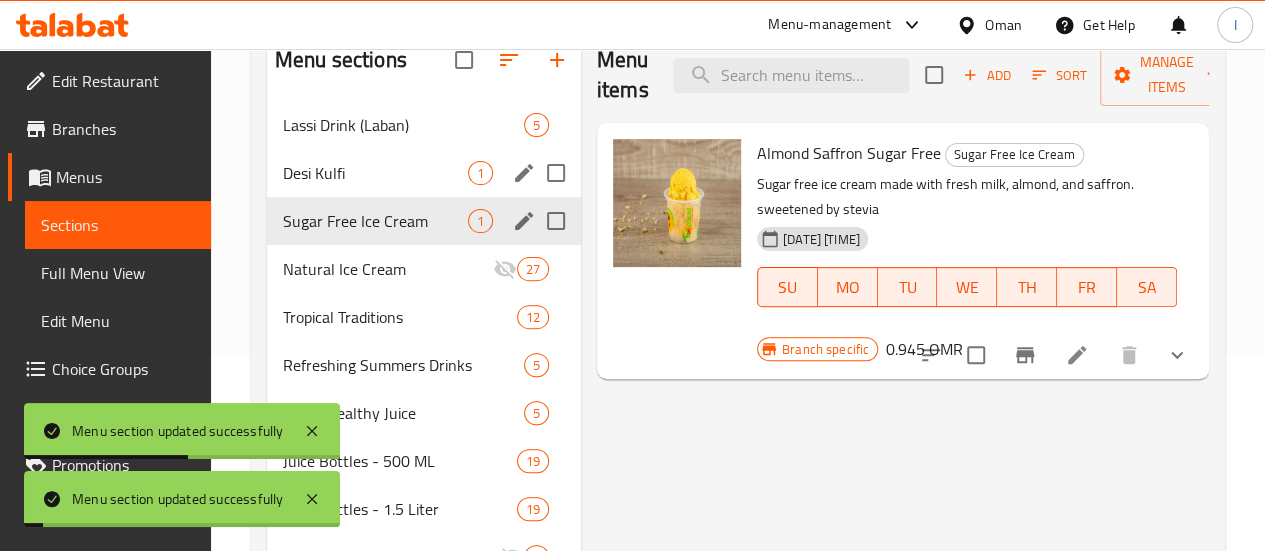 scroll, scrollTop: 202, scrollLeft: 0, axis: vertical 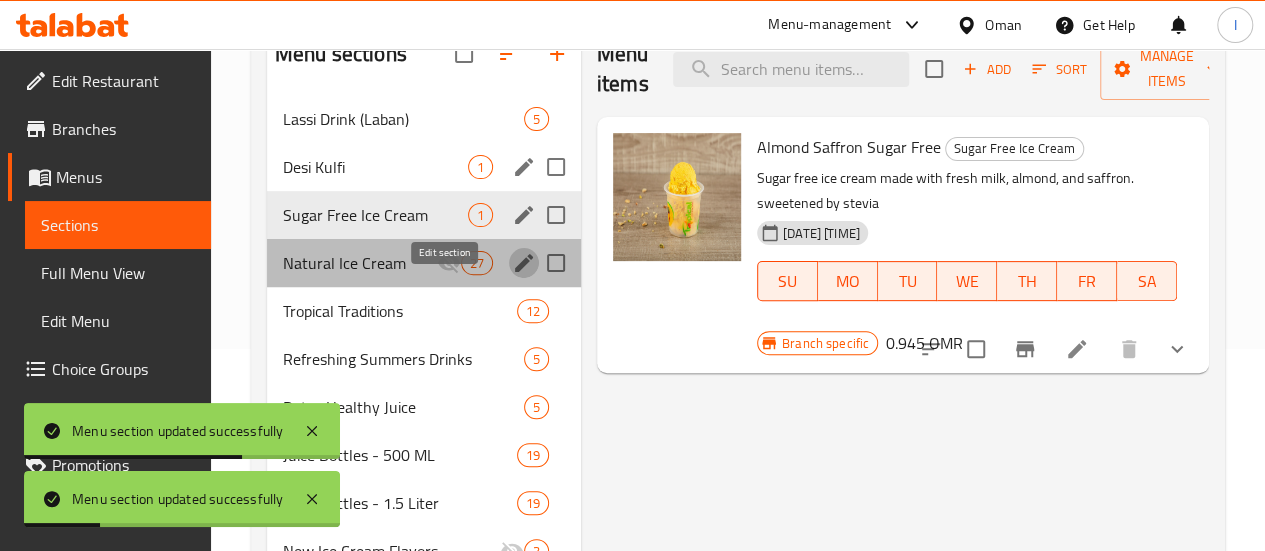 click 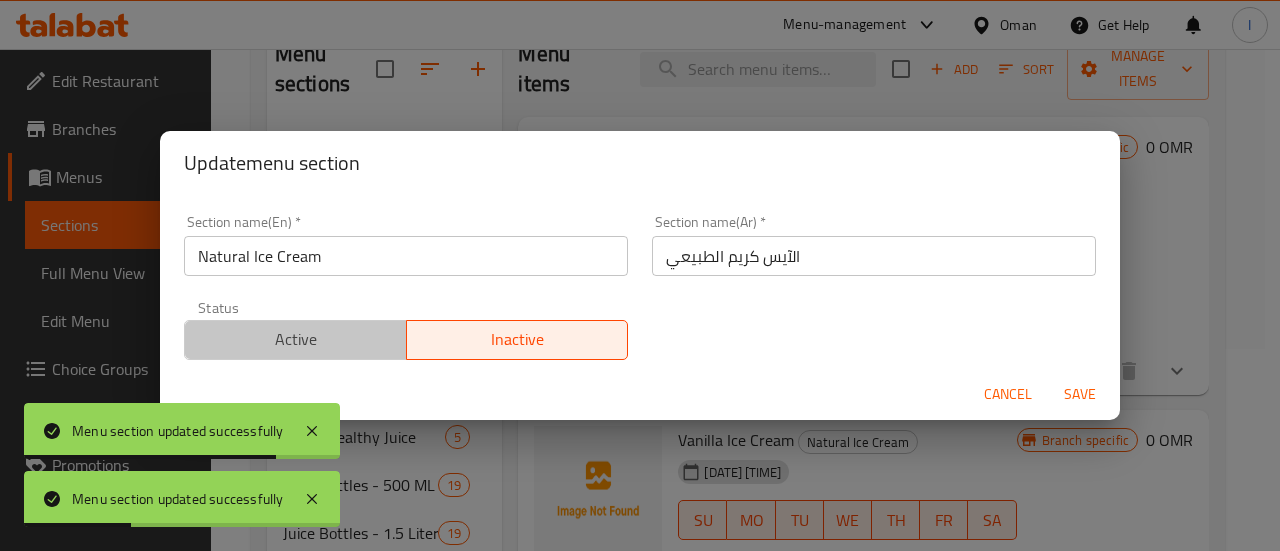 click on "Active" at bounding box center (295, 340) 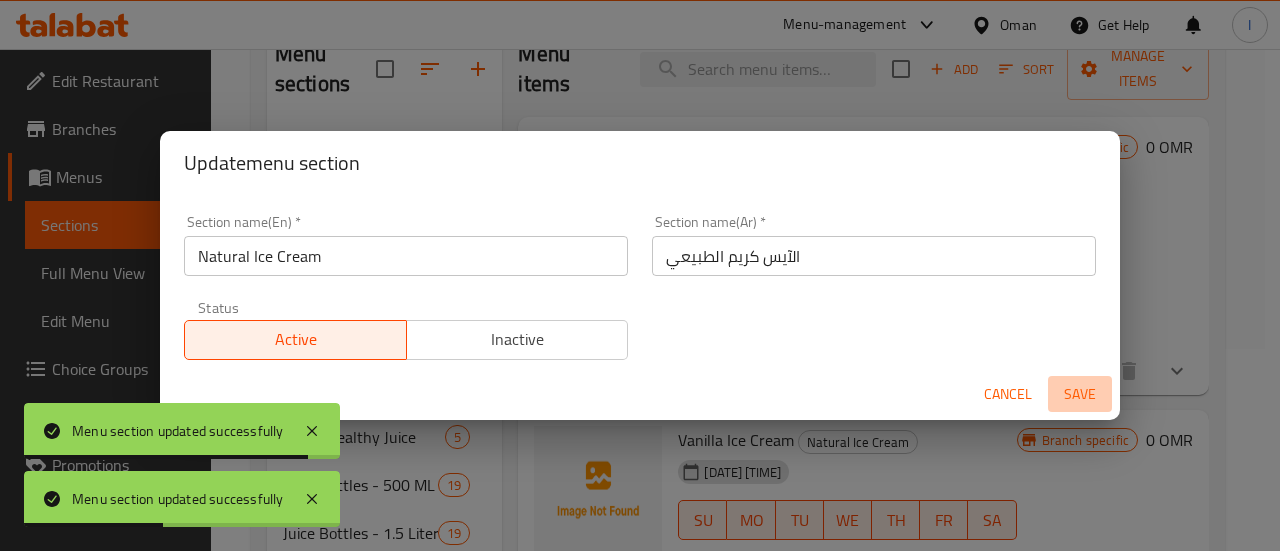 click on "Save" at bounding box center [1080, 394] 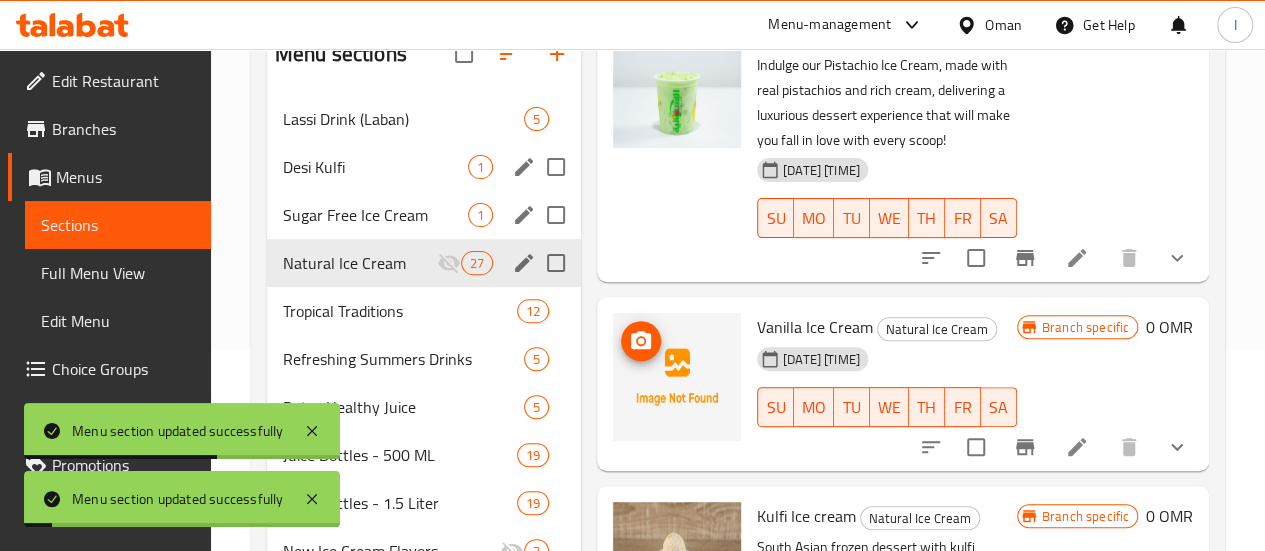 scroll, scrollTop: 137, scrollLeft: 0, axis: vertical 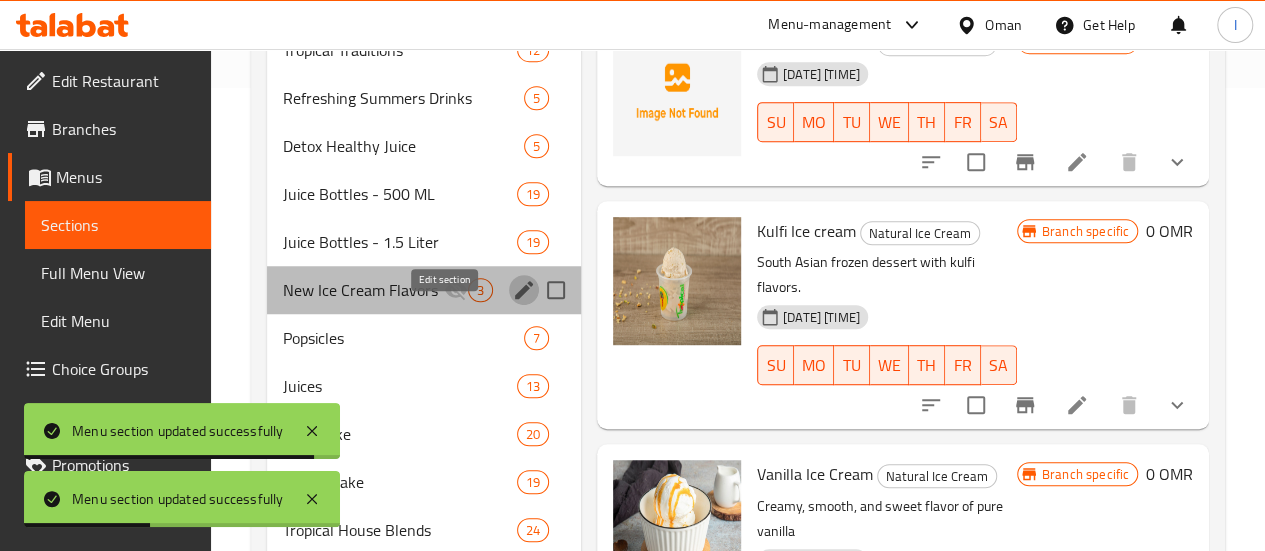 click 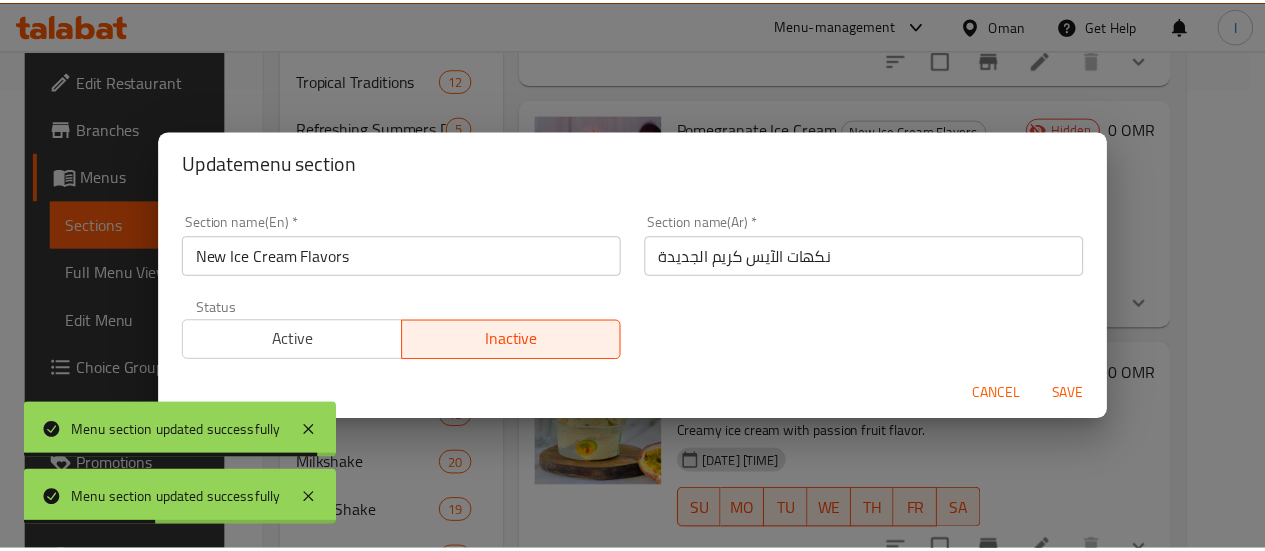 scroll, scrollTop: 0, scrollLeft: 0, axis: both 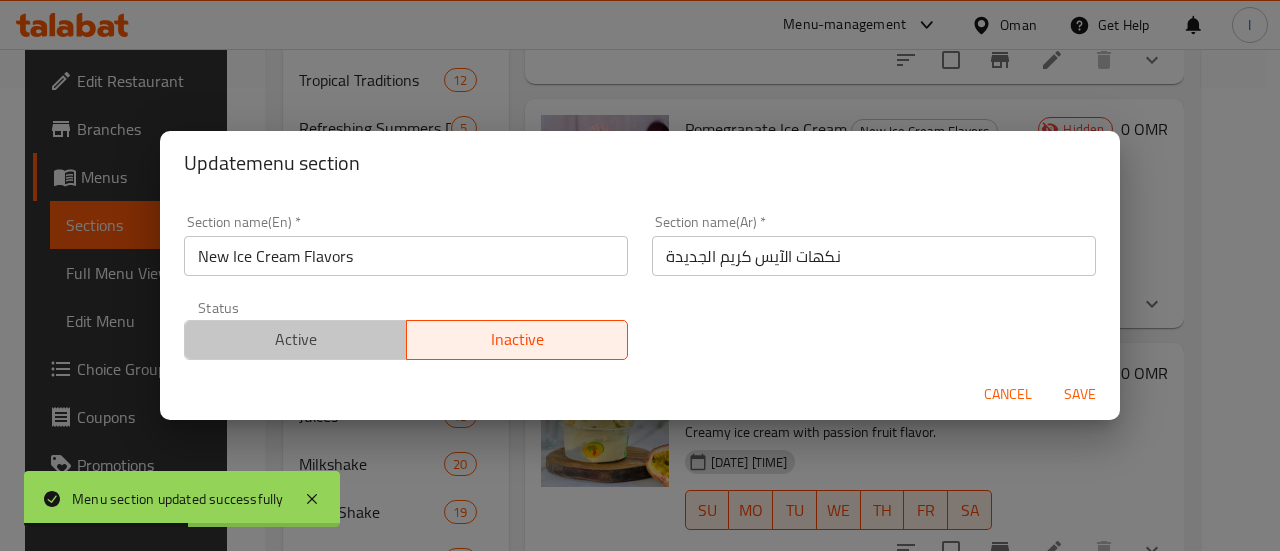click on "Active" at bounding box center (296, 339) 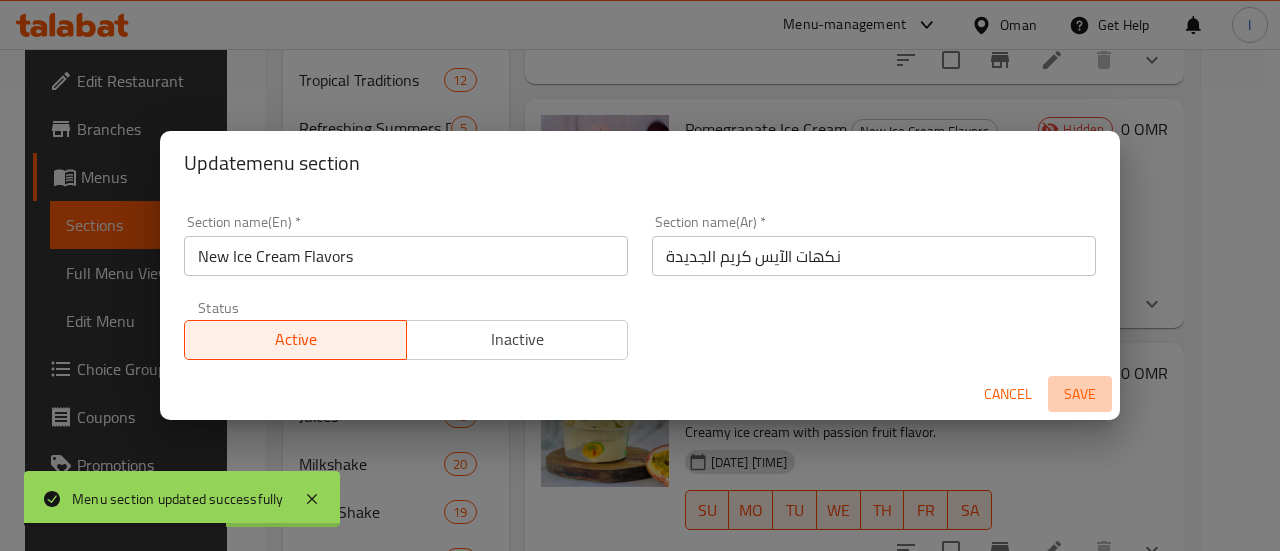 click on "Save" at bounding box center [1080, 394] 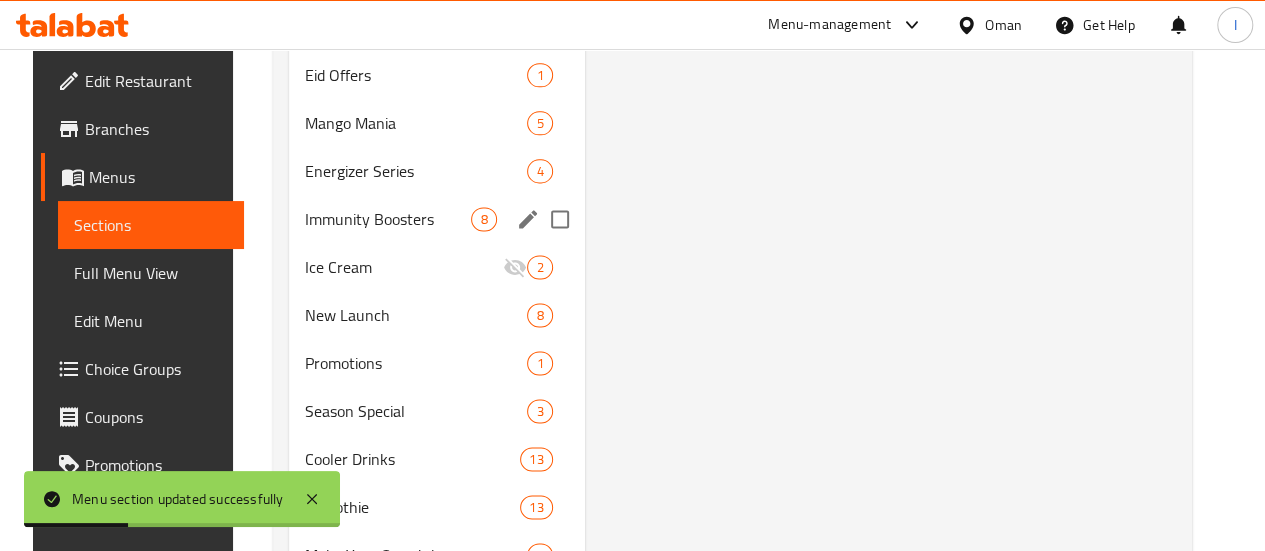 scroll, scrollTop: 1258, scrollLeft: 0, axis: vertical 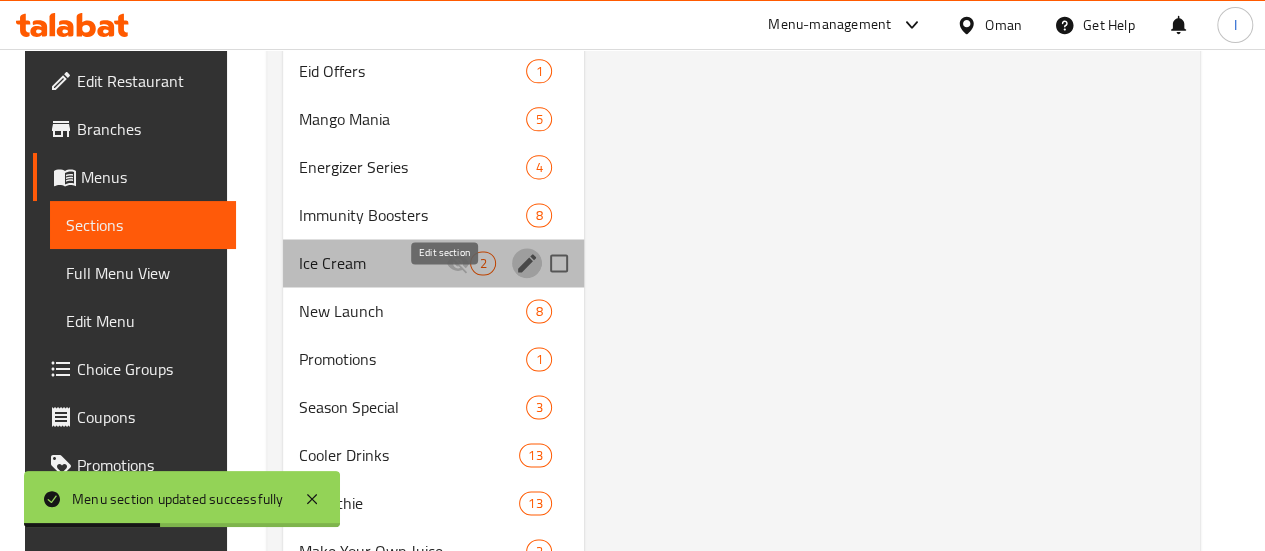 click at bounding box center [527, 263] 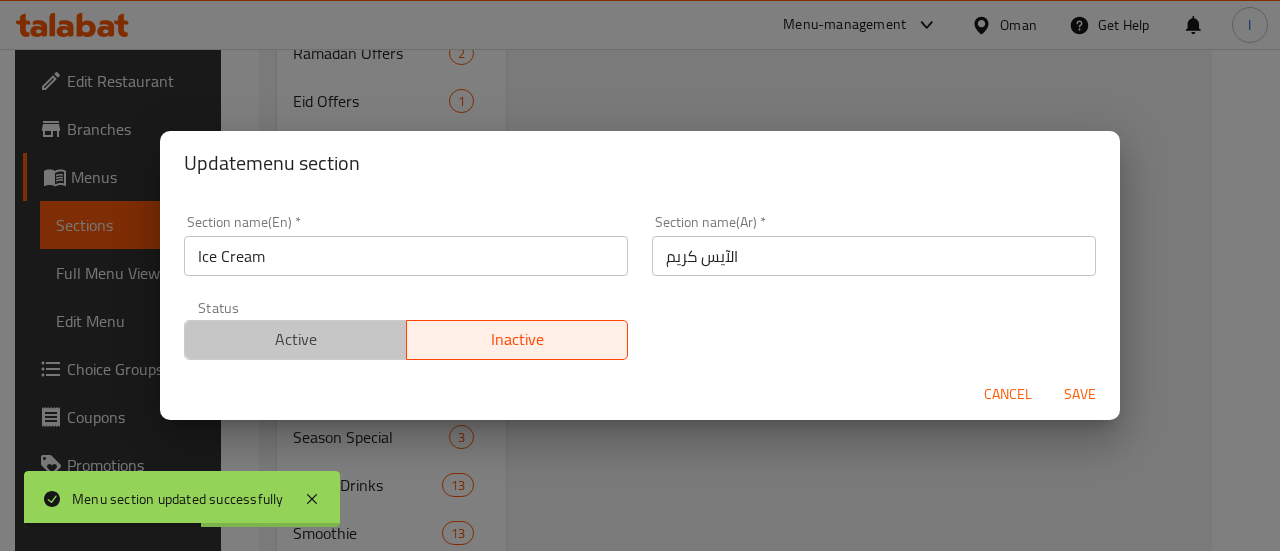 click on "Active" at bounding box center (296, 339) 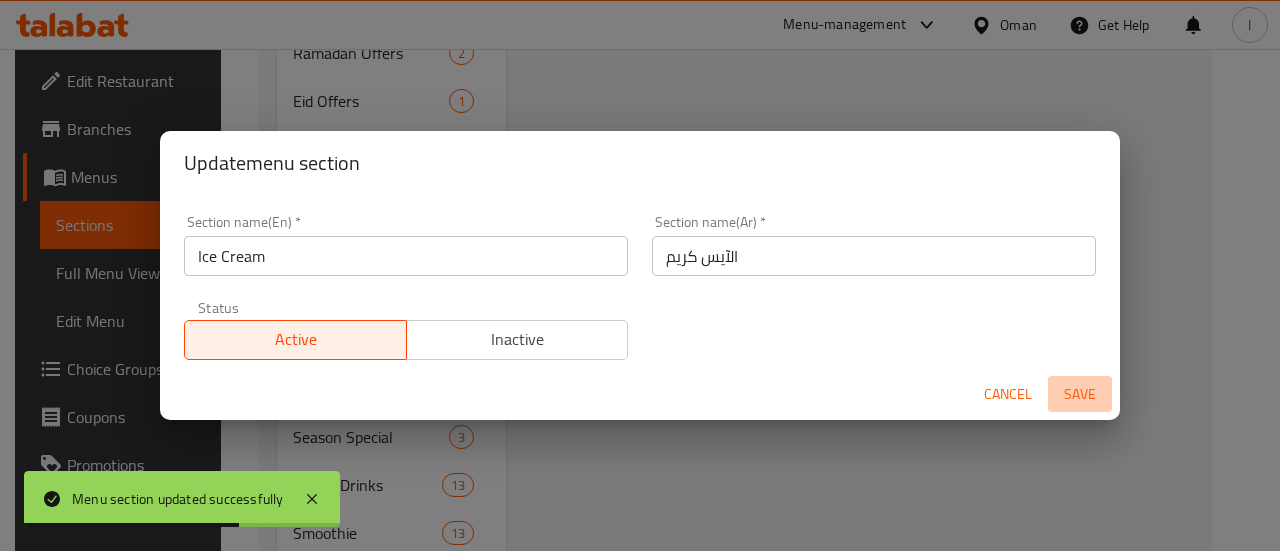 click on "Save" at bounding box center [1080, 394] 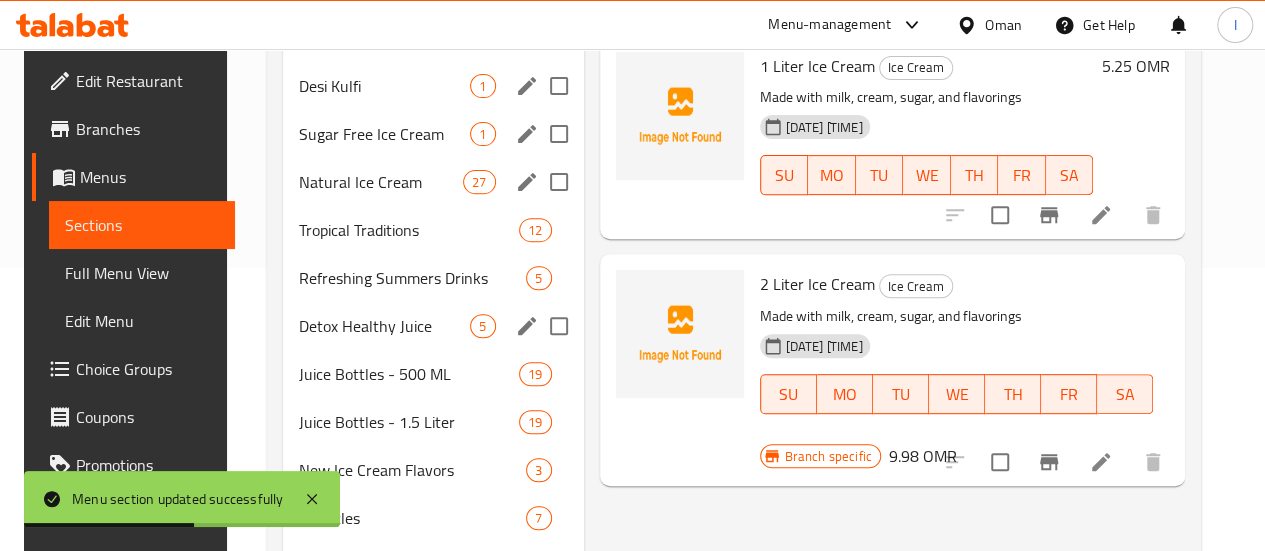 scroll, scrollTop: 264, scrollLeft: 0, axis: vertical 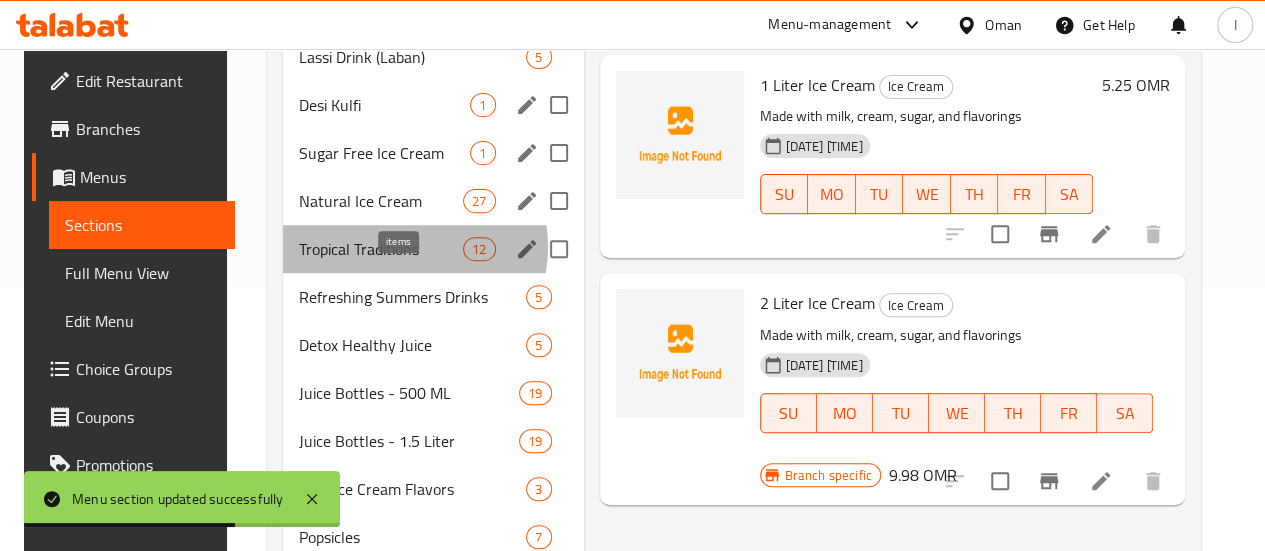 click on "12" at bounding box center [479, 249] 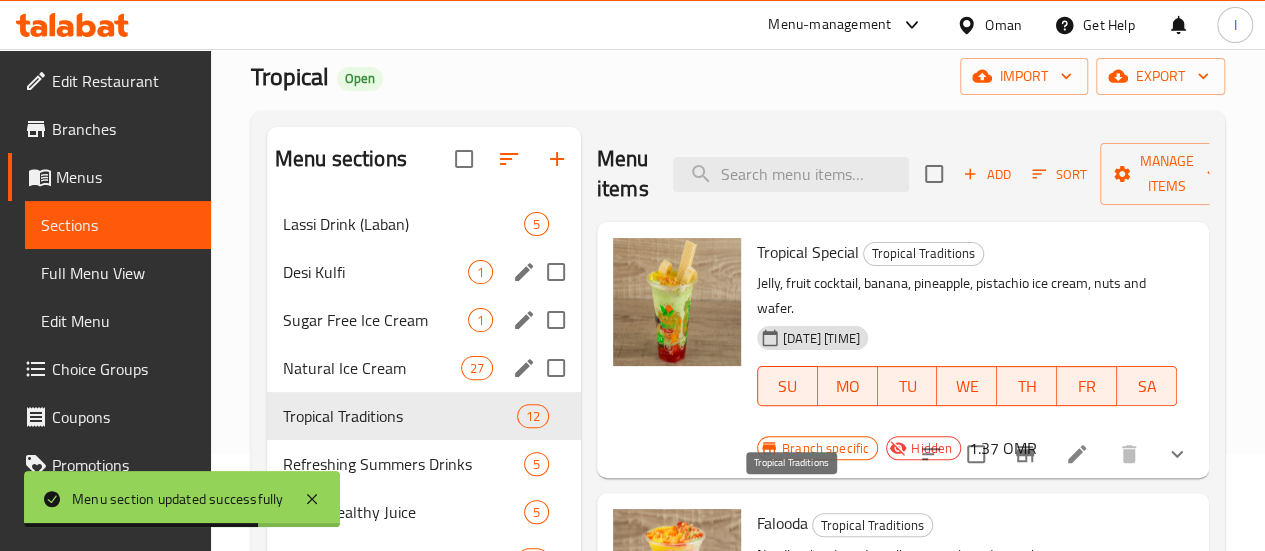 scroll, scrollTop: 93, scrollLeft: 0, axis: vertical 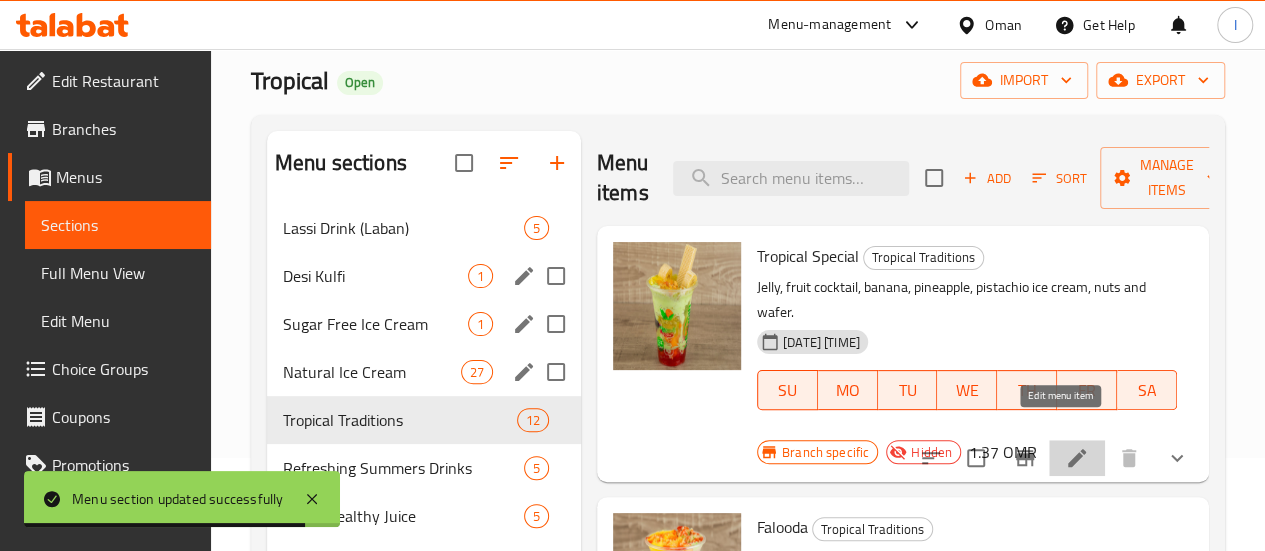 click 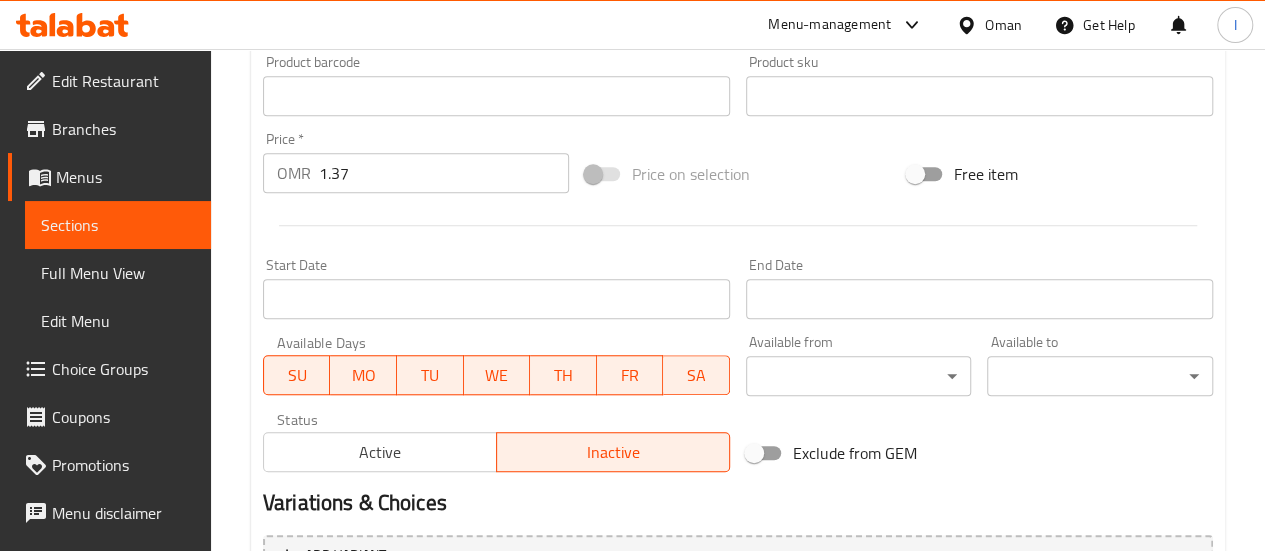 scroll, scrollTop: 699, scrollLeft: 0, axis: vertical 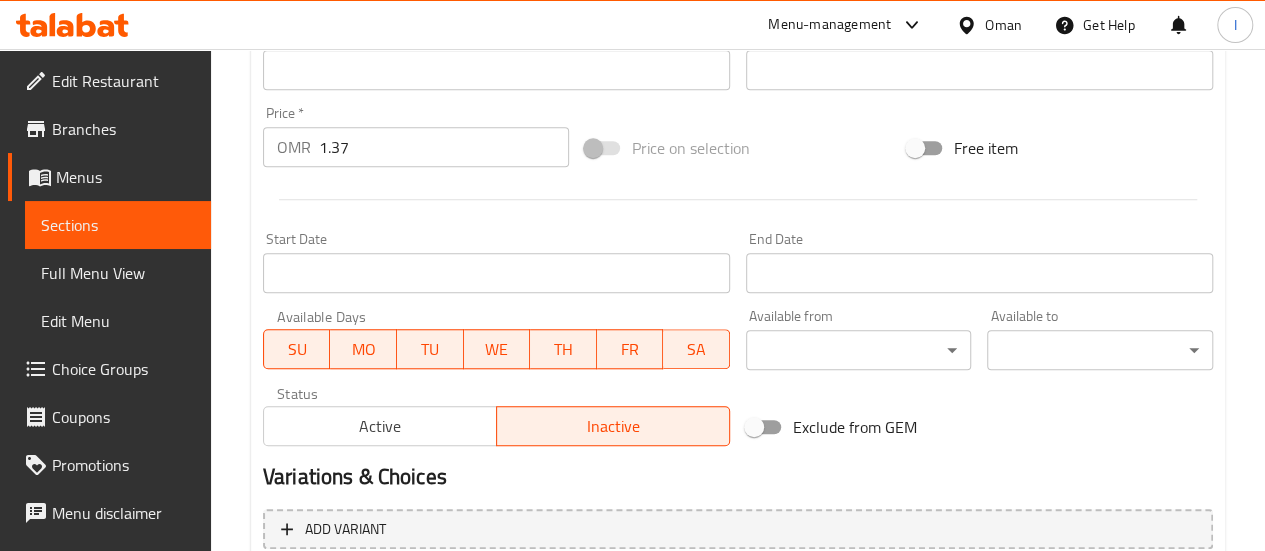 drag, startPoint x: 368, startPoint y: 446, endPoint x: 378, endPoint y: 427, distance: 21.470911 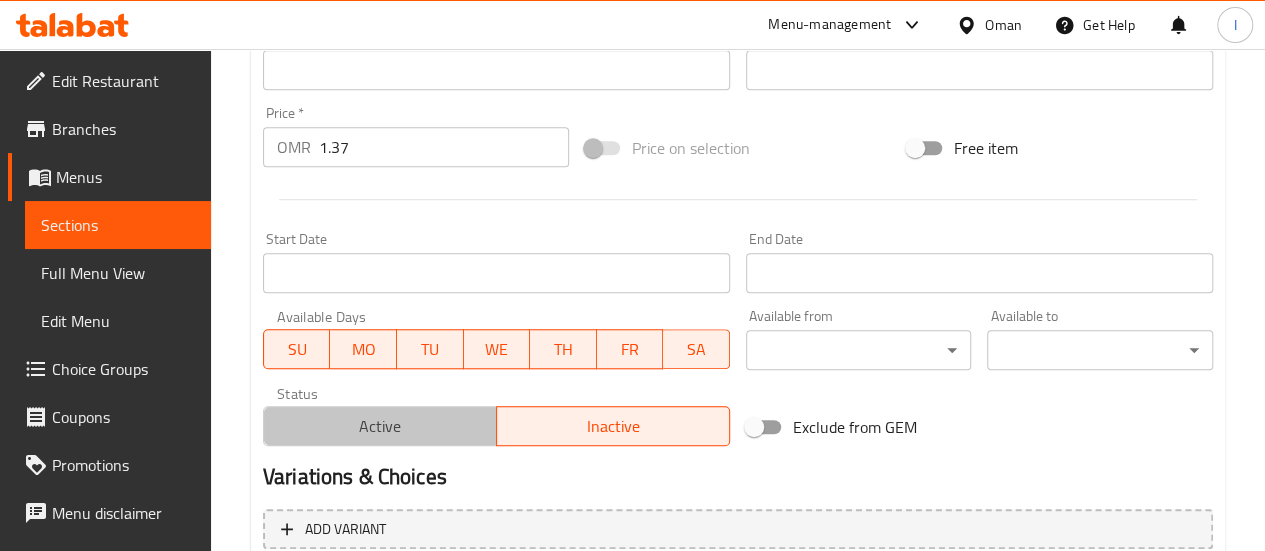 click on "Active" at bounding box center (380, 426) 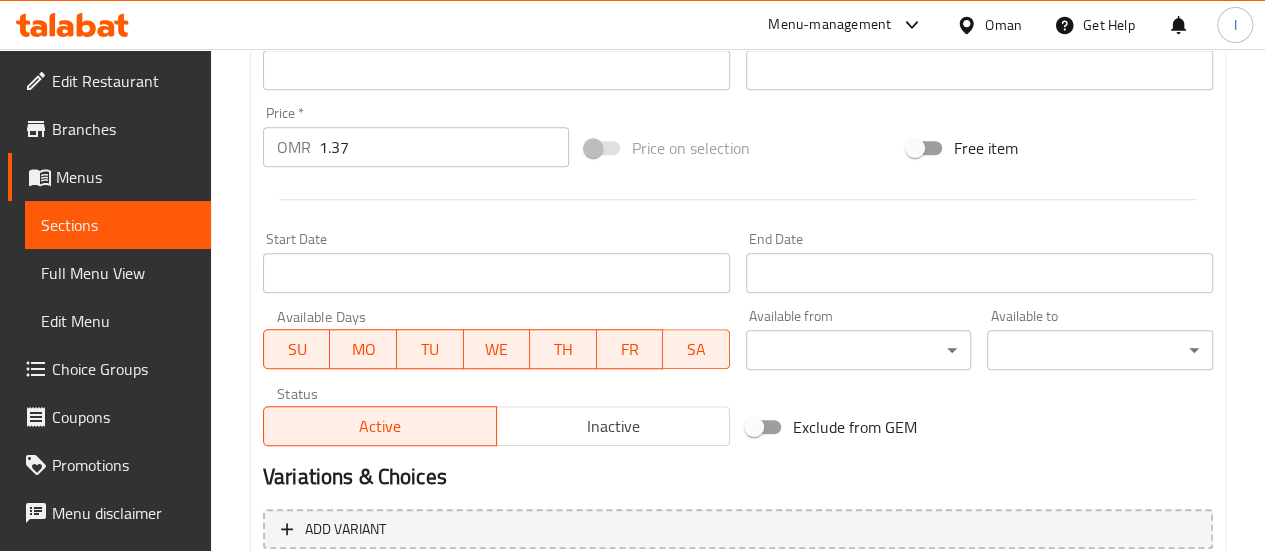 scroll, scrollTop: 923, scrollLeft: 0, axis: vertical 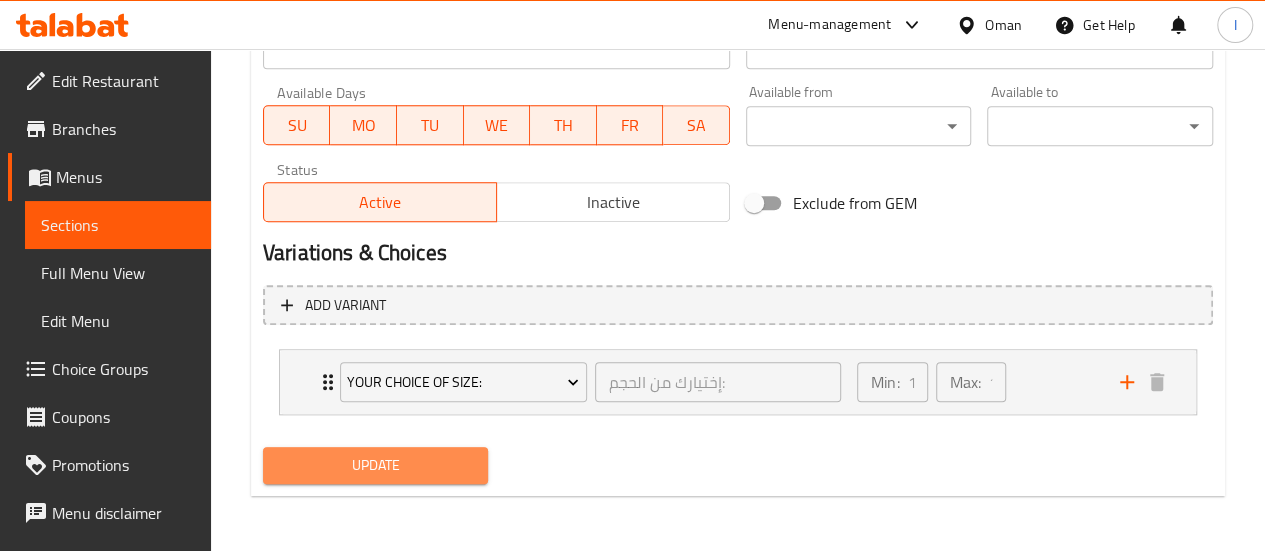 click on "Update" at bounding box center (376, 465) 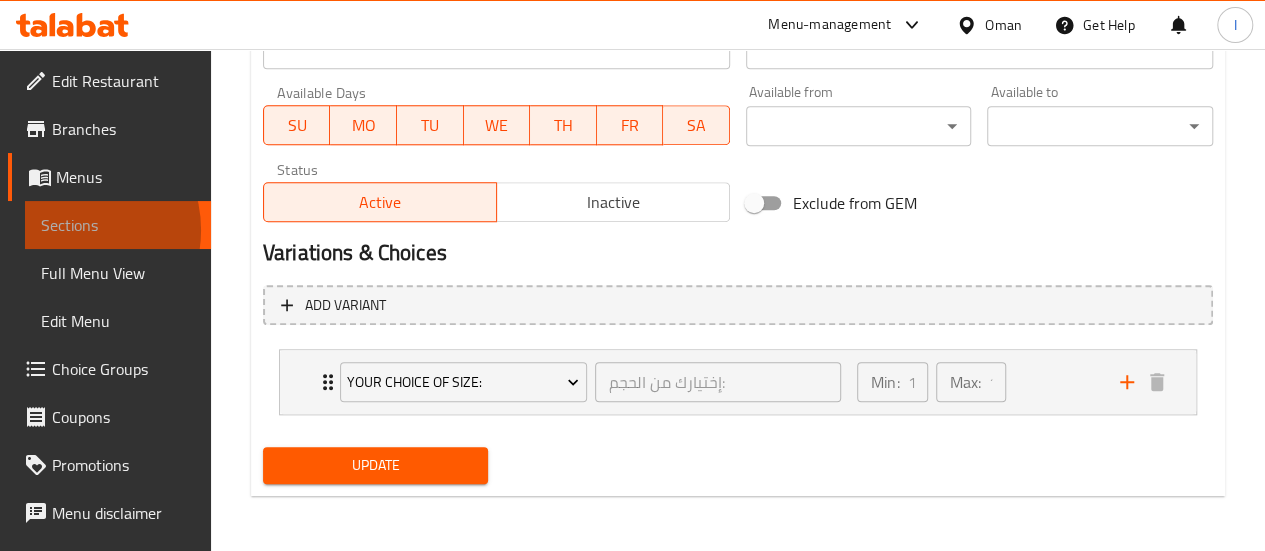 click on "Sections" at bounding box center [118, 225] 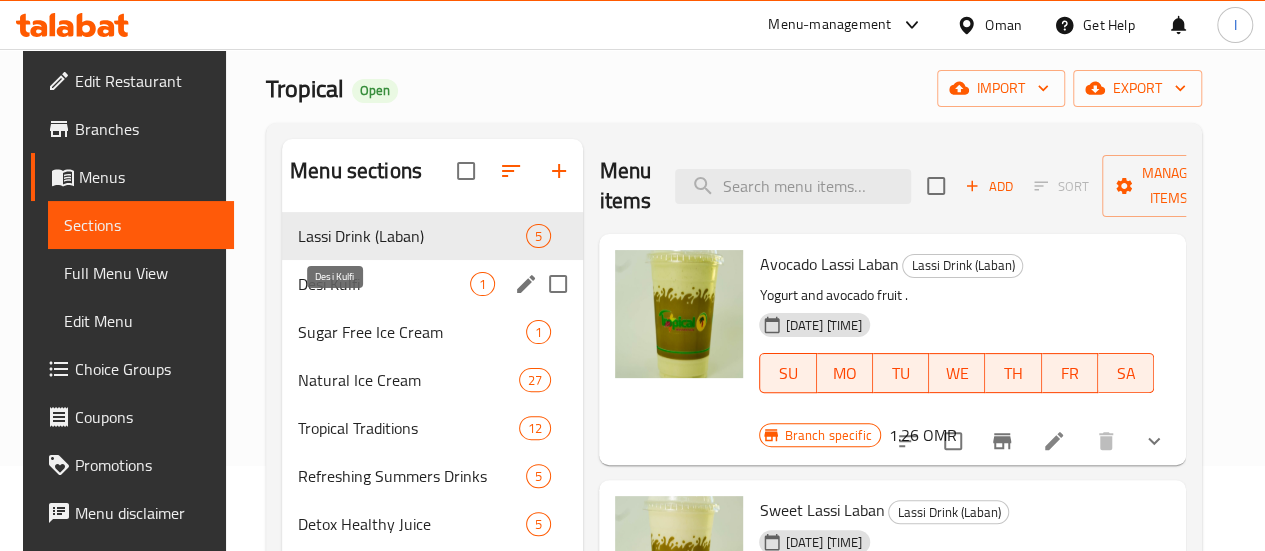 scroll, scrollTop: 91, scrollLeft: 0, axis: vertical 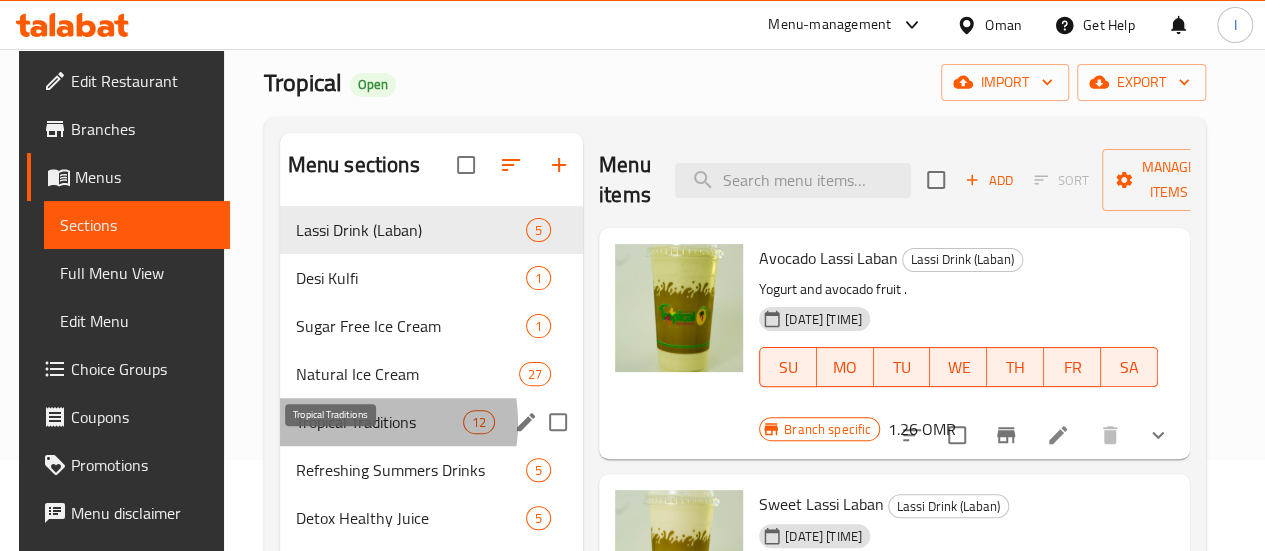 click on "Tropical Traditions" at bounding box center (379, 422) 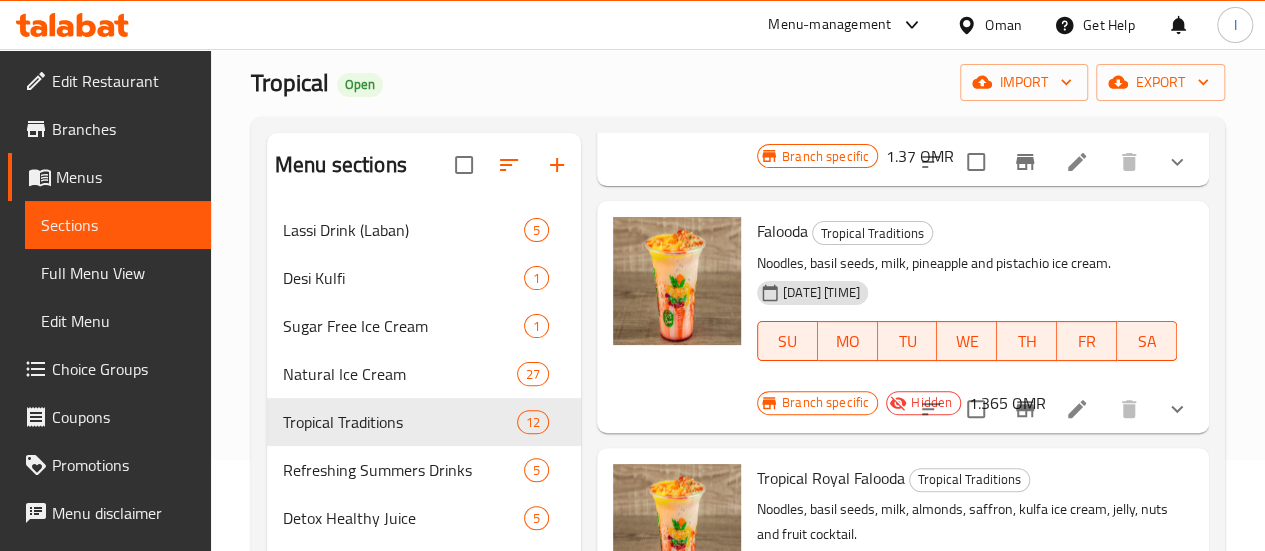 scroll, scrollTop: 300, scrollLeft: 0, axis: vertical 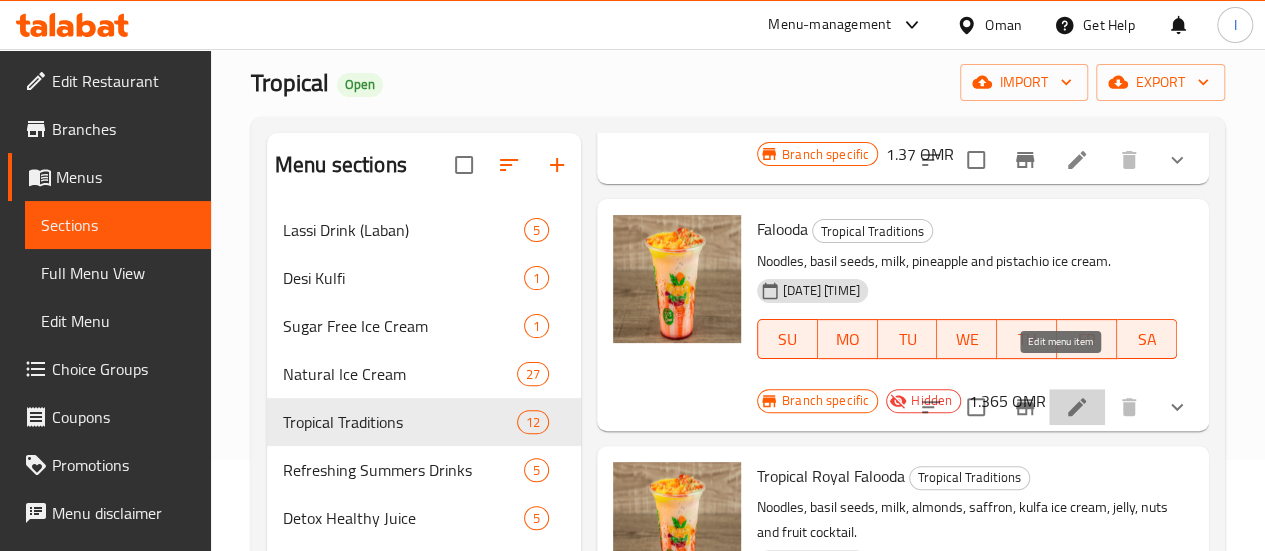 click 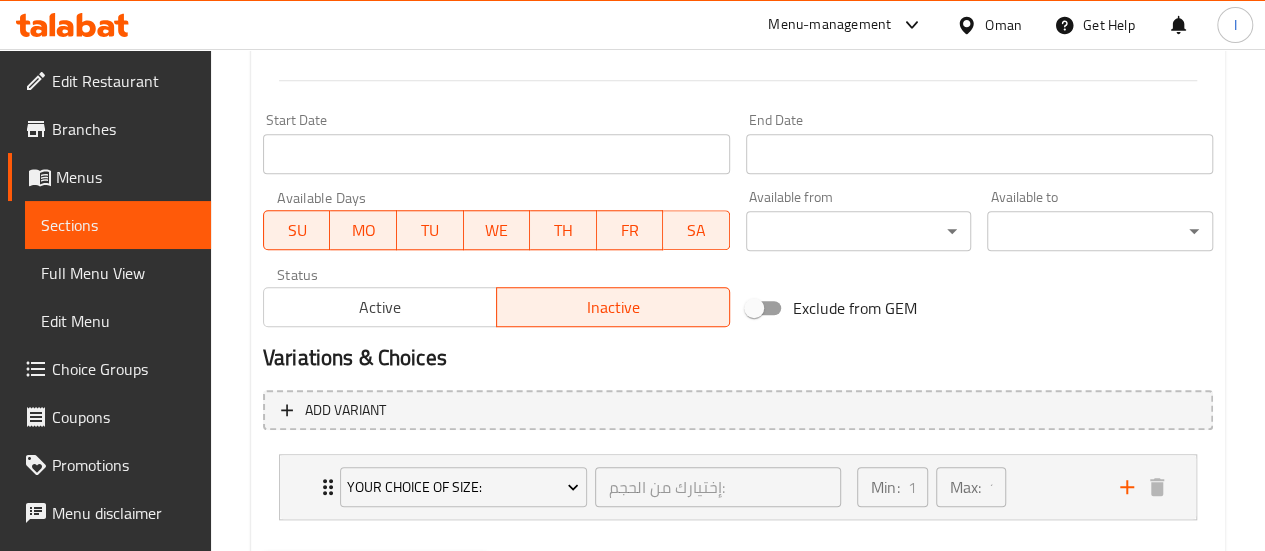 scroll, scrollTop: 836, scrollLeft: 0, axis: vertical 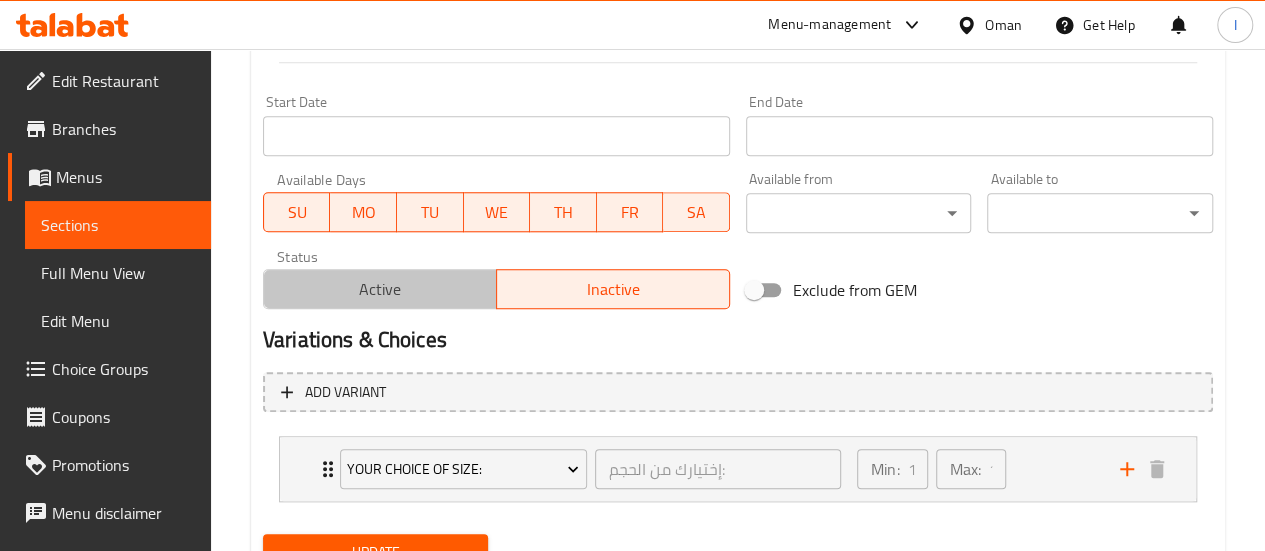 click on "Active" at bounding box center (380, 289) 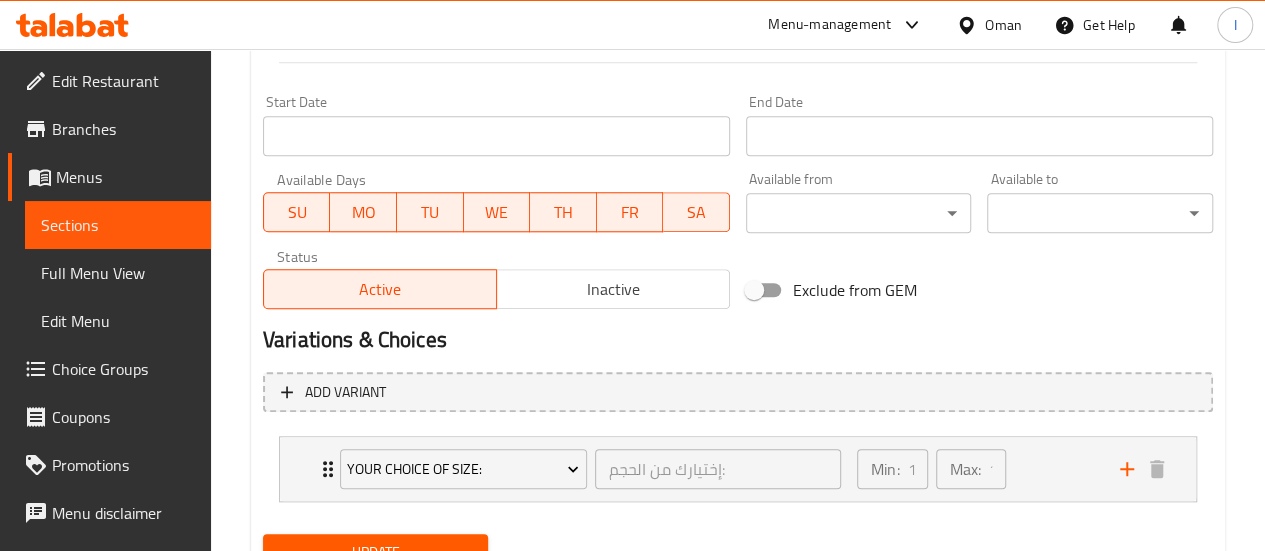 scroll, scrollTop: 923, scrollLeft: 0, axis: vertical 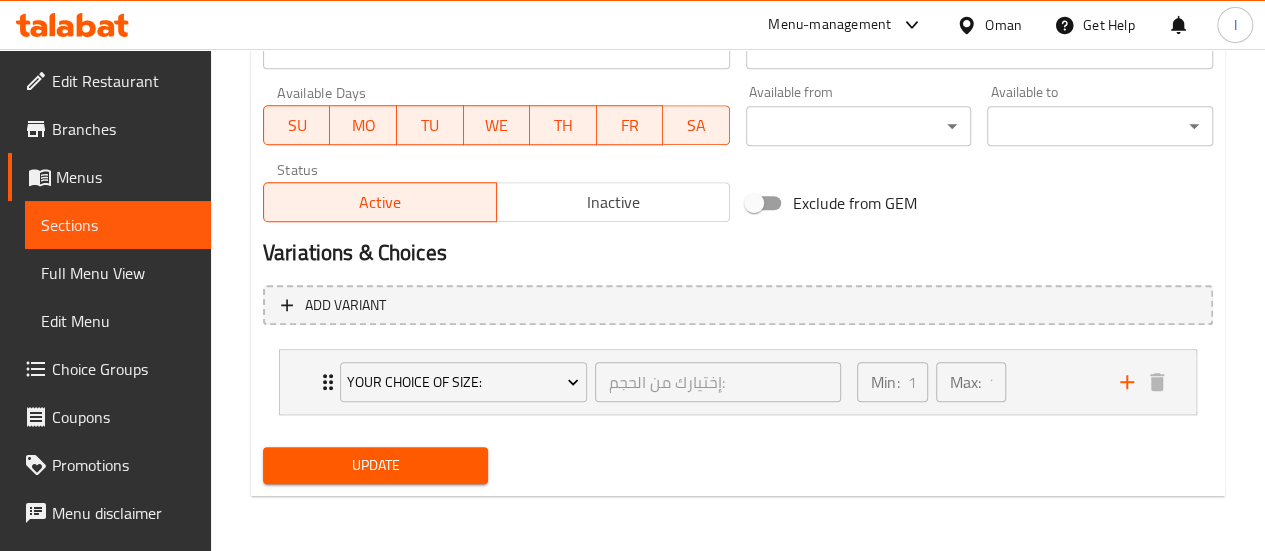 drag, startPoint x: 378, startPoint y: 445, endPoint x: 378, endPoint y: 465, distance: 20 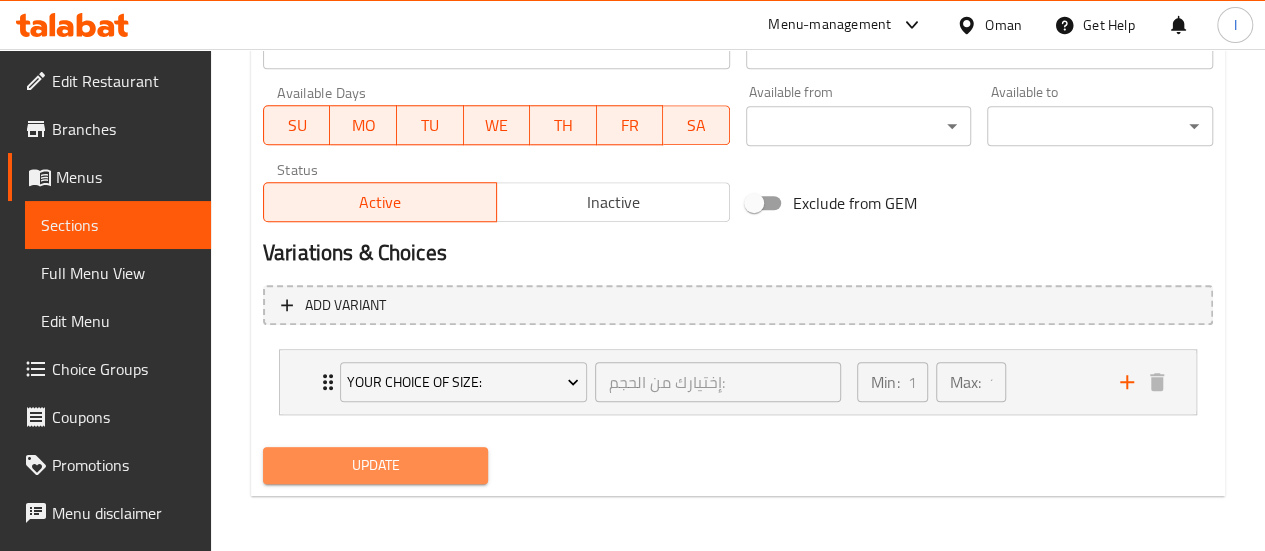 click on "Update" at bounding box center [376, 465] 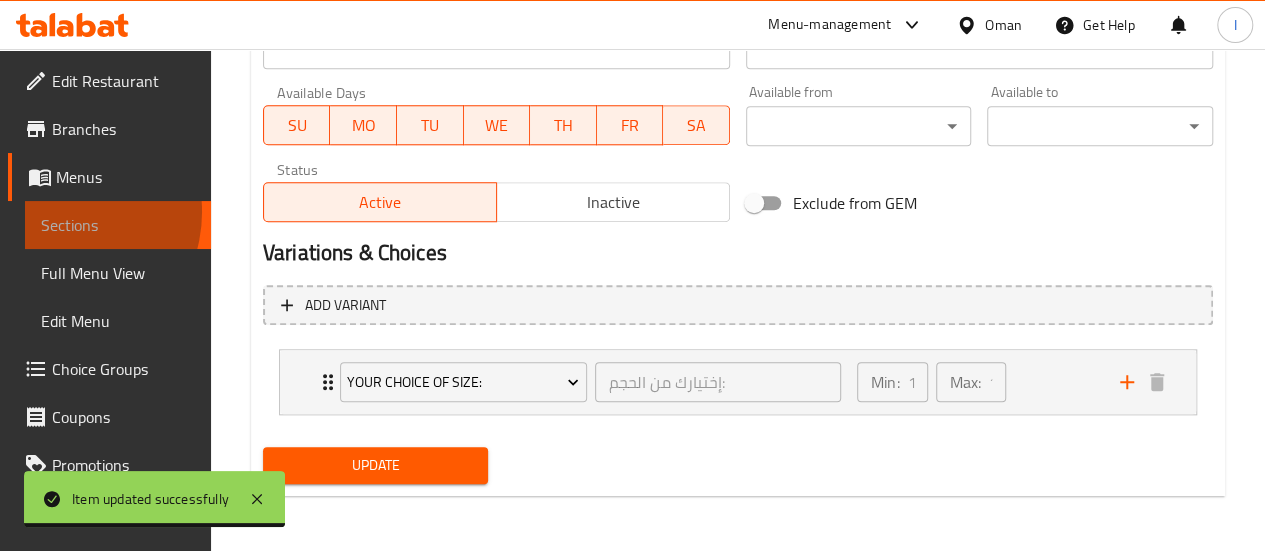 click on "Sections" at bounding box center (118, 225) 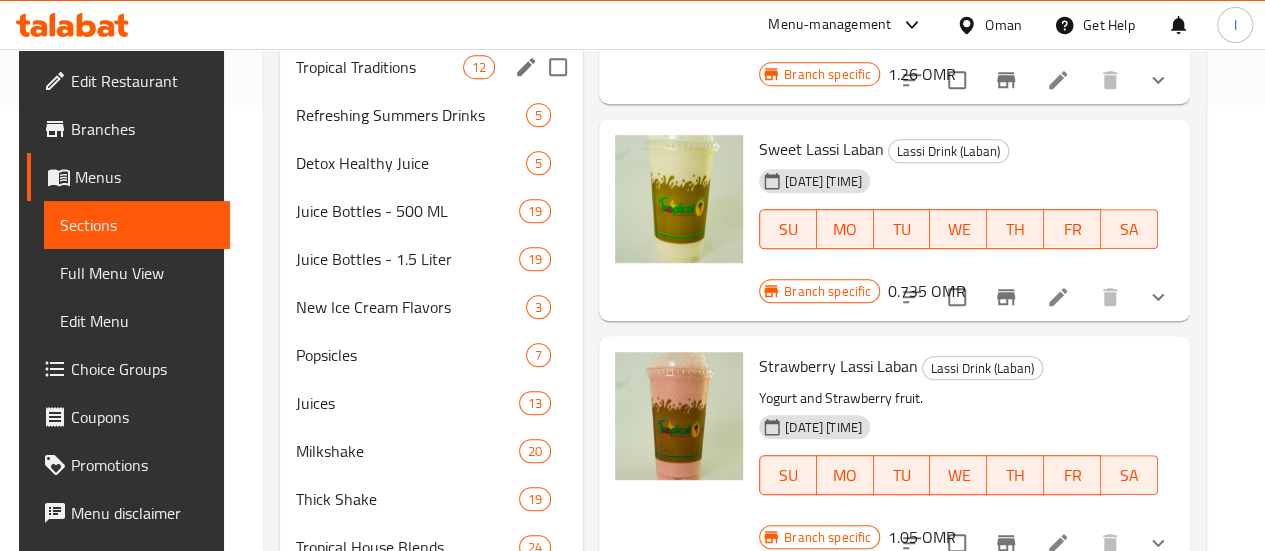 scroll, scrollTop: 393, scrollLeft: 0, axis: vertical 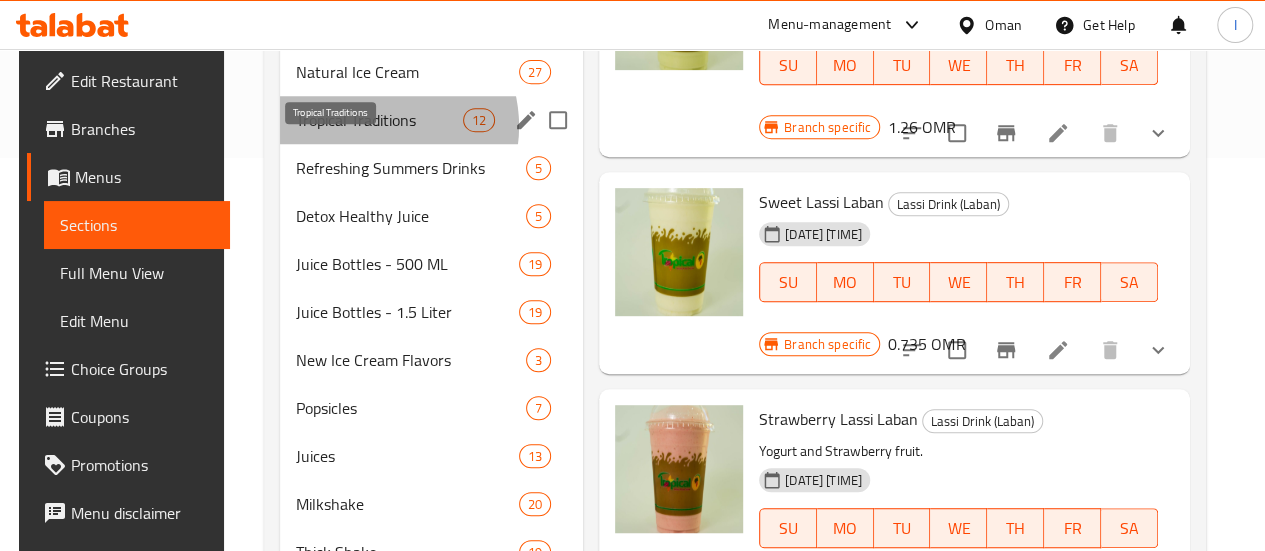 click on "Tropical Traditions" at bounding box center (379, 120) 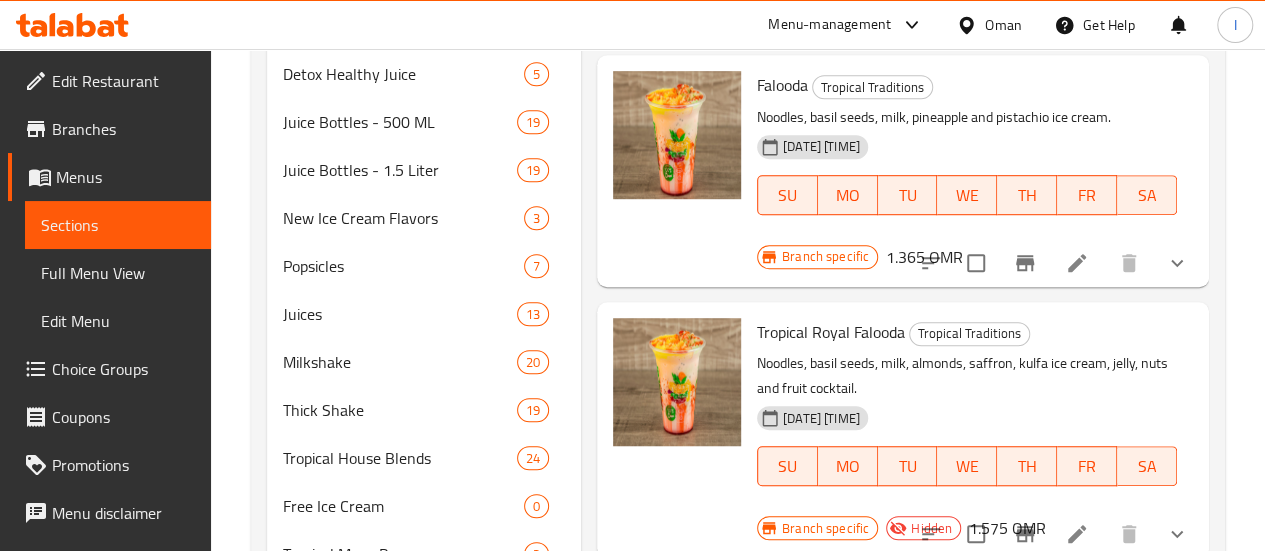 scroll, scrollTop: 534, scrollLeft: 0, axis: vertical 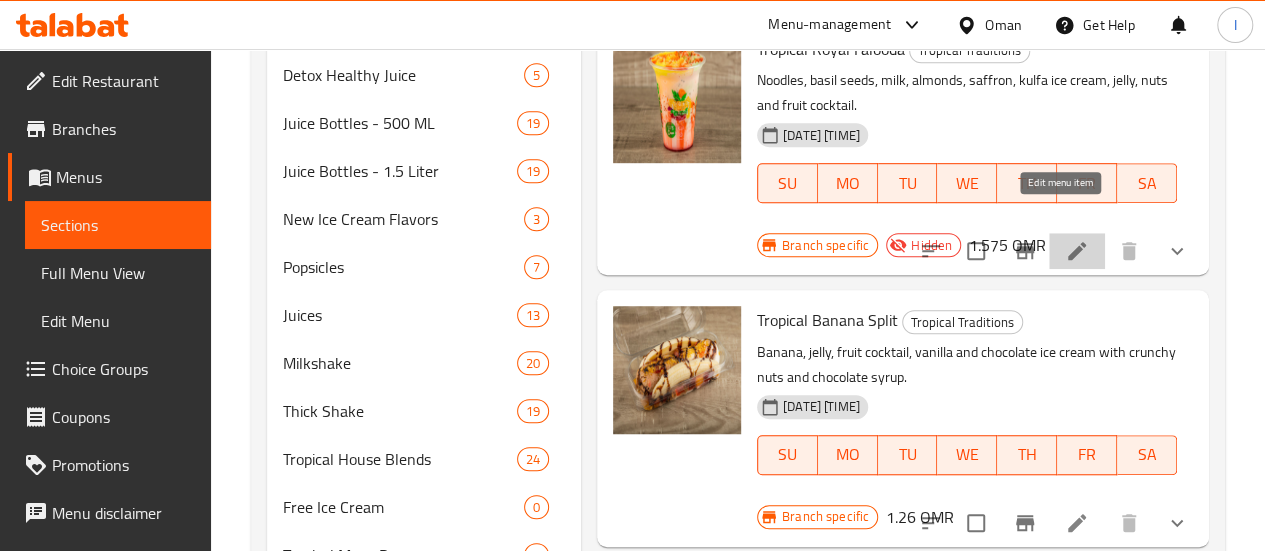 click 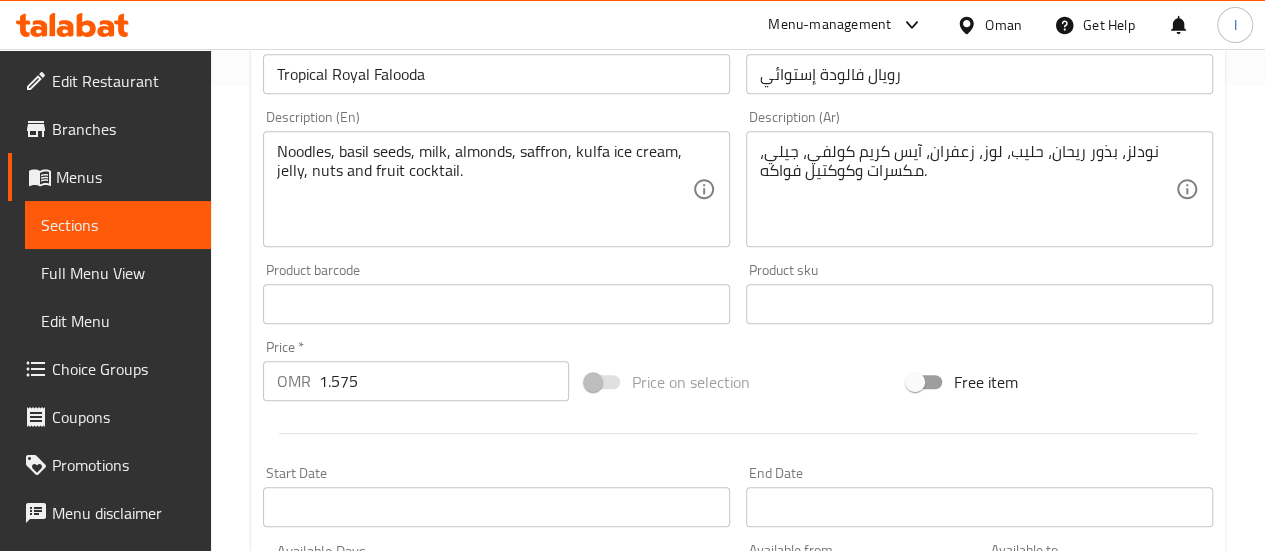 scroll, scrollTop: 798, scrollLeft: 0, axis: vertical 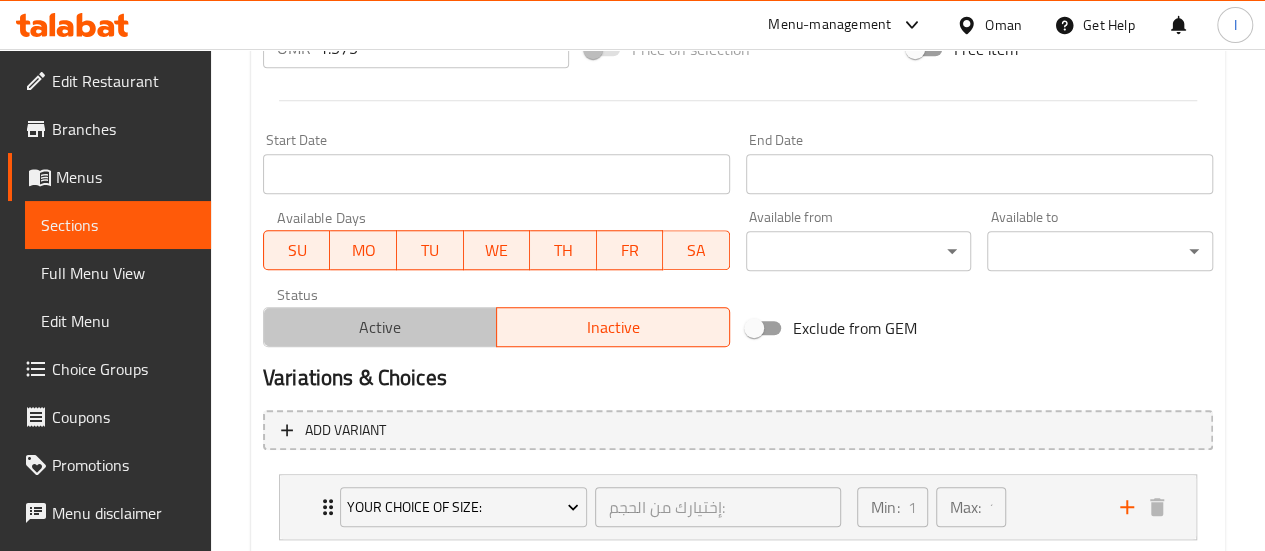 click on "Active" at bounding box center (380, 327) 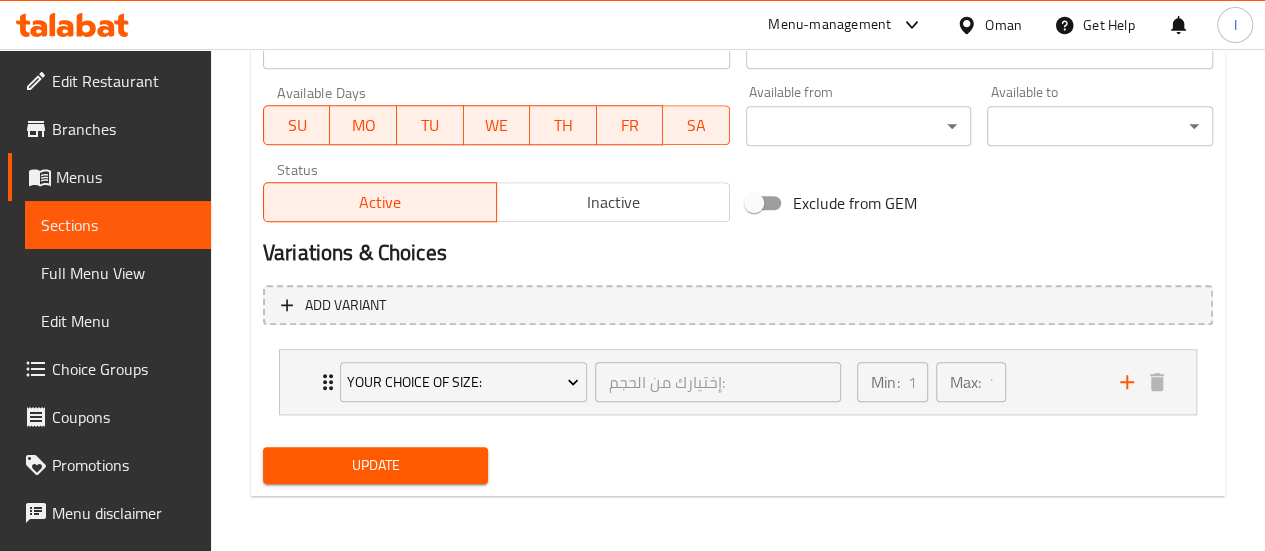 scroll, scrollTop: 922, scrollLeft: 0, axis: vertical 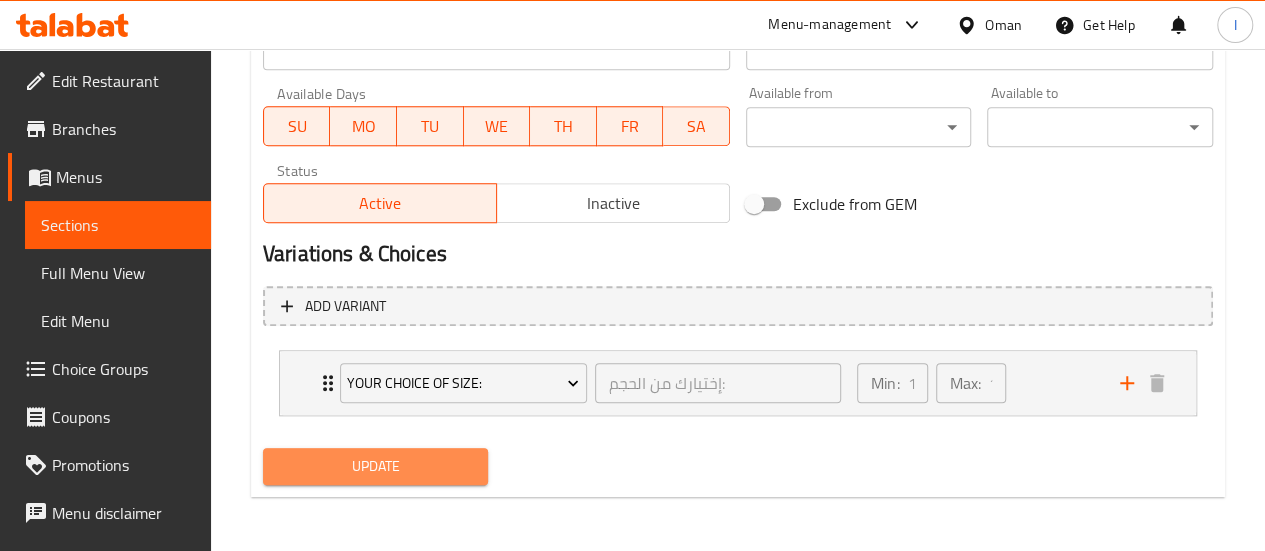 click on "Update" at bounding box center [376, 466] 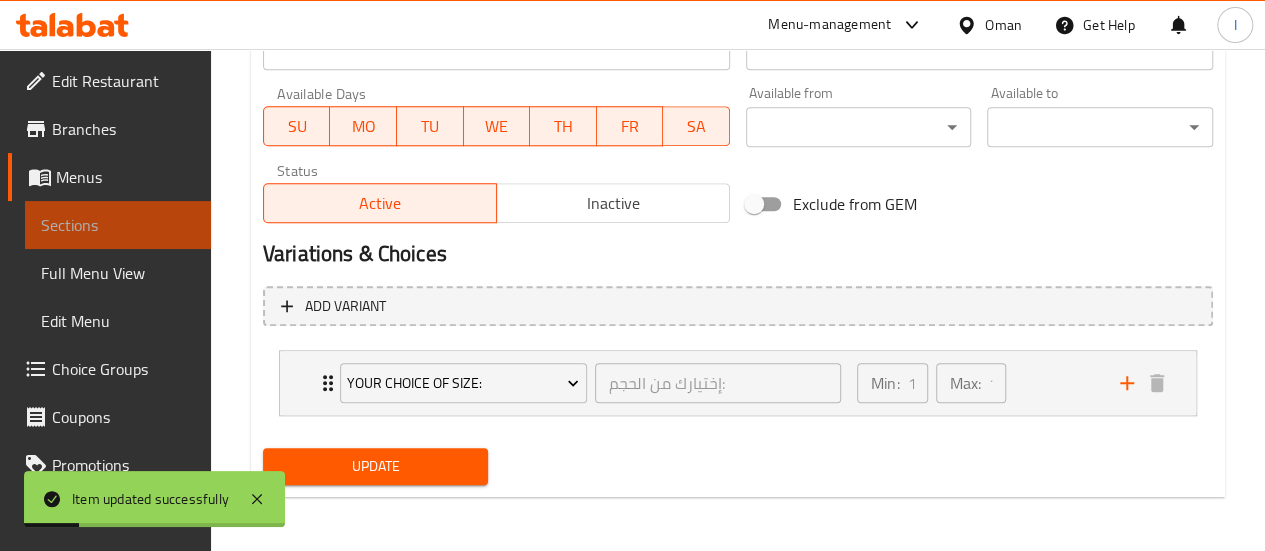 click on "Sections" at bounding box center [118, 225] 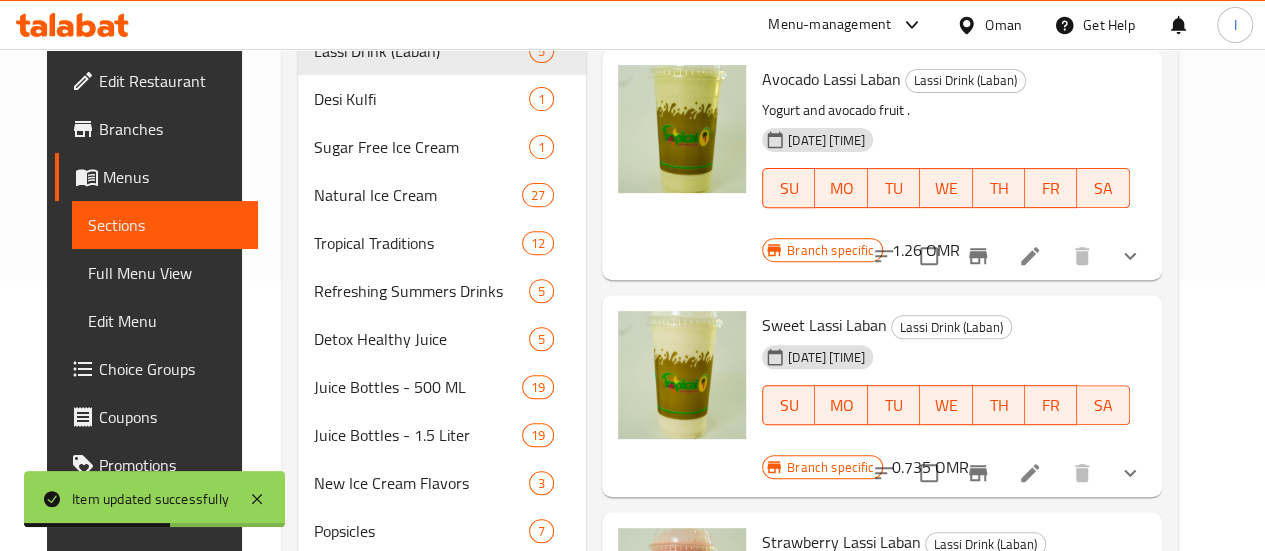 scroll, scrollTop: 239, scrollLeft: 0, axis: vertical 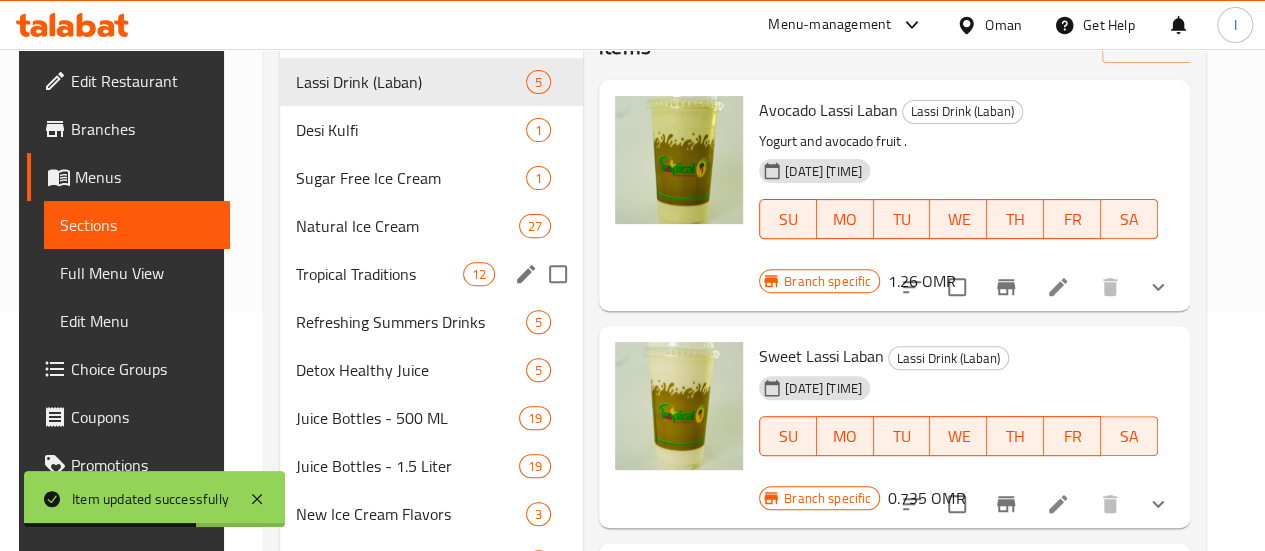 click on "Tropical Traditions 12" at bounding box center [431, 274] 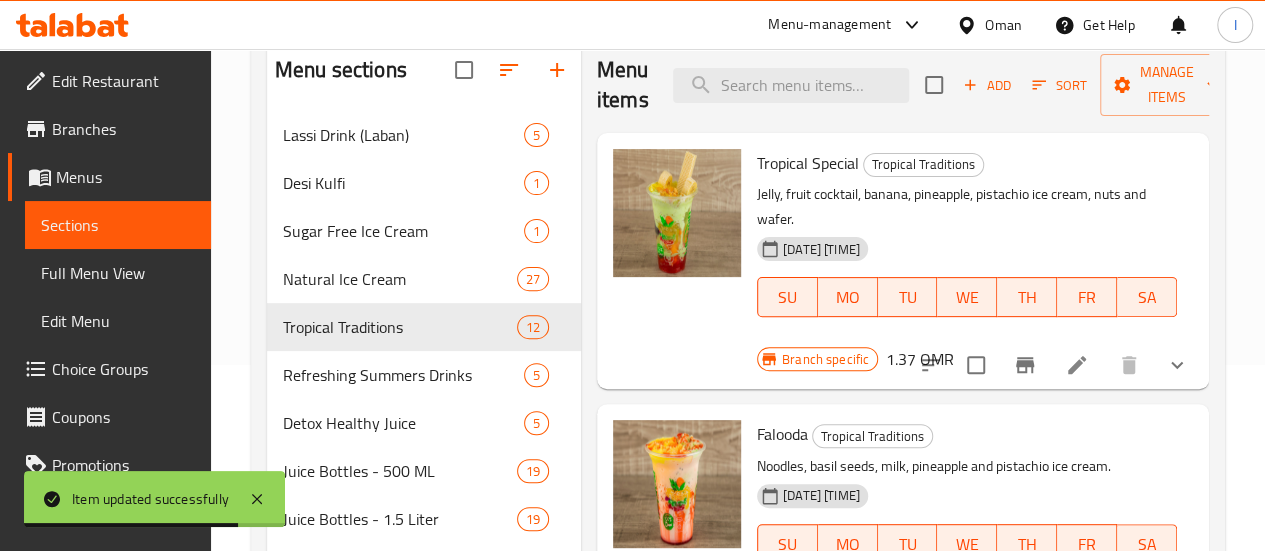 scroll, scrollTop: 185, scrollLeft: 0, axis: vertical 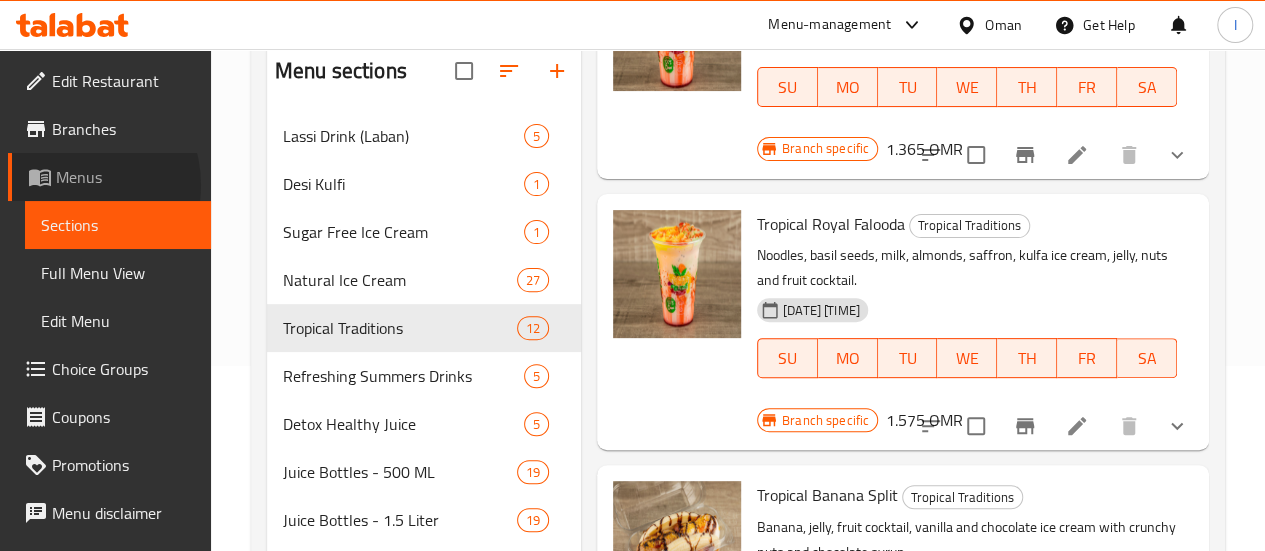 click on "Menus" at bounding box center [125, 177] 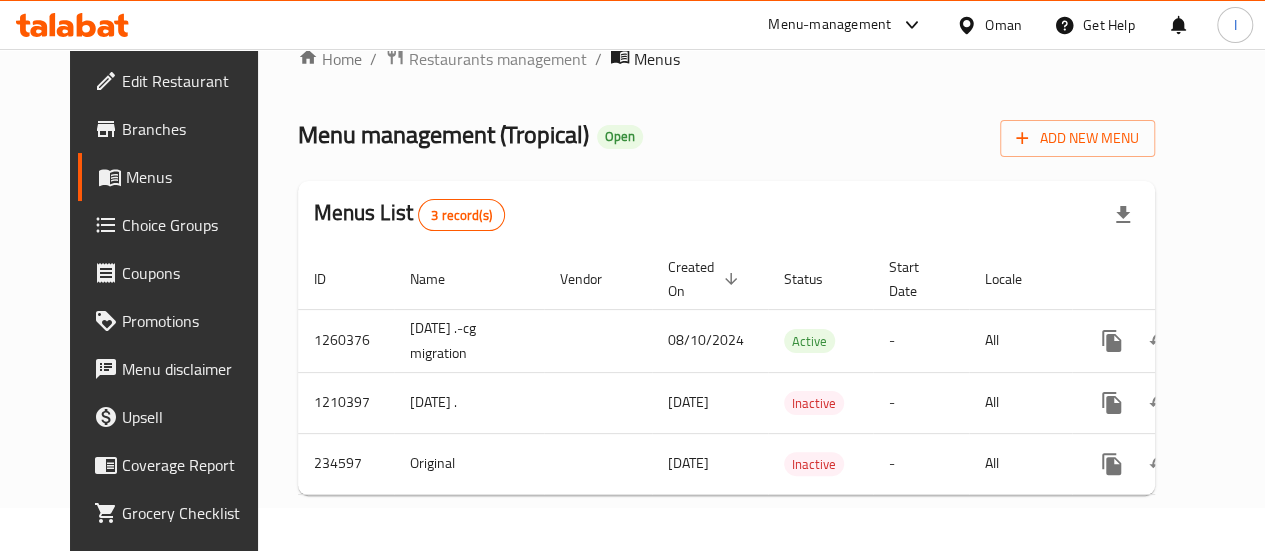 scroll, scrollTop: 56, scrollLeft: 0, axis: vertical 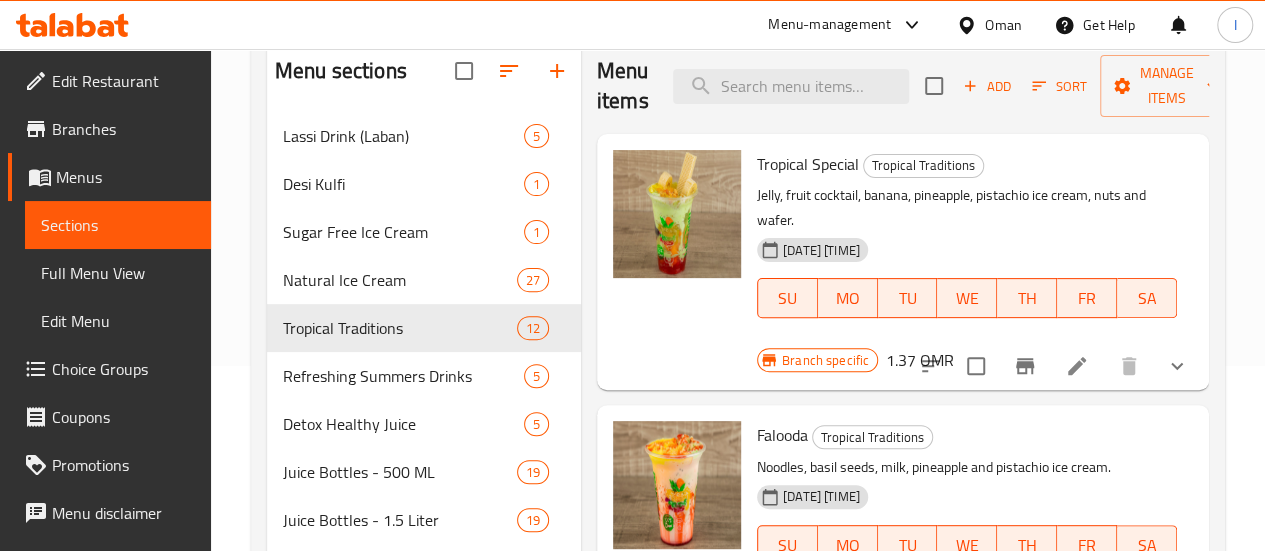 click 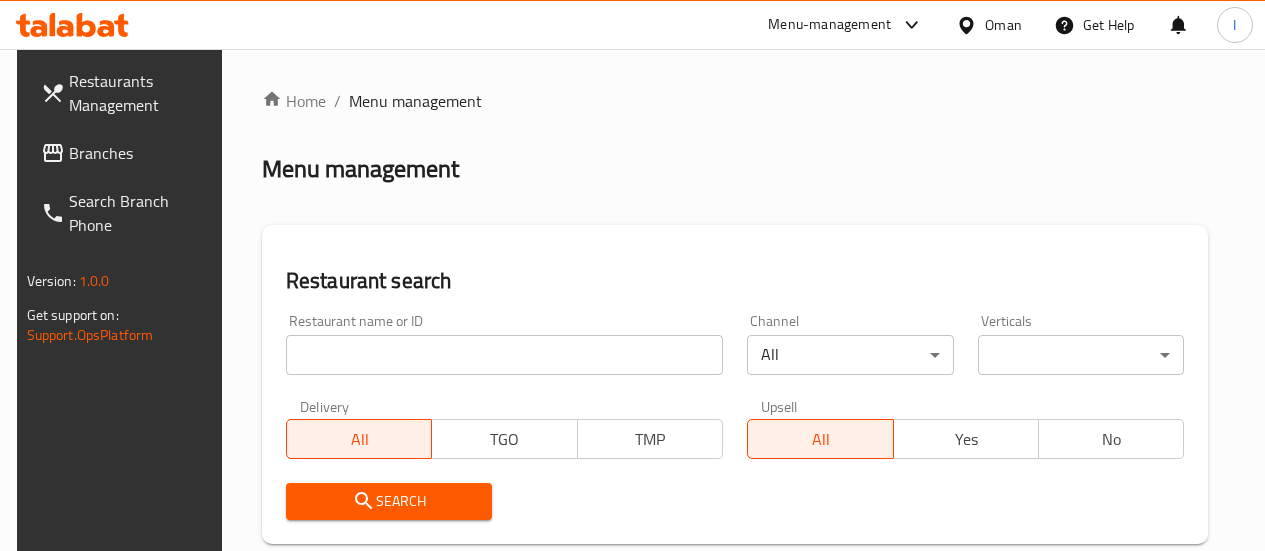 scroll, scrollTop: 185, scrollLeft: 0, axis: vertical 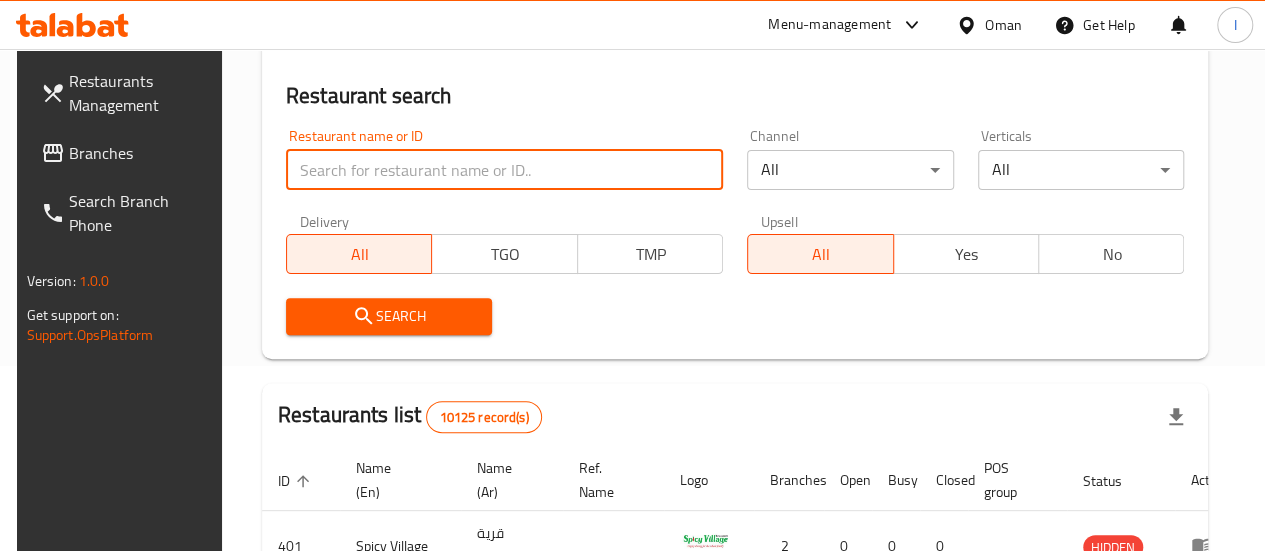 click at bounding box center (504, 170) 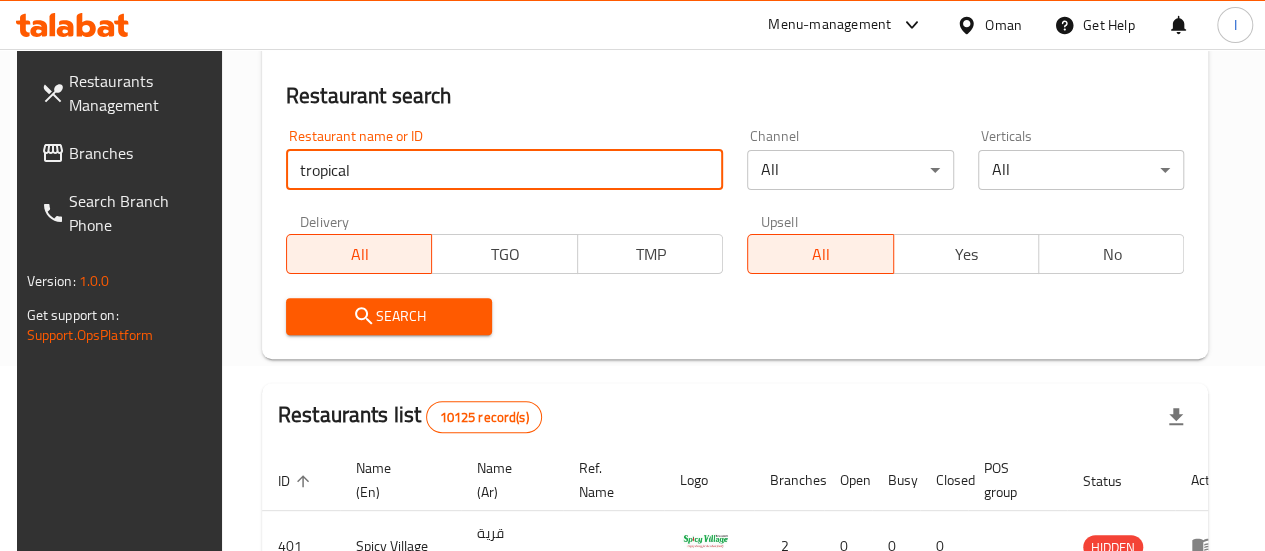 type on "tropical" 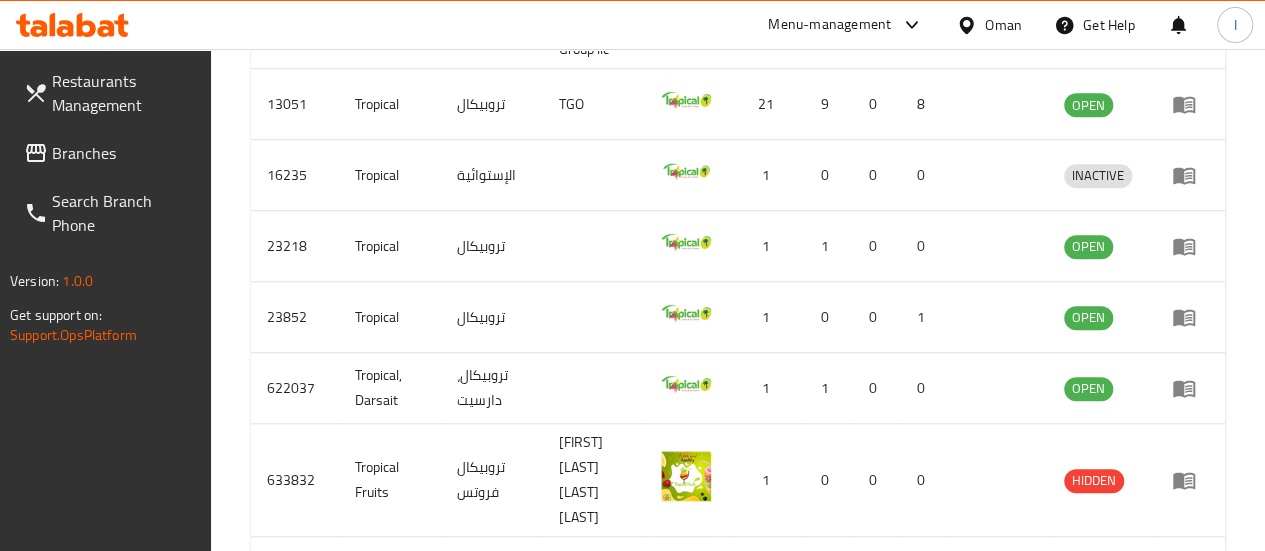 scroll, scrollTop: 717, scrollLeft: 0, axis: vertical 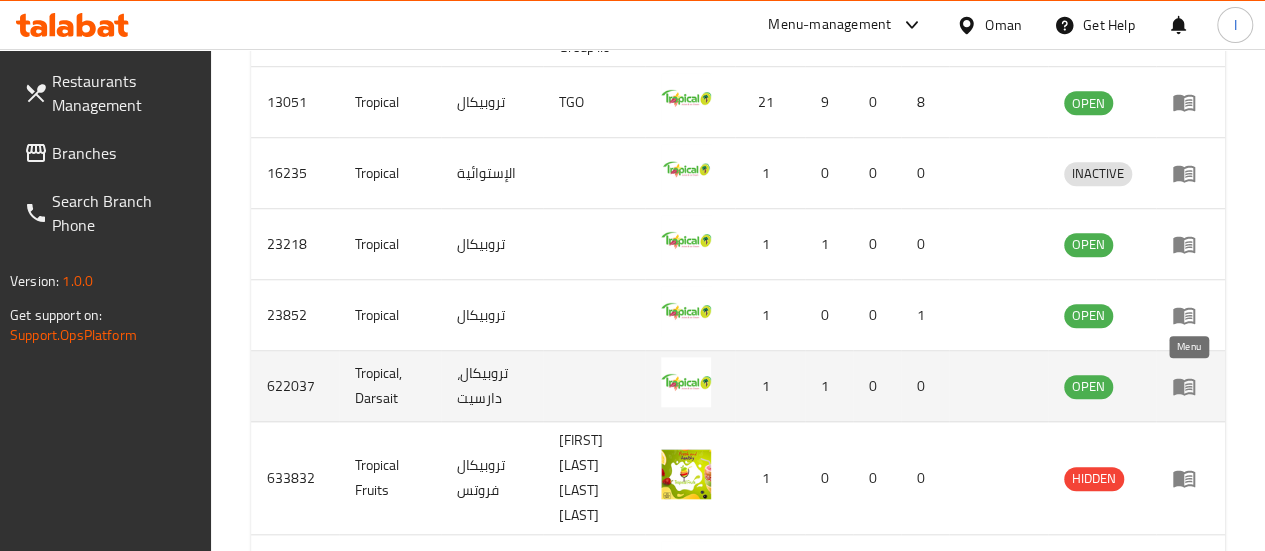 click 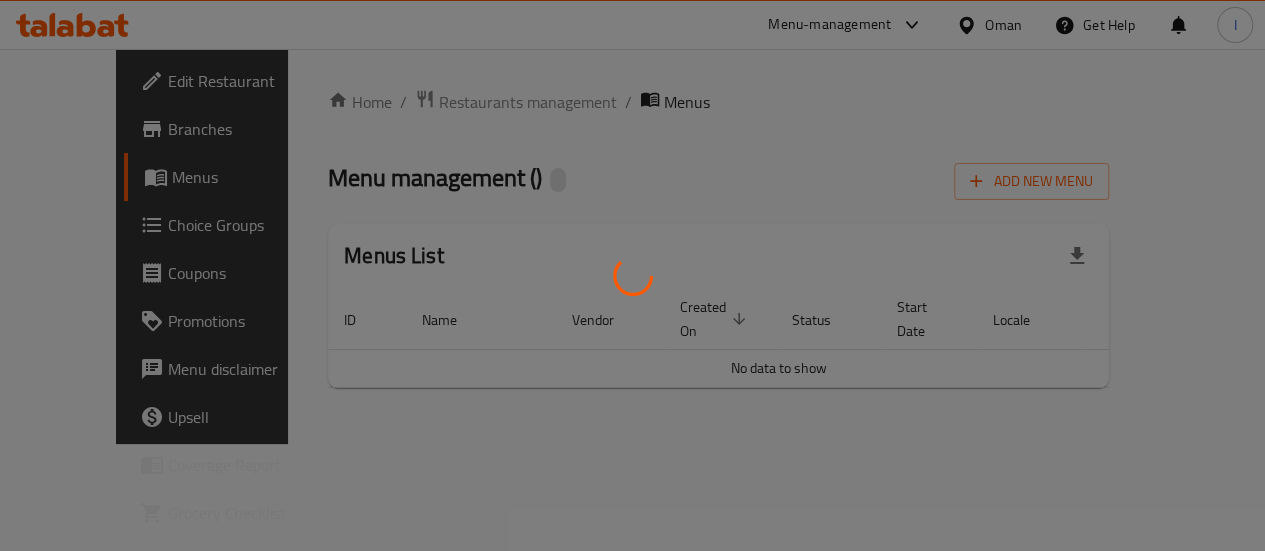 scroll, scrollTop: 0, scrollLeft: 0, axis: both 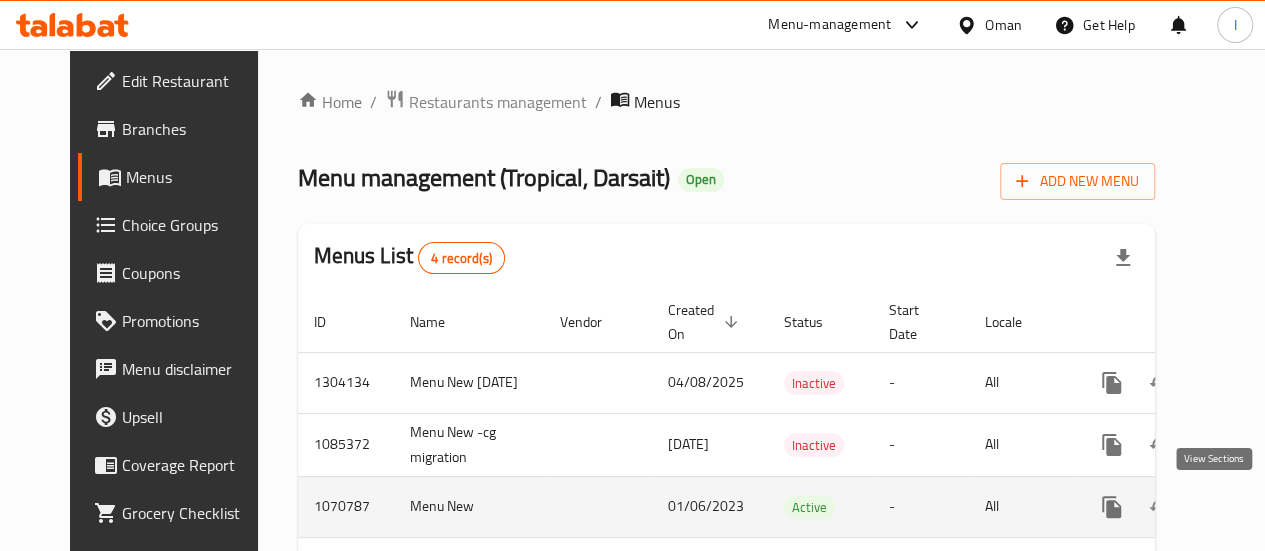 click 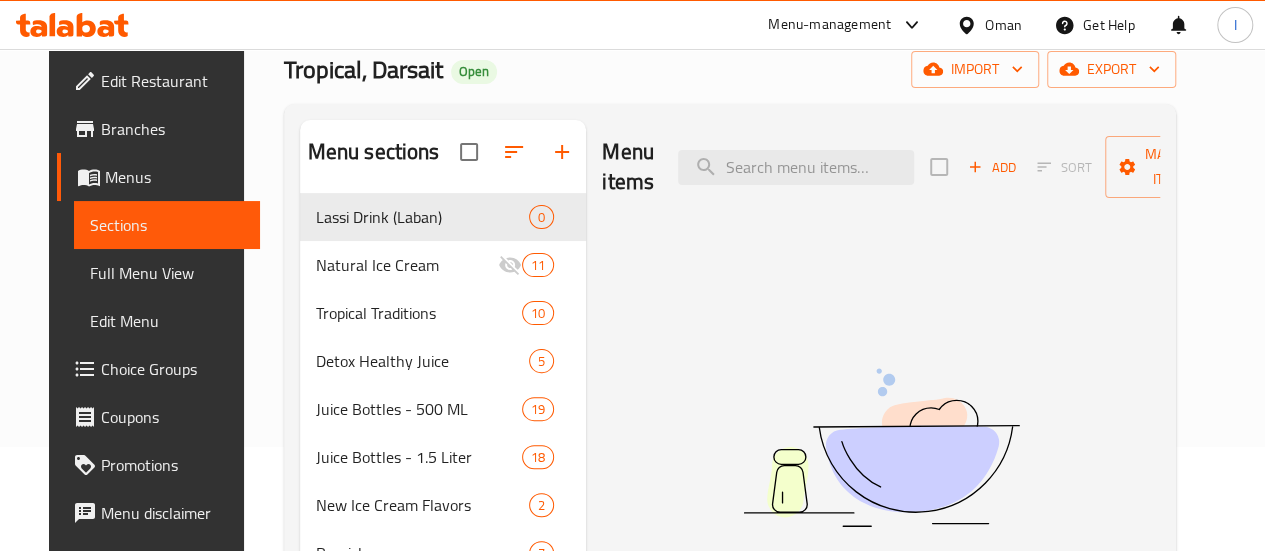 scroll, scrollTop: 125, scrollLeft: 0, axis: vertical 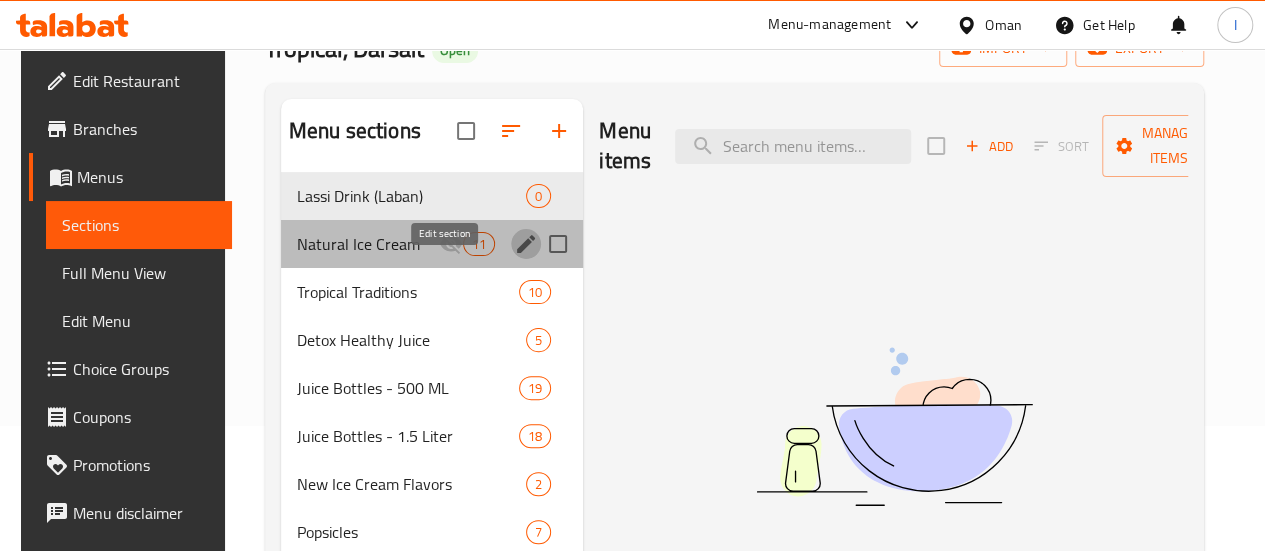 click 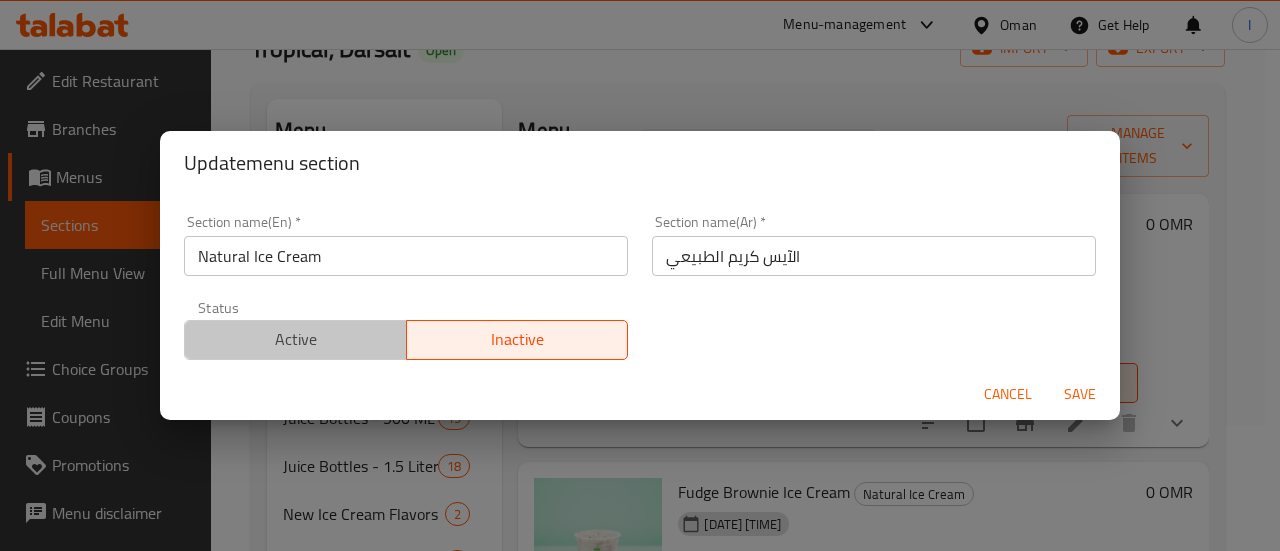 click on "Active" at bounding box center [296, 339] 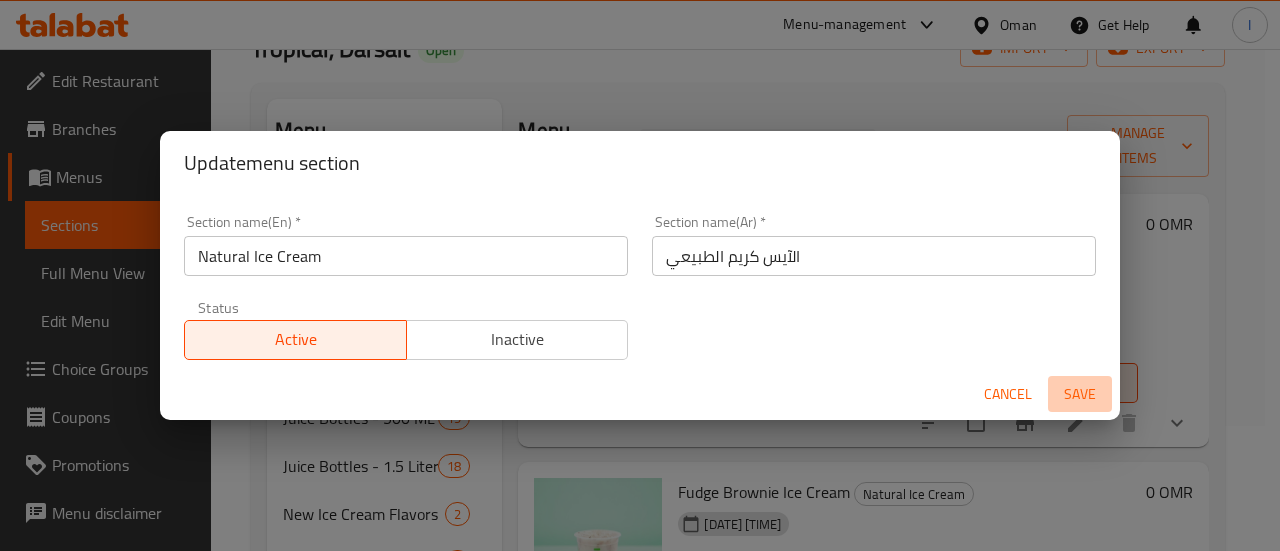 click on "Save" at bounding box center (1080, 394) 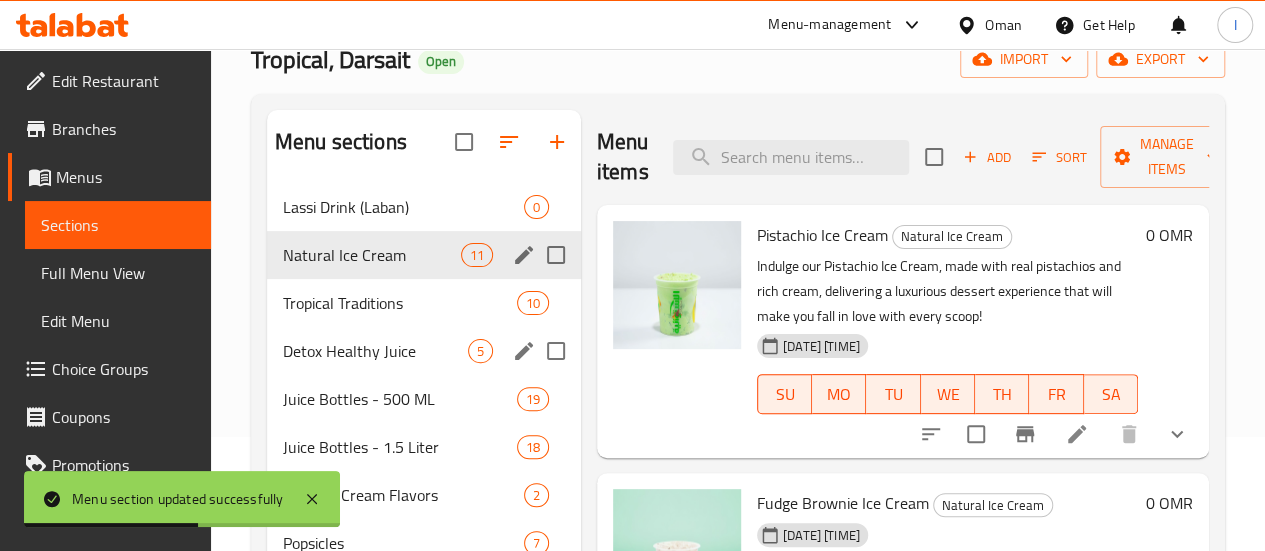 scroll, scrollTop: 112, scrollLeft: 0, axis: vertical 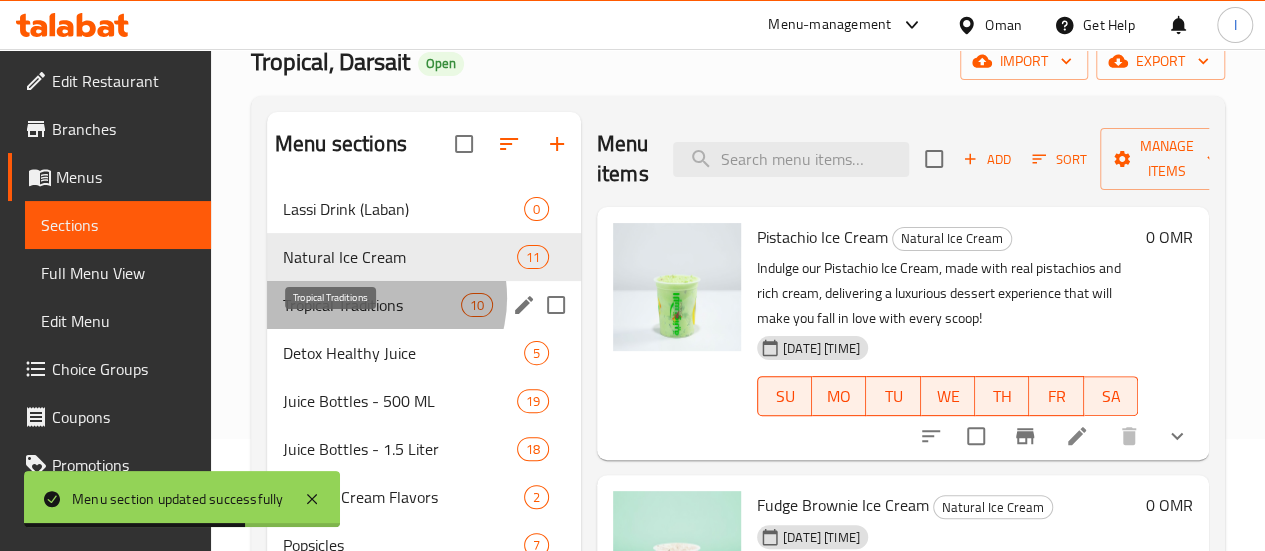 click on "Tropical Traditions" at bounding box center [372, 305] 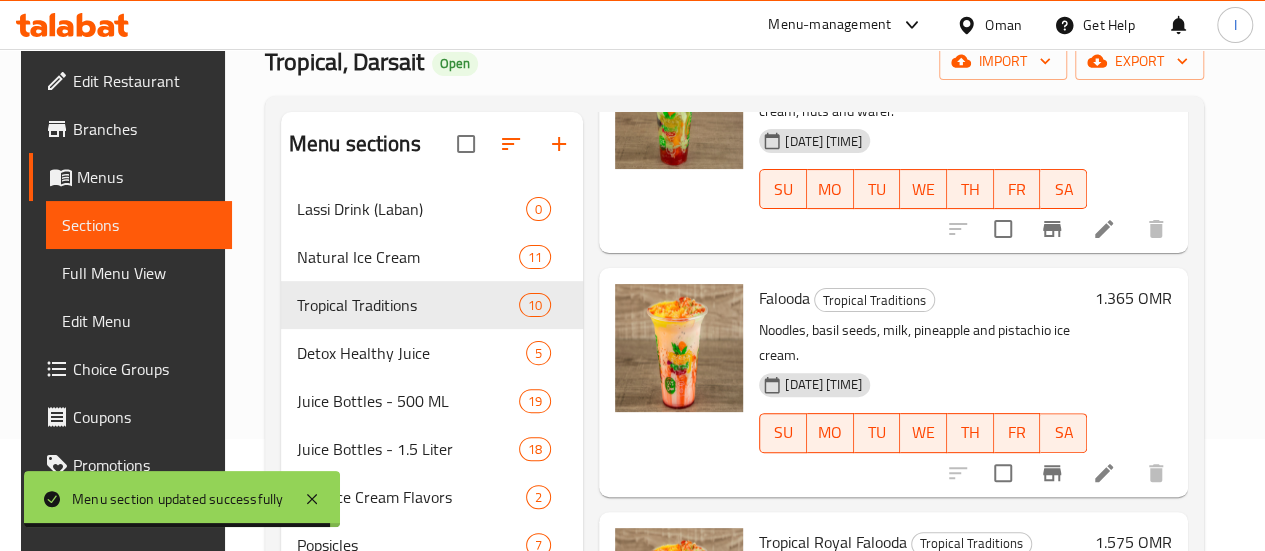 scroll, scrollTop: 0, scrollLeft: 0, axis: both 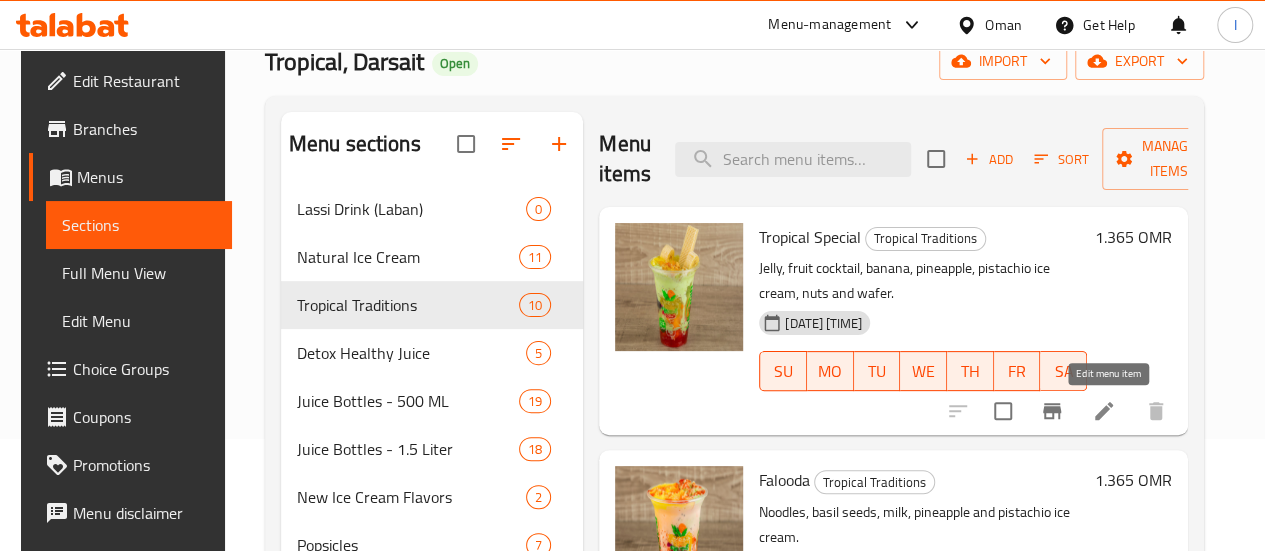 click 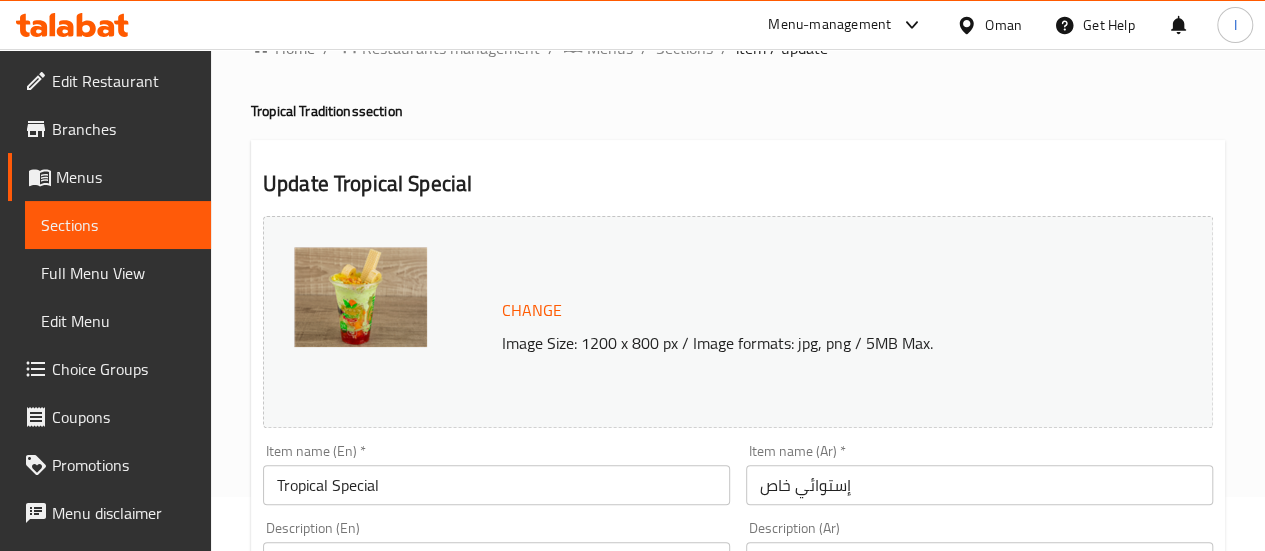 scroll, scrollTop: 0, scrollLeft: 0, axis: both 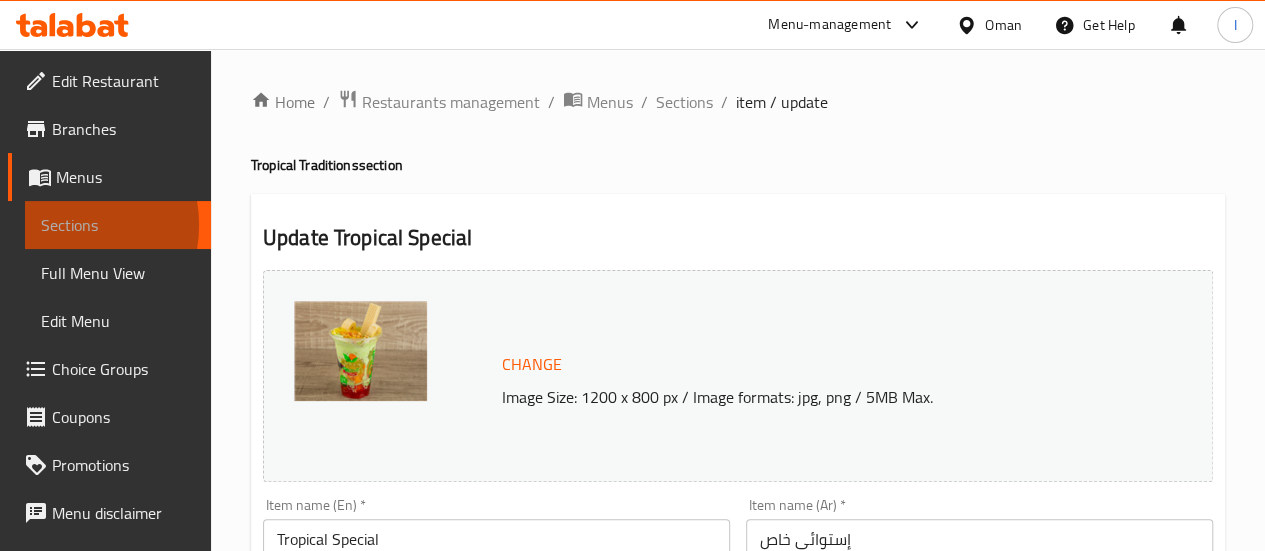 click on "Sections" at bounding box center (118, 225) 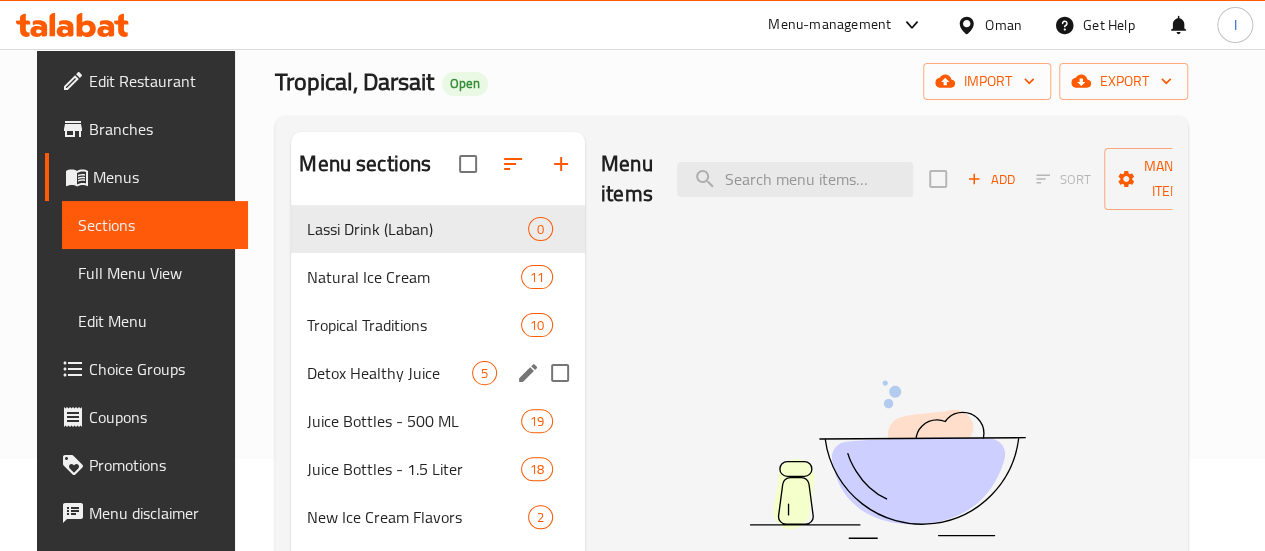 scroll, scrollTop: 93, scrollLeft: 0, axis: vertical 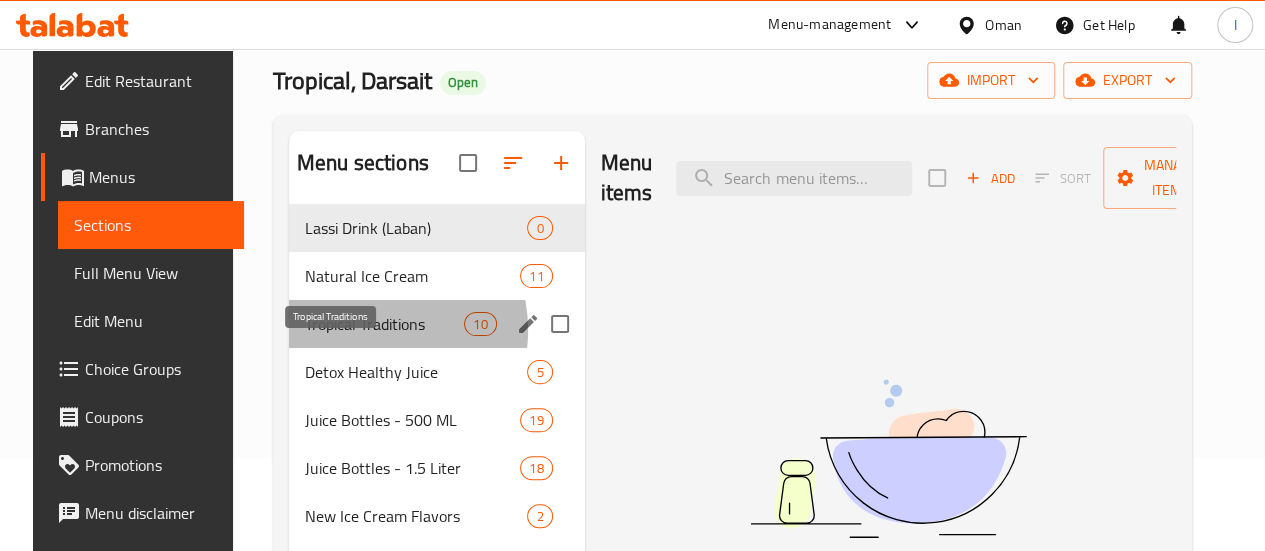 click on "Tropical Traditions" at bounding box center [384, 324] 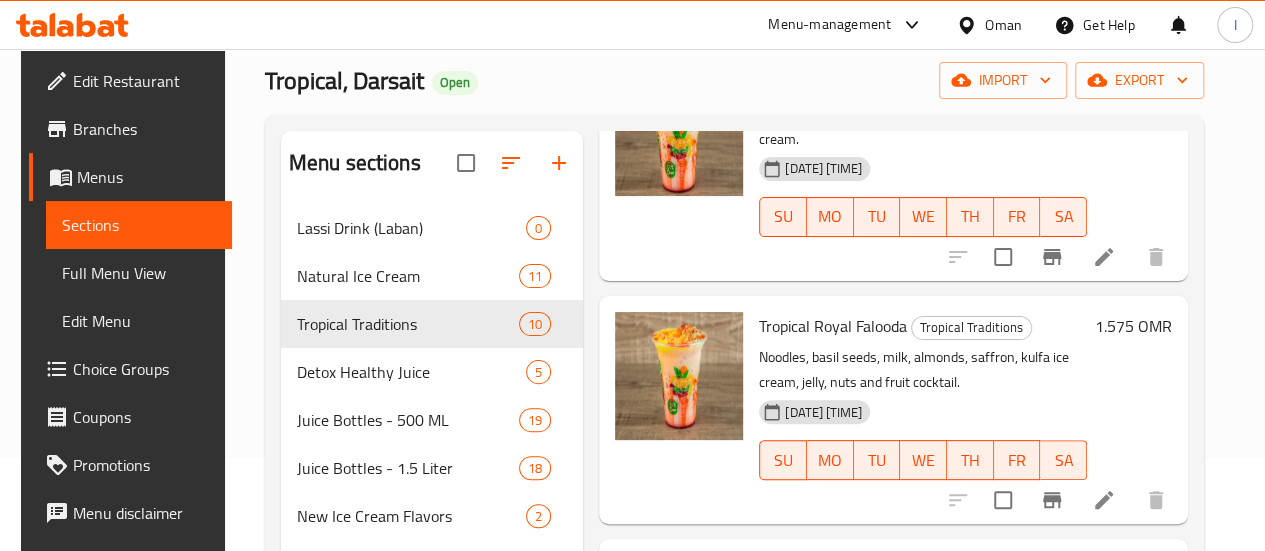 scroll, scrollTop: 418, scrollLeft: 0, axis: vertical 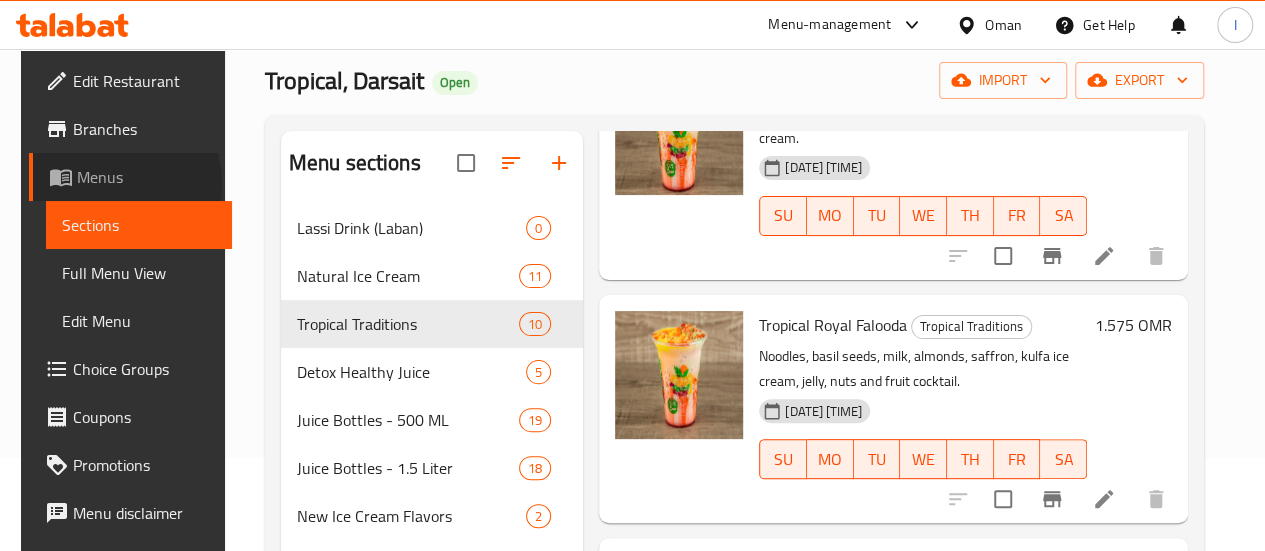 click on "Menus" at bounding box center (146, 177) 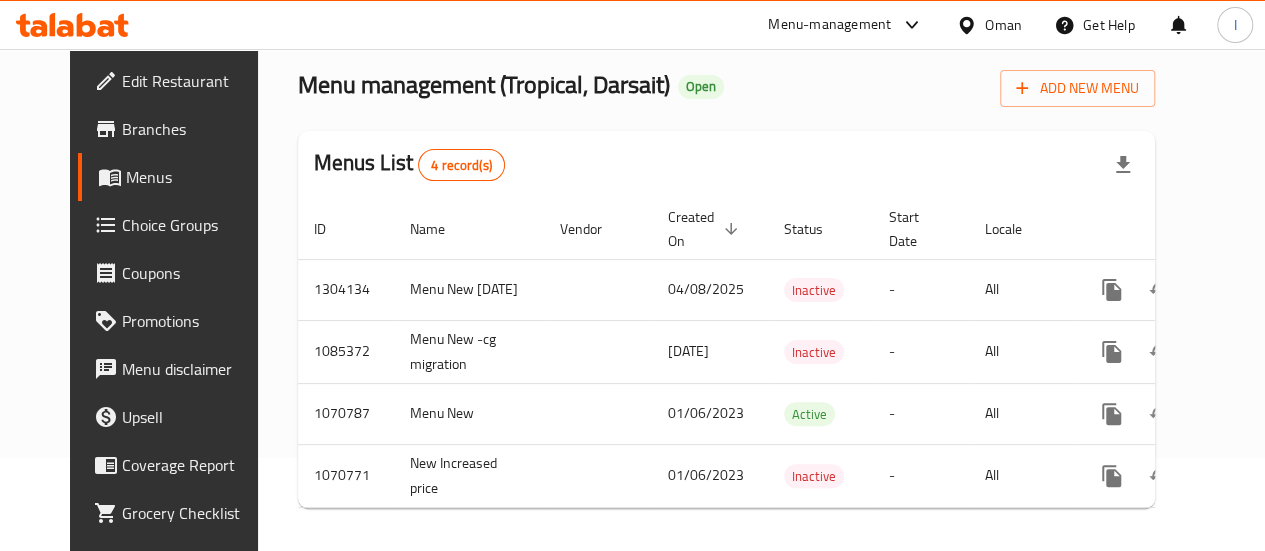 drag, startPoint x: 104, startPoint y: 11, endPoint x: 101, endPoint y: 25, distance: 14.3178215 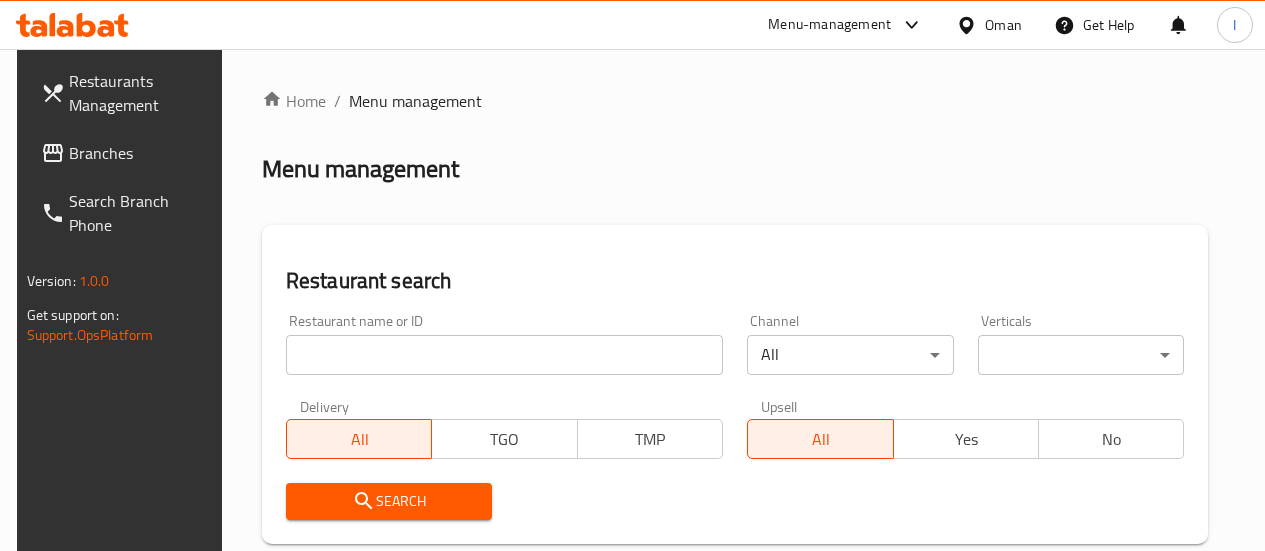 scroll, scrollTop: 93, scrollLeft: 0, axis: vertical 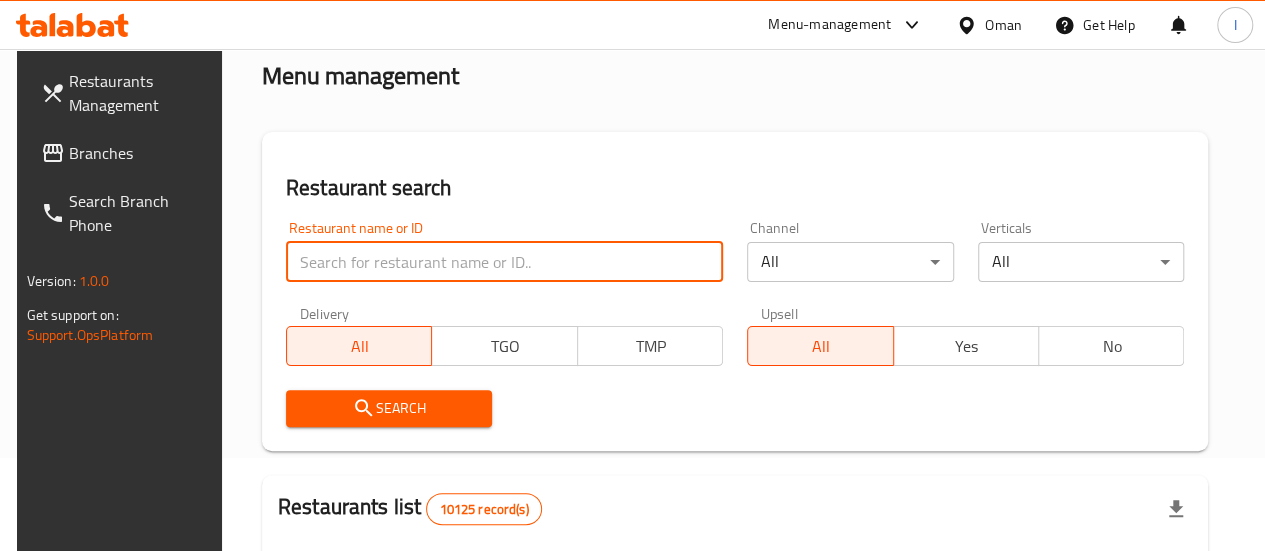 click at bounding box center (504, 262) 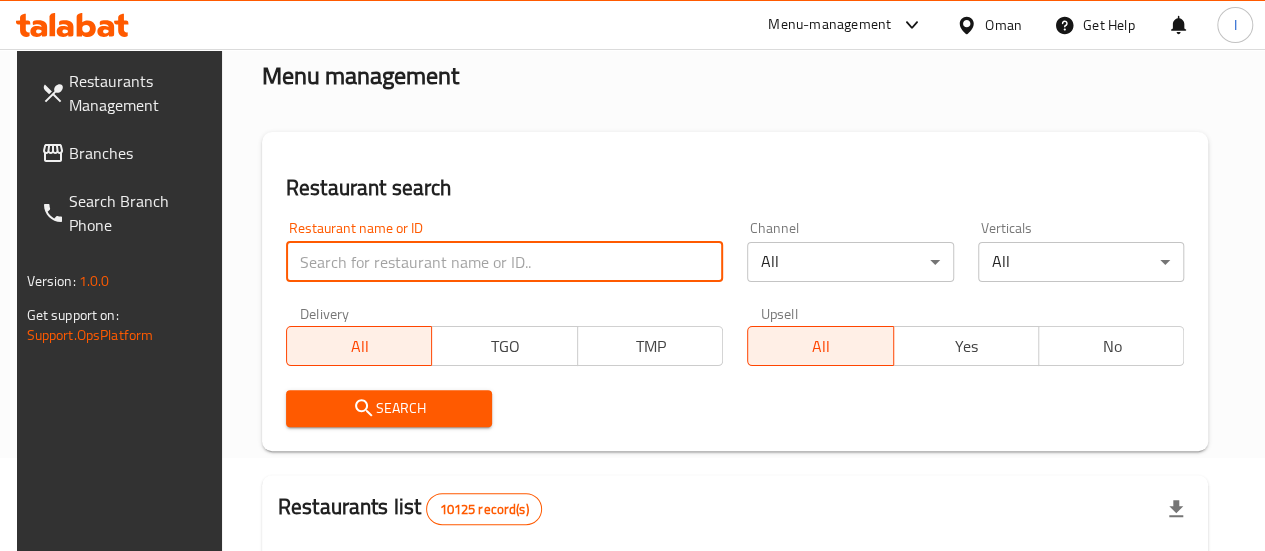 type on "tropical" 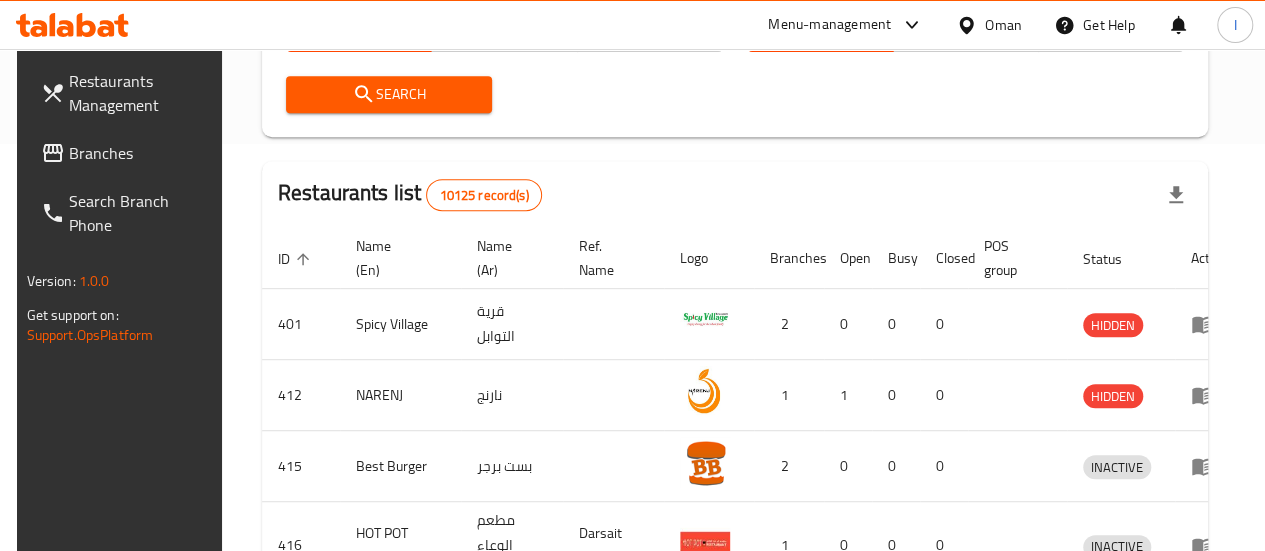 scroll, scrollTop: 394, scrollLeft: 0, axis: vertical 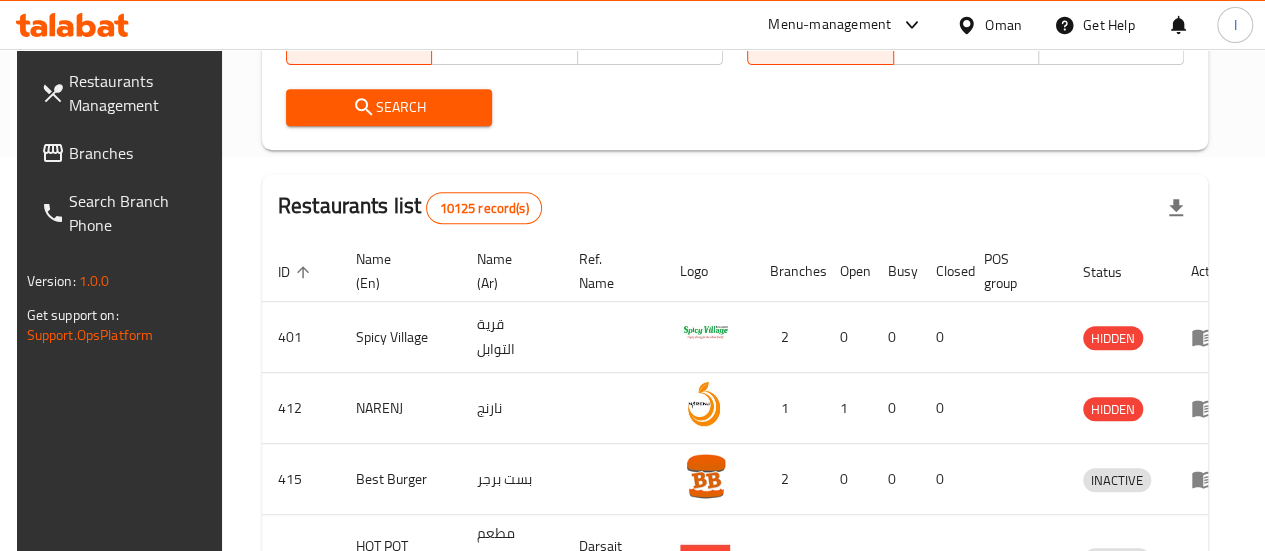 click on "Search" at bounding box center [389, 107] 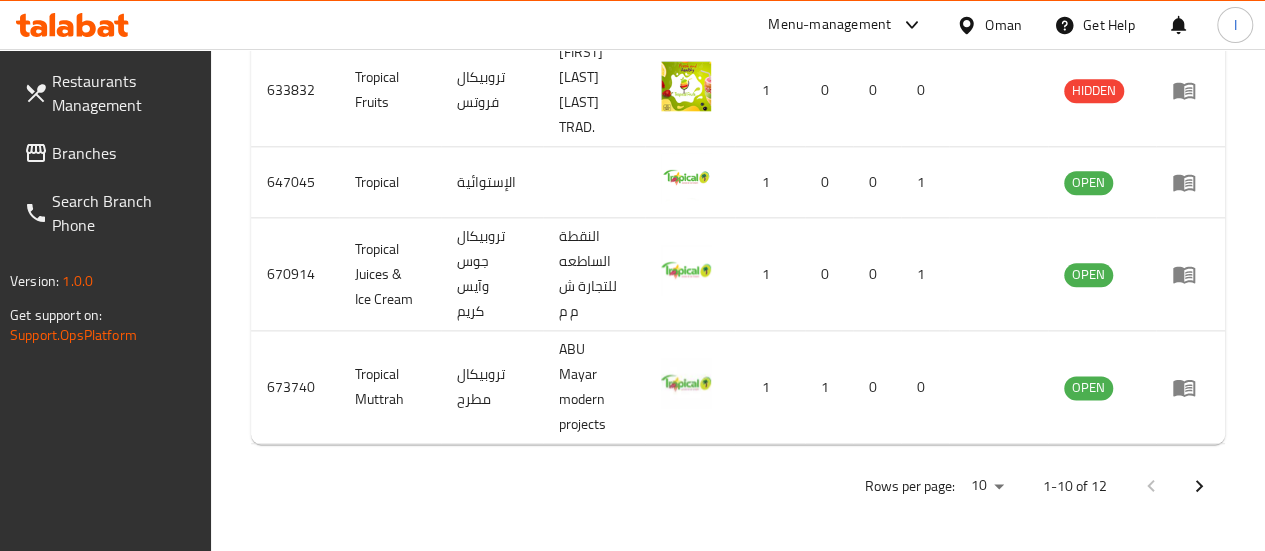 scroll, scrollTop: 1106, scrollLeft: 0, axis: vertical 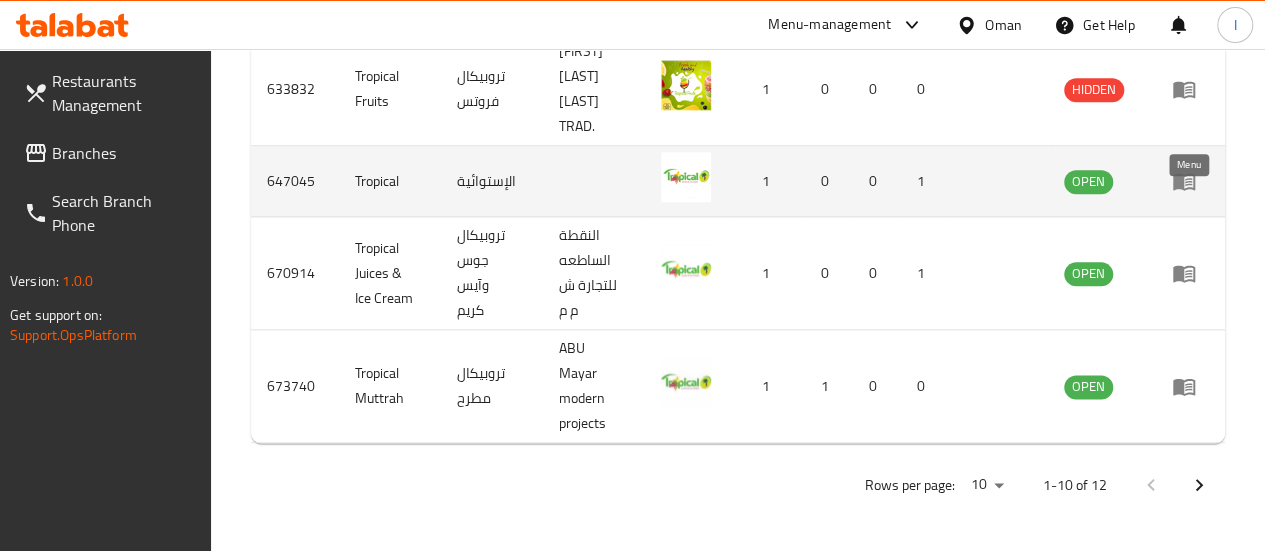 click 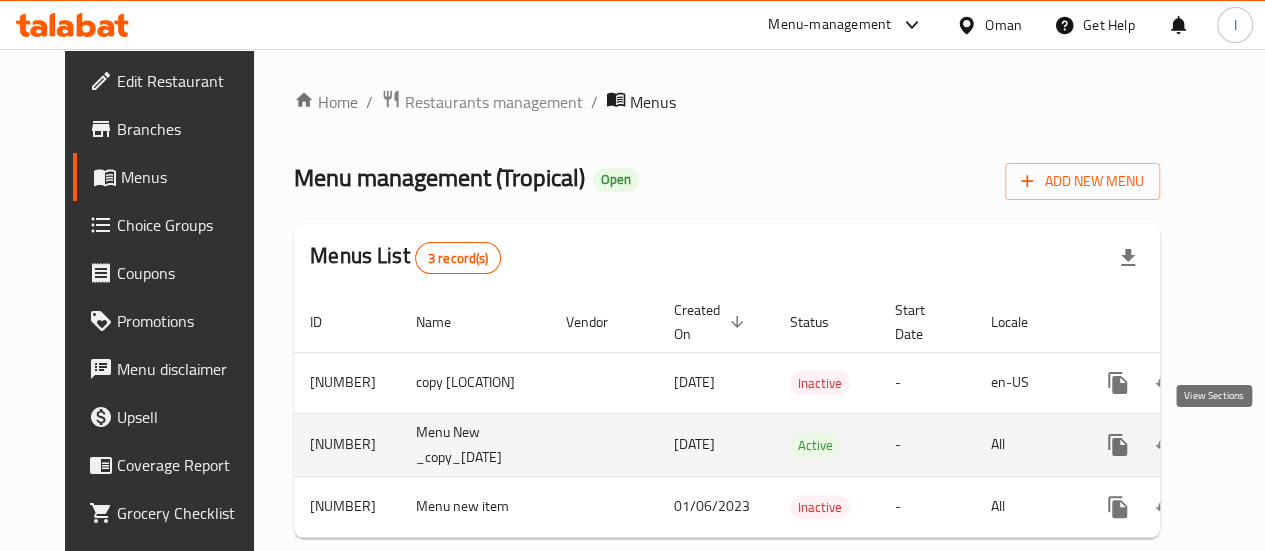 click 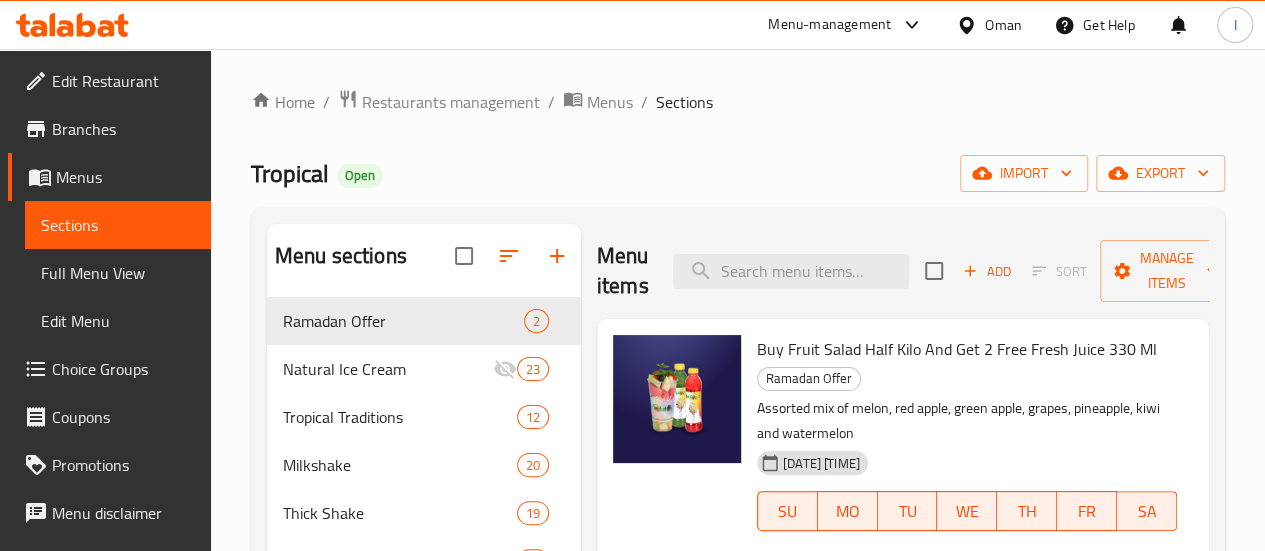 scroll, scrollTop: 121, scrollLeft: 0, axis: vertical 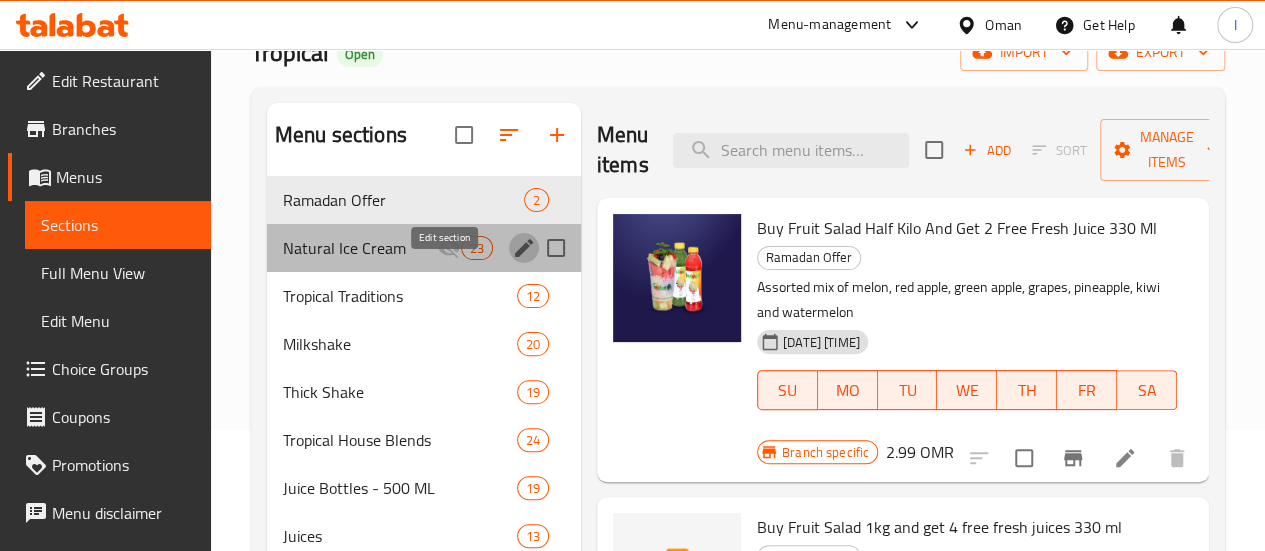 click 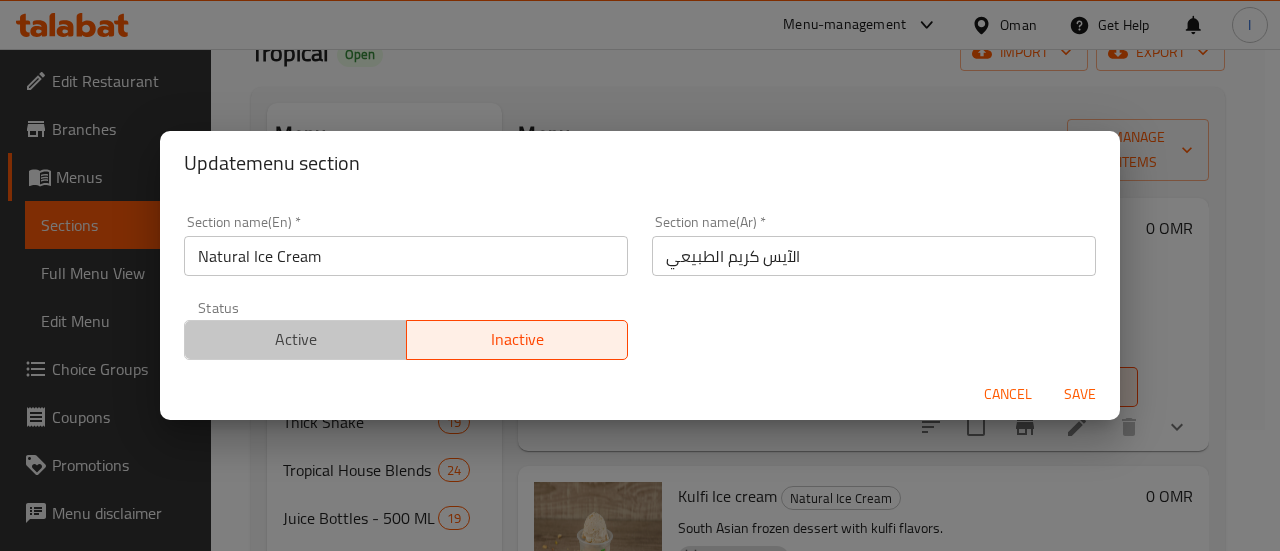 click on "Active" at bounding box center (296, 339) 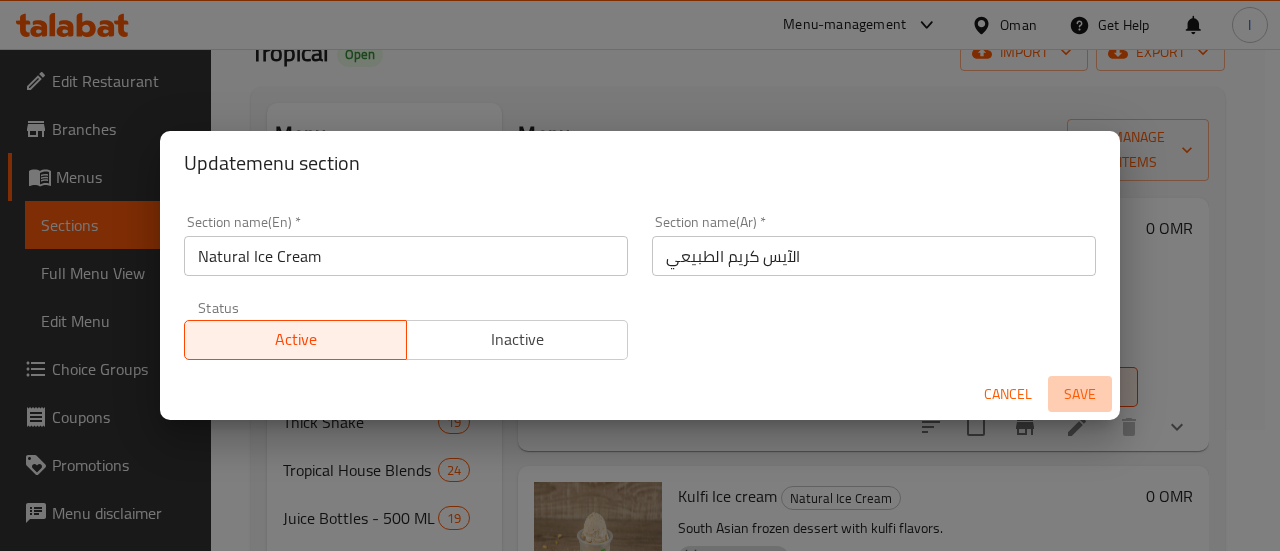 click on "Save" at bounding box center [1080, 394] 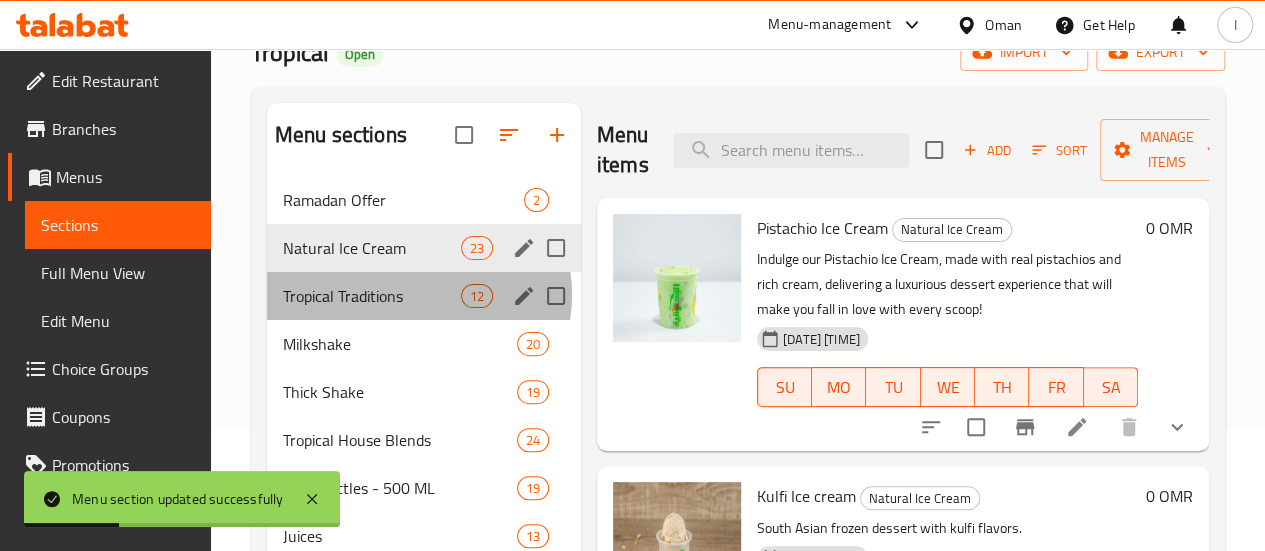 click on "Tropical Traditions 12" at bounding box center (424, 296) 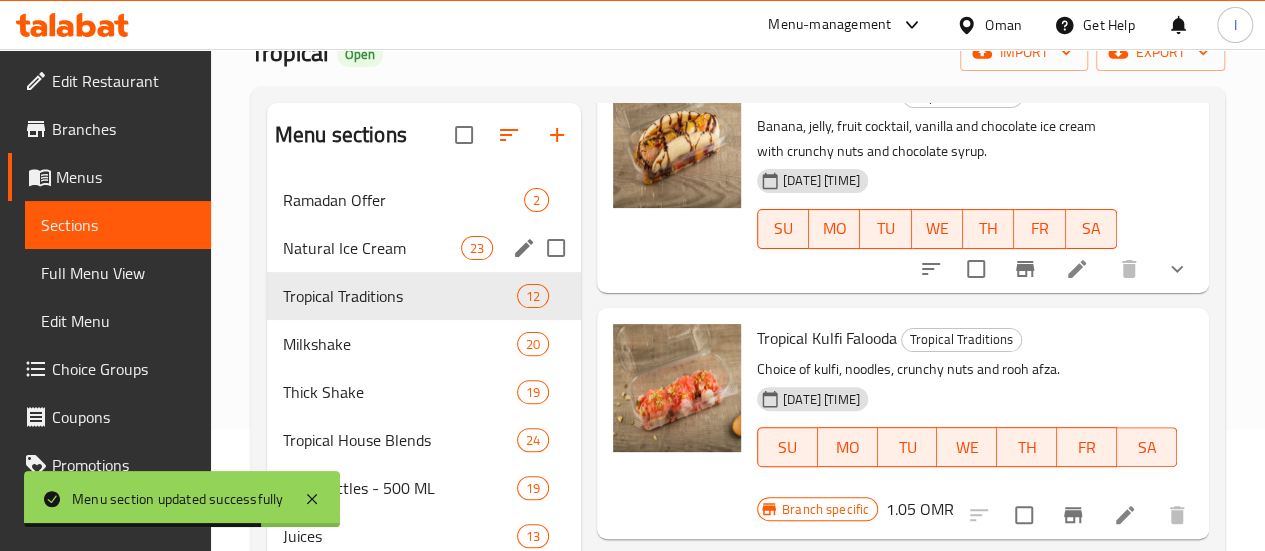 scroll, scrollTop: 894, scrollLeft: 0, axis: vertical 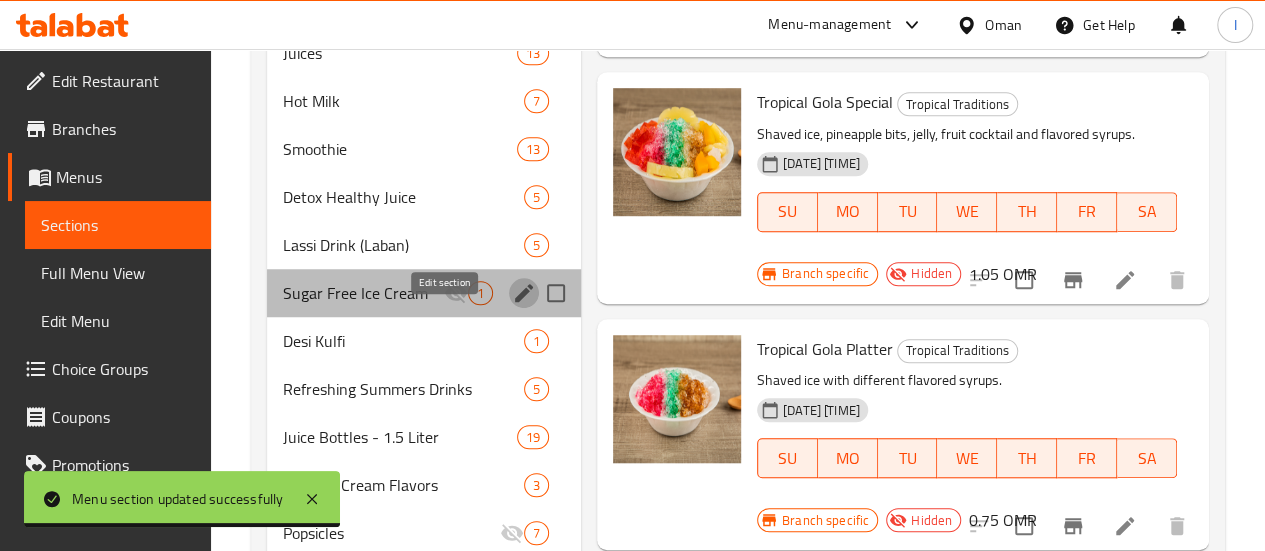 click 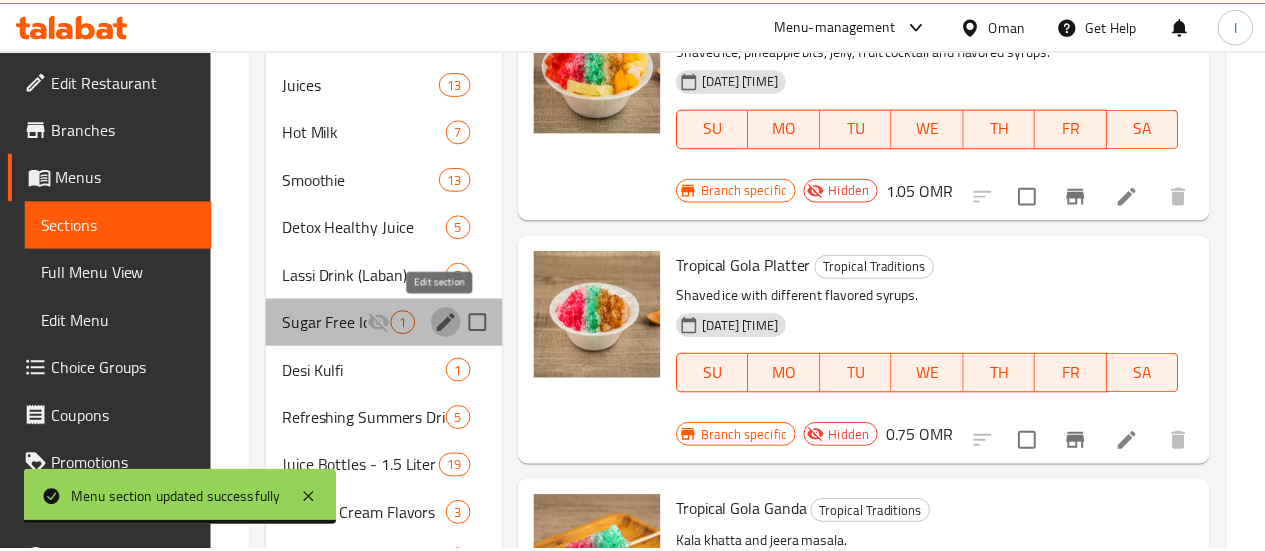 scroll, scrollTop: 0, scrollLeft: 0, axis: both 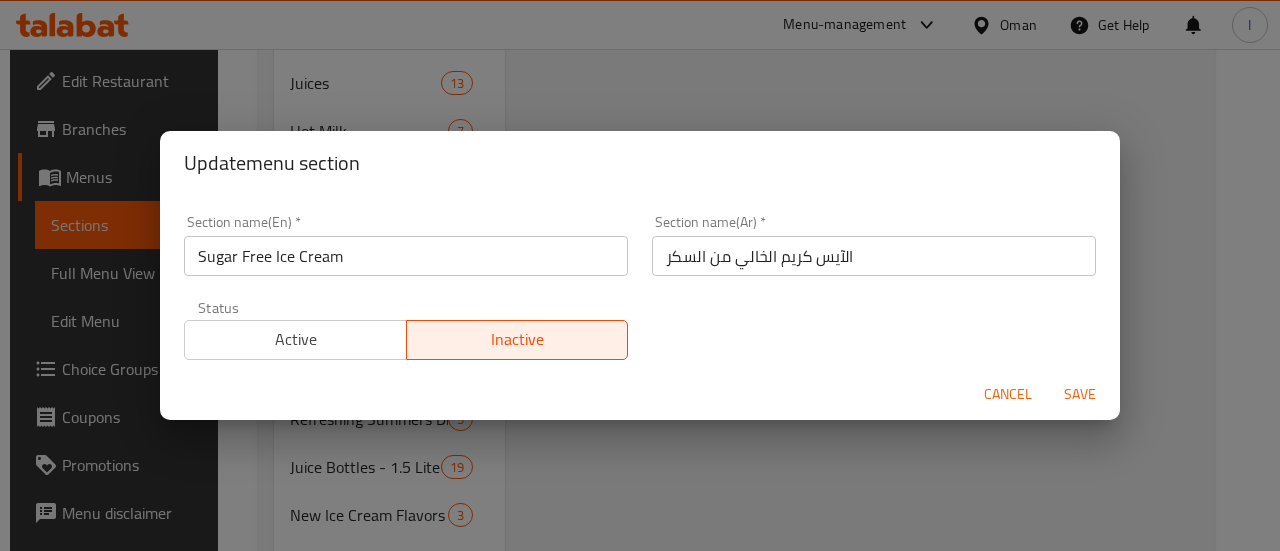 click on "Active" at bounding box center [295, 340] 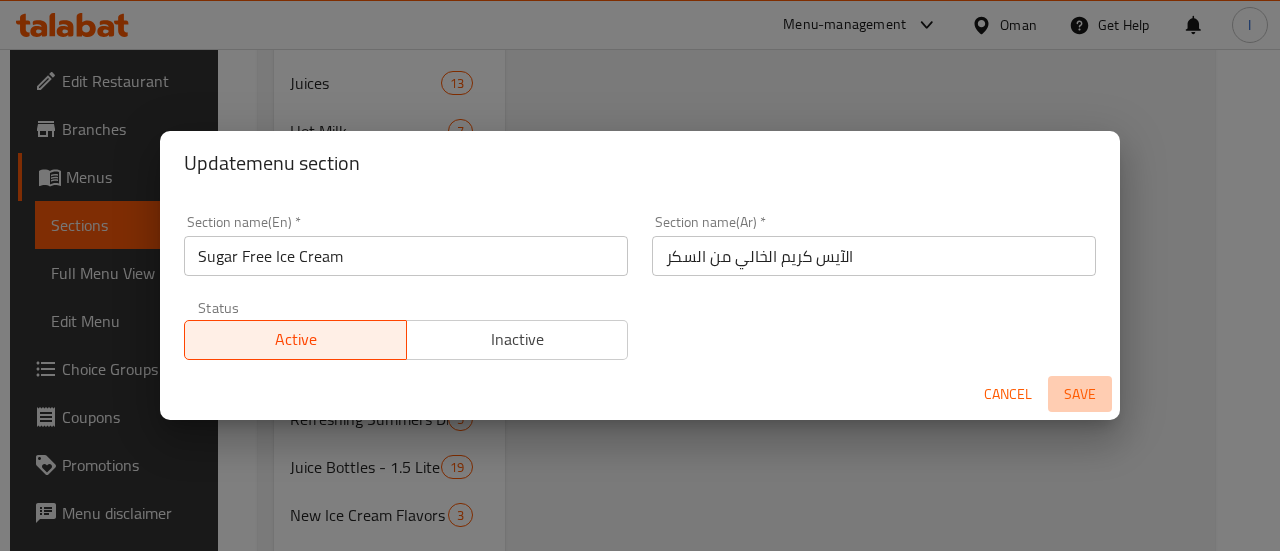 click on "Save" at bounding box center [1080, 394] 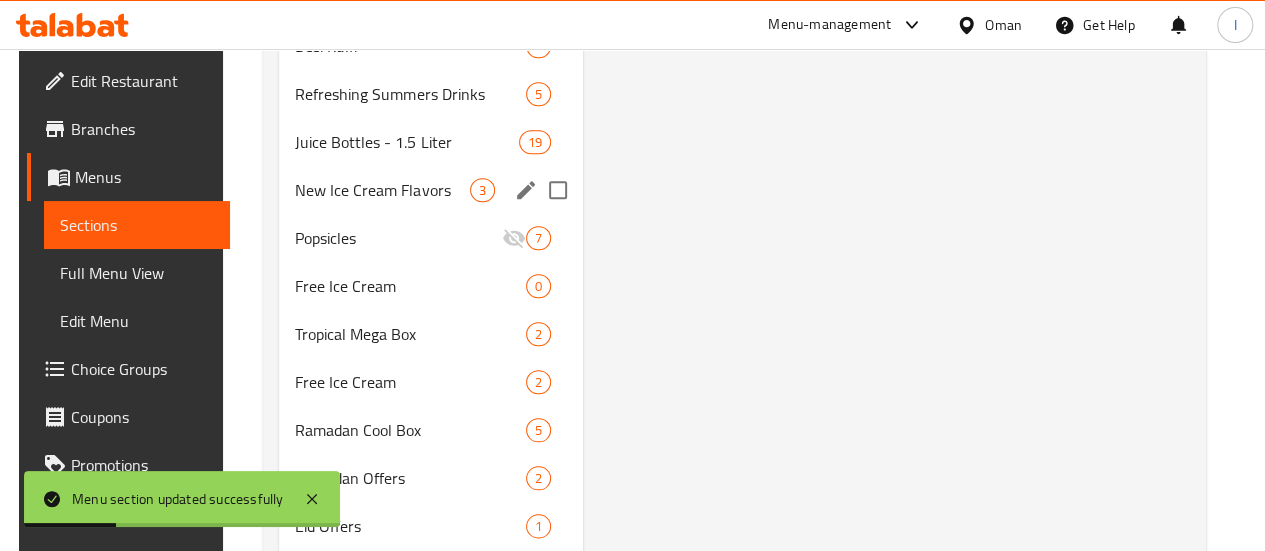 scroll, scrollTop: 914, scrollLeft: 0, axis: vertical 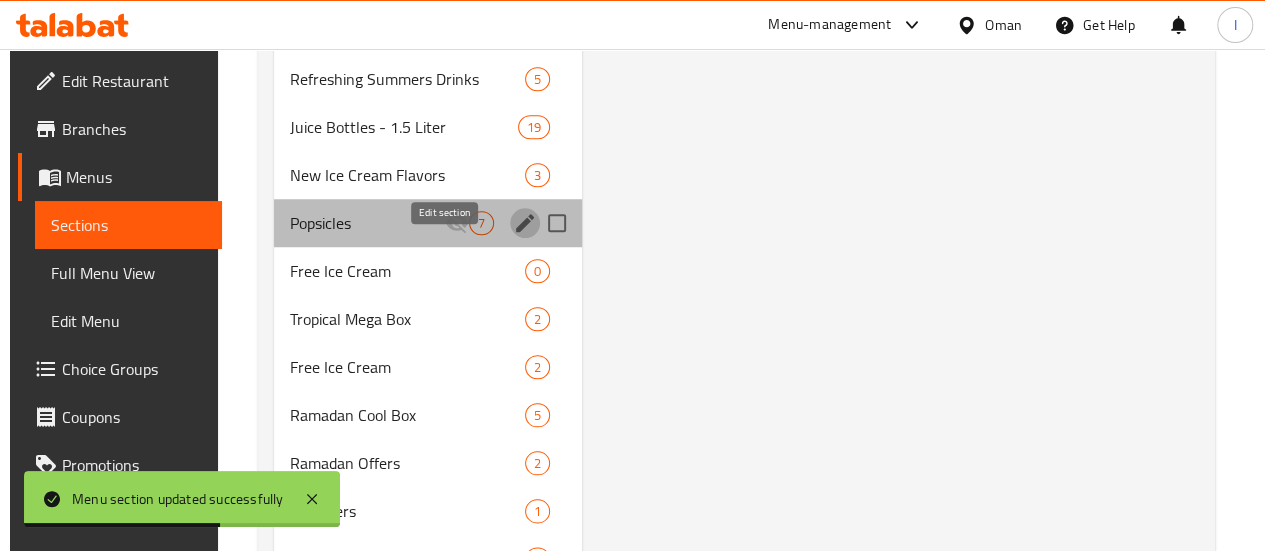 click 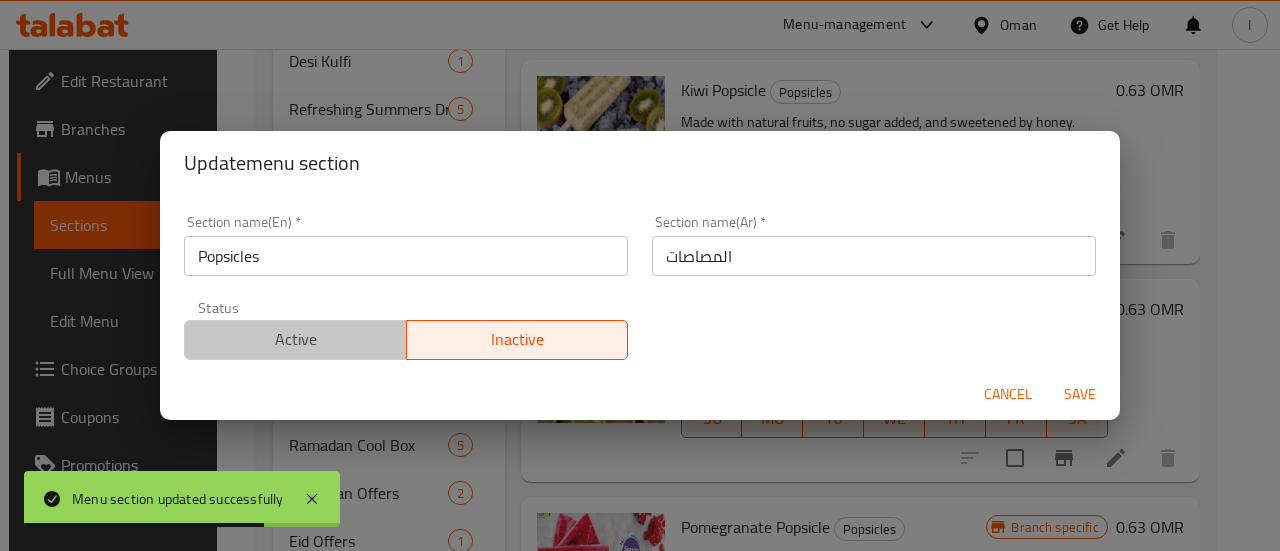 click on "Active" at bounding box center [296, 339] 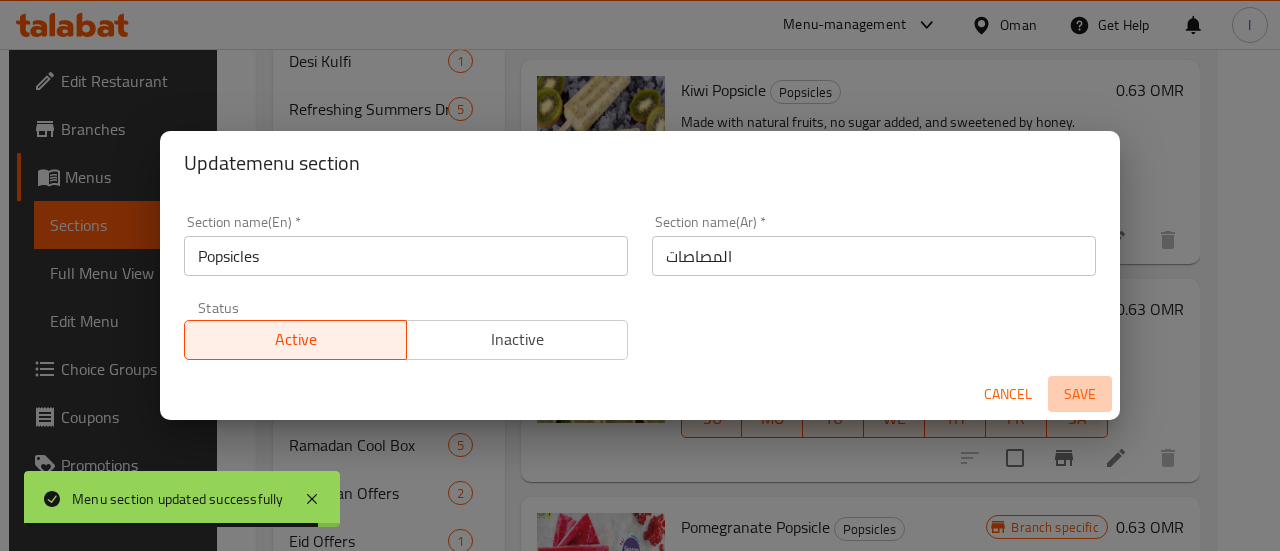click on "Save" at bounding box center (1080, 394) 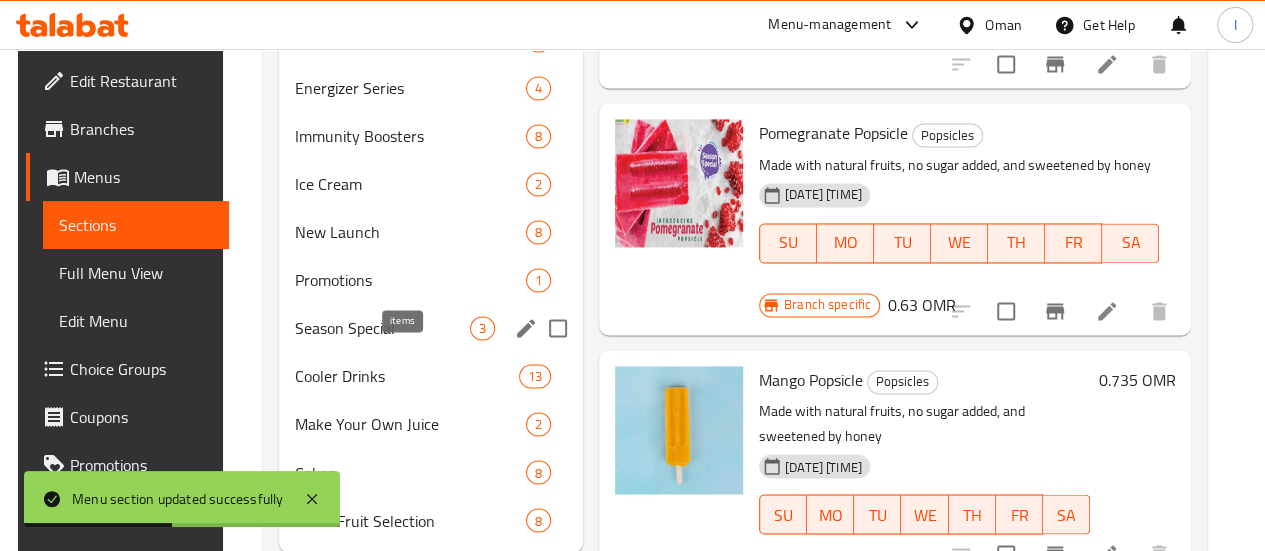 scroll, scrollTop: 1434, scrollLeft: 0, axis: vertical 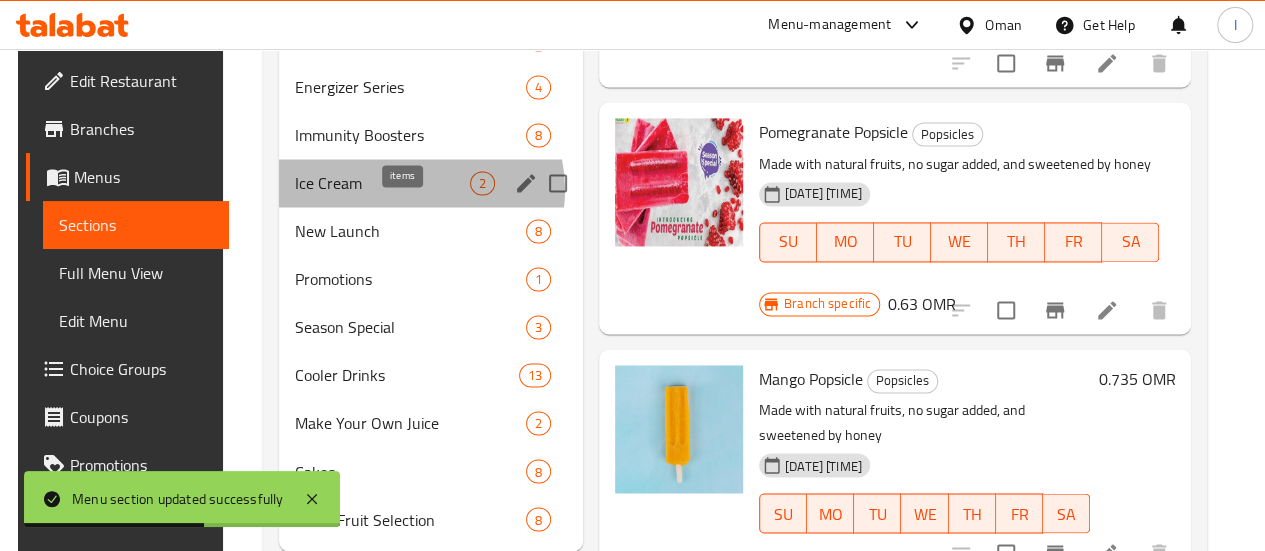 click on "2" at bounding box center (482, 183) 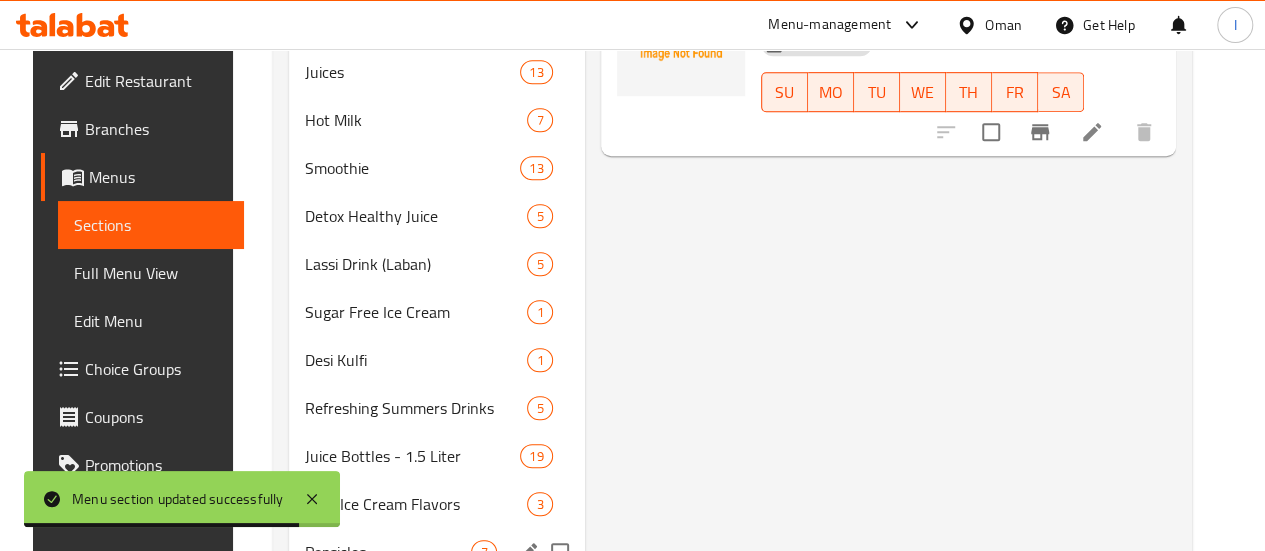 scroll, scrollTop: 302, scrollLeft: 0, axis: vertical 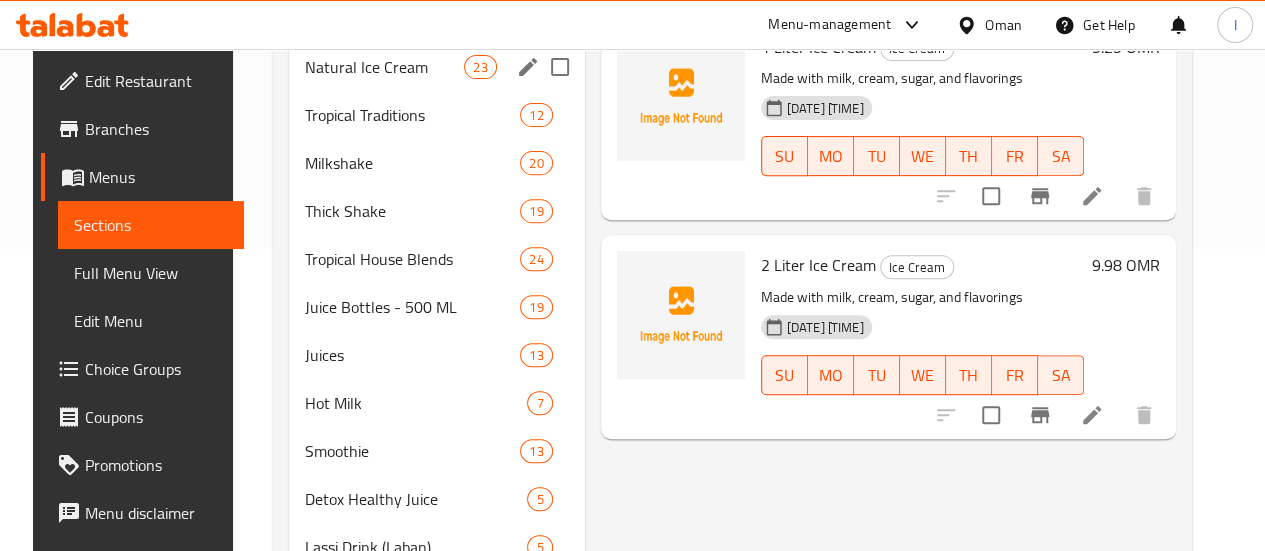 click 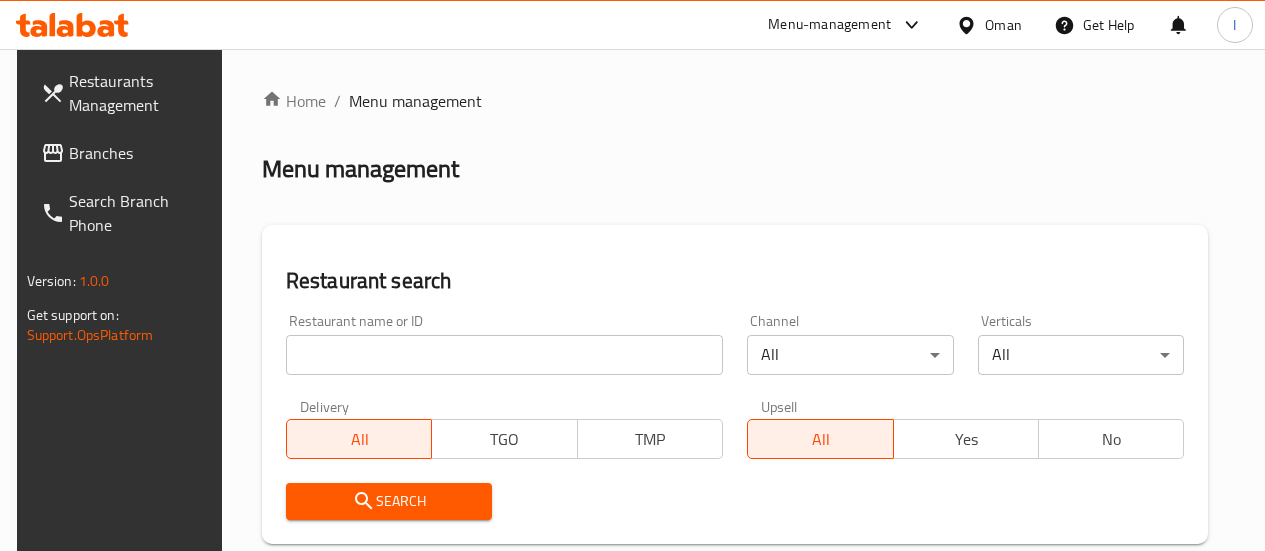 scroll, scrollTop: 246, scrollLeft: 0, axis: vertical 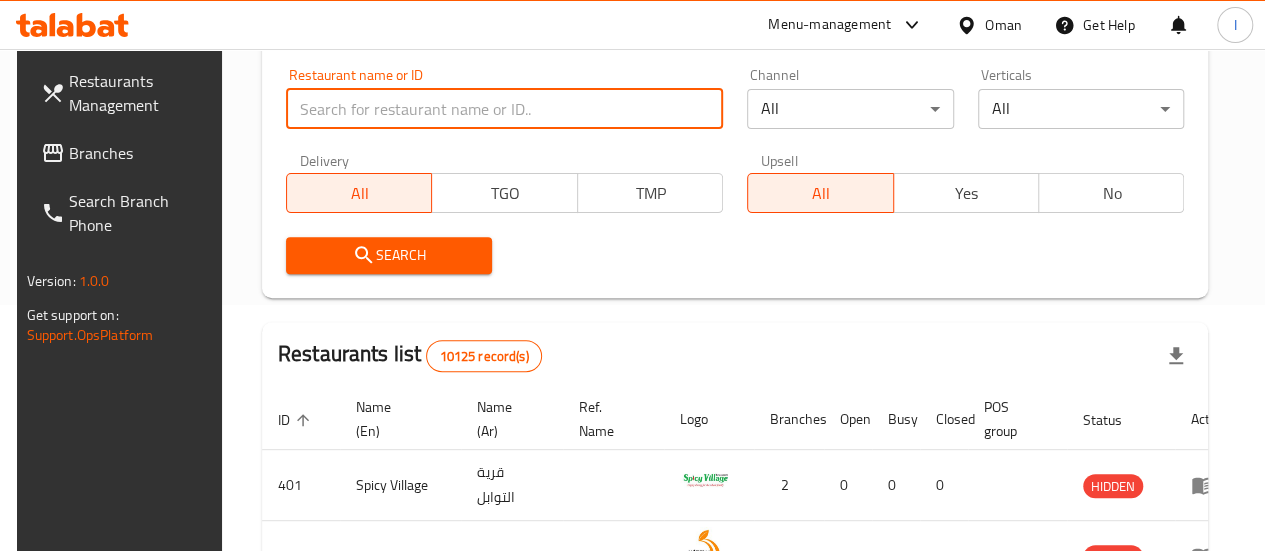 click at bounding box center (504, 109) 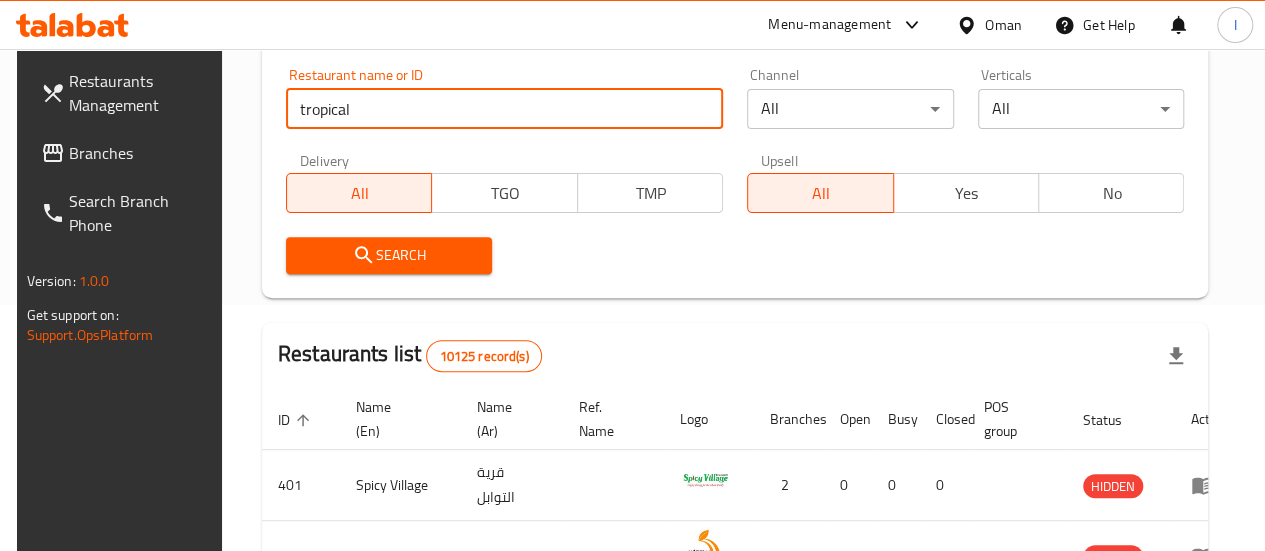 type on "tropical" 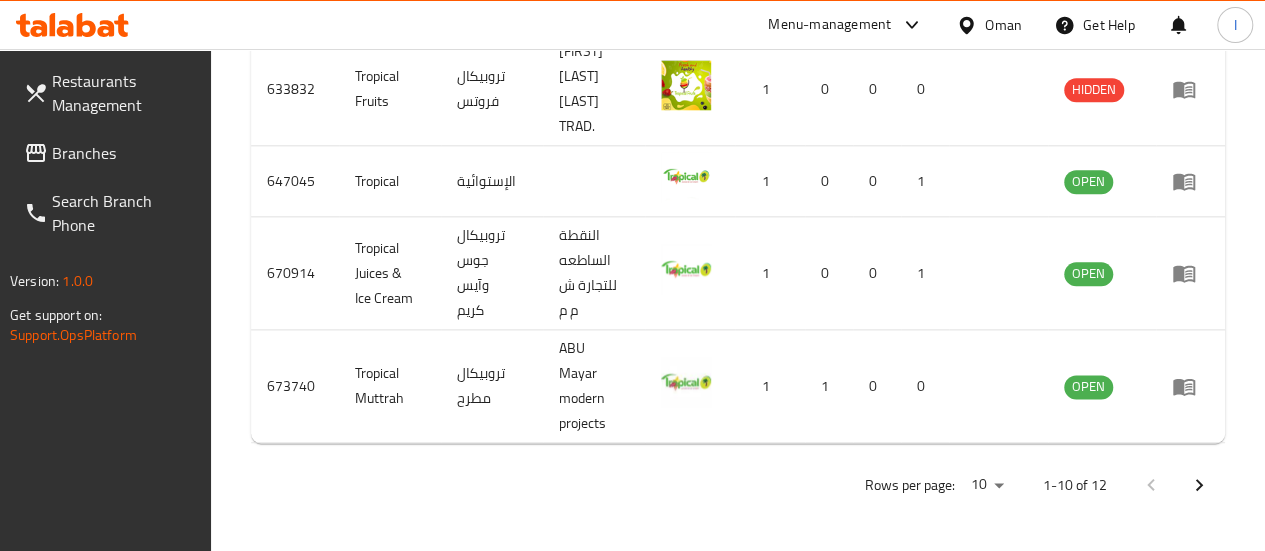scroll, scrollTop: 1126, scrollLeft: 0, axis: vertical 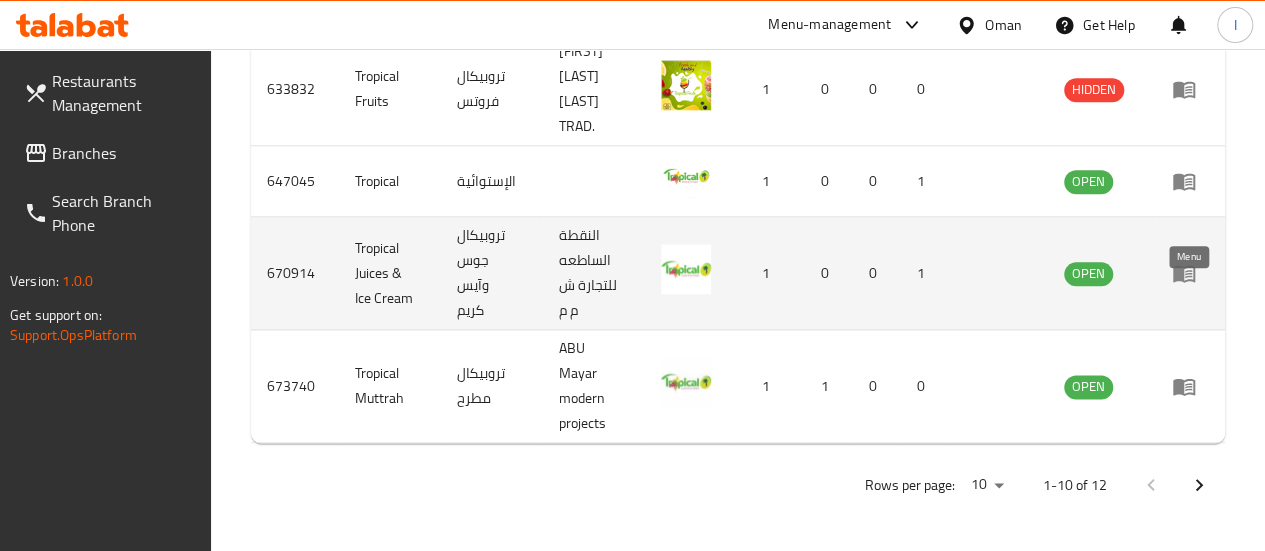 click 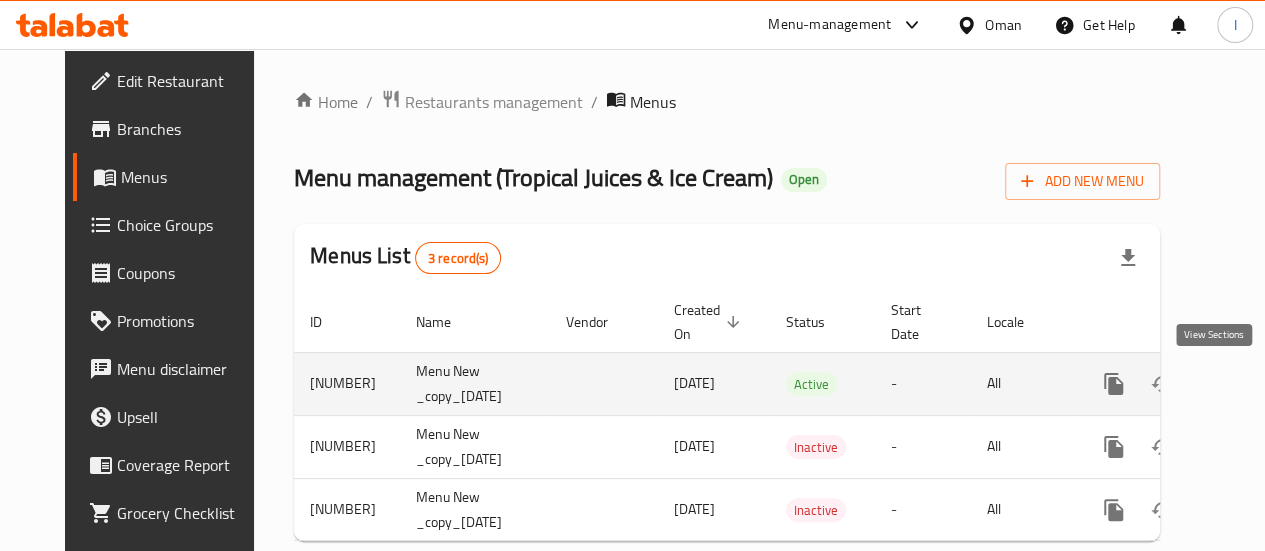 click 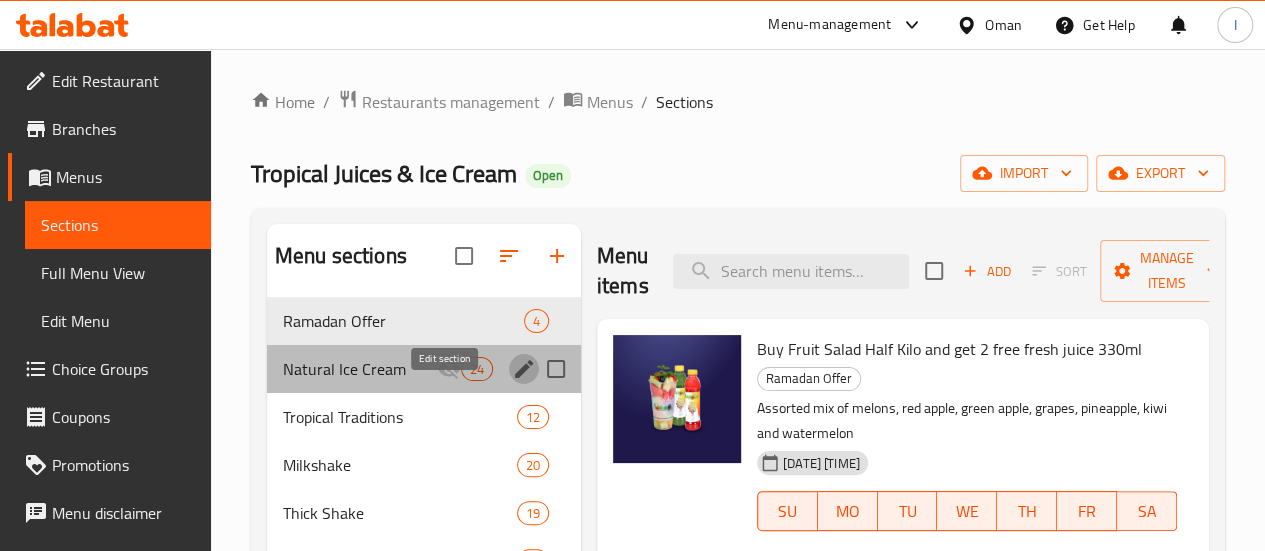 click 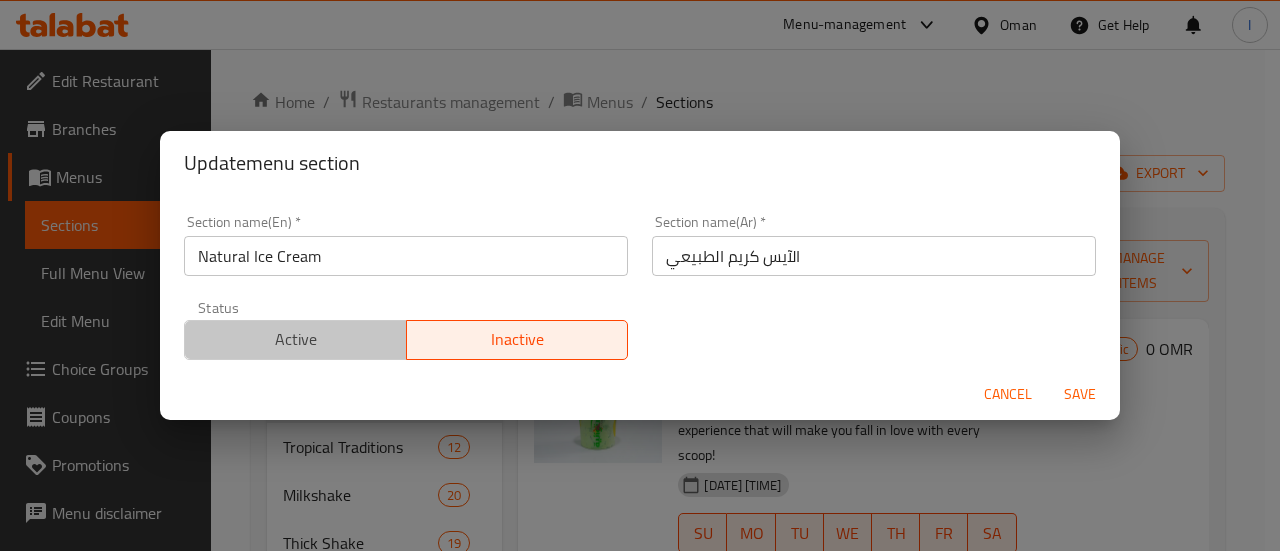 click on "Active" at bounding box center (295, 340) 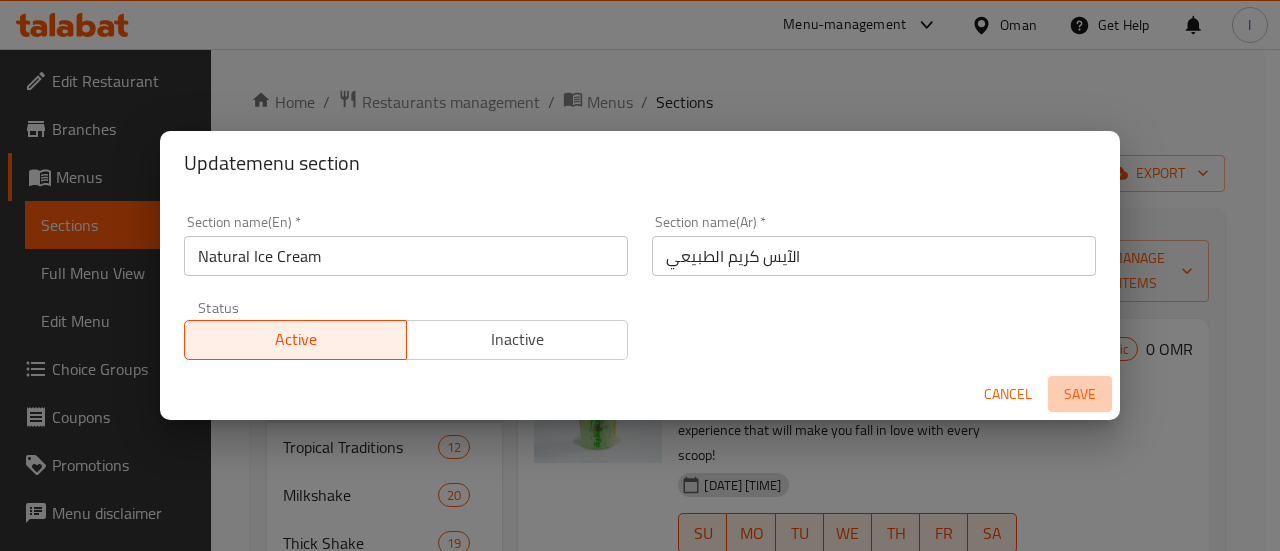 click on "Save" at bounding box center [1080, 394] 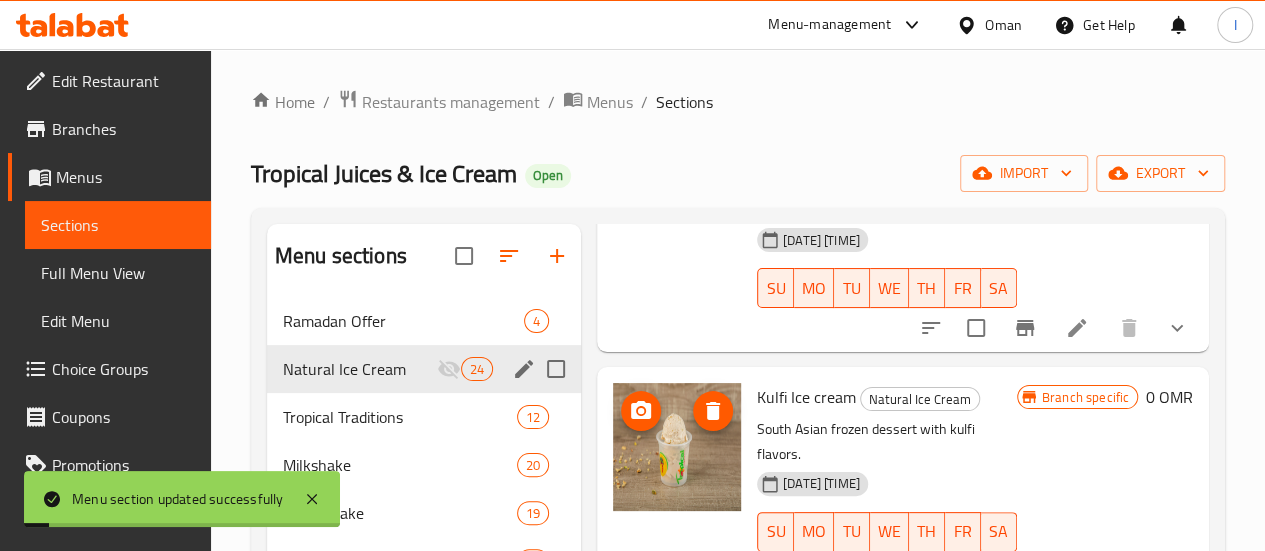 scroll, scrollTop: 246, scrollLeft: 0, axis: vertical 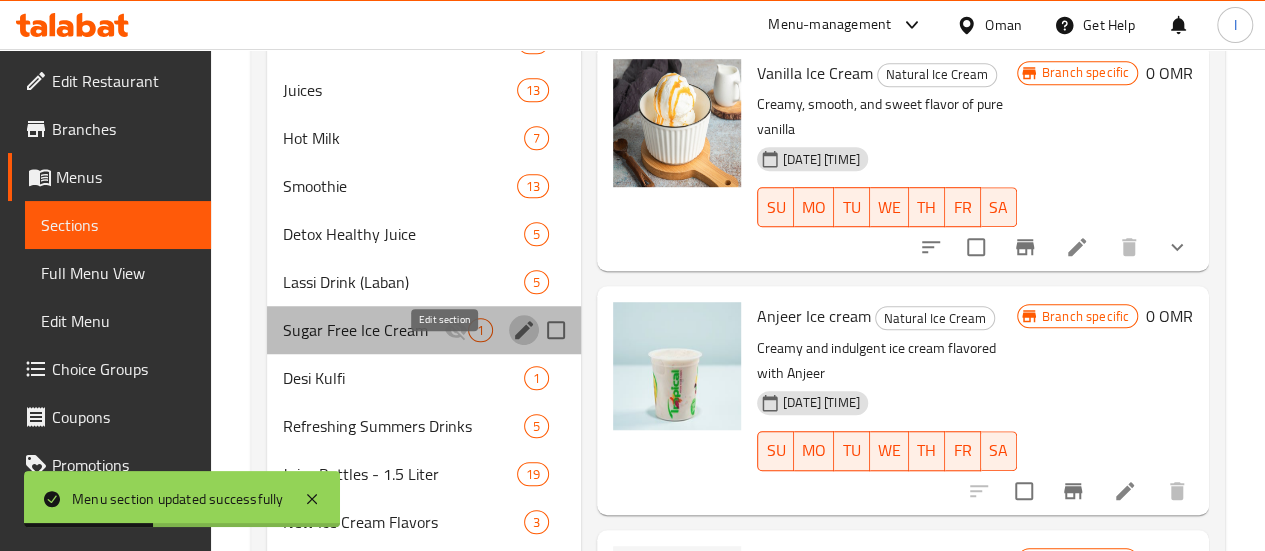 click 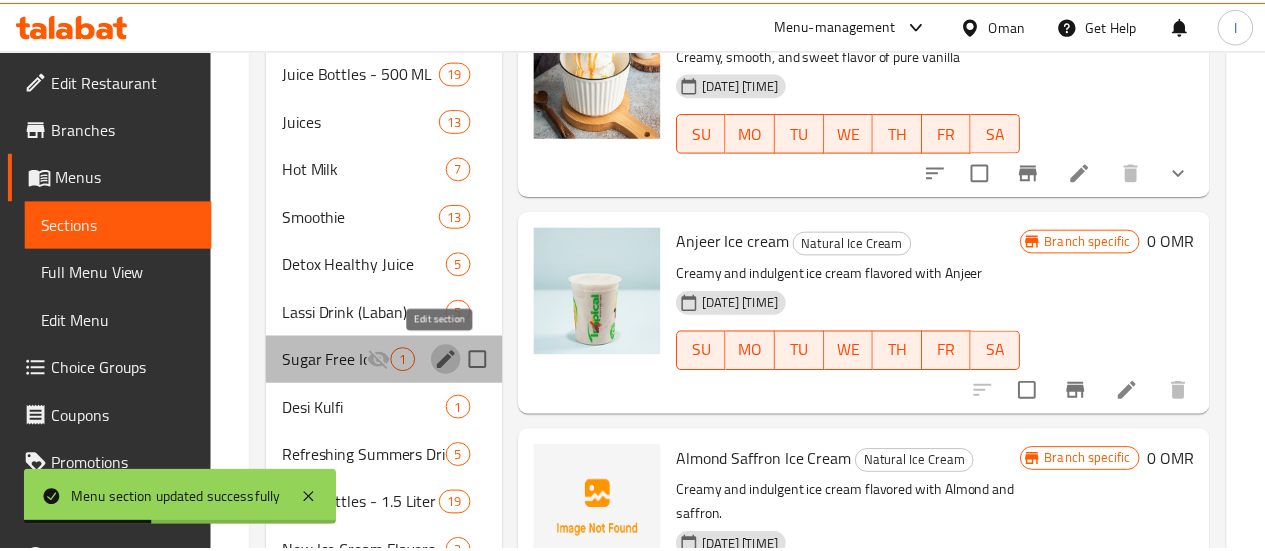 scroll, scrollTop: 0, scrollLeft: 0, axis: both 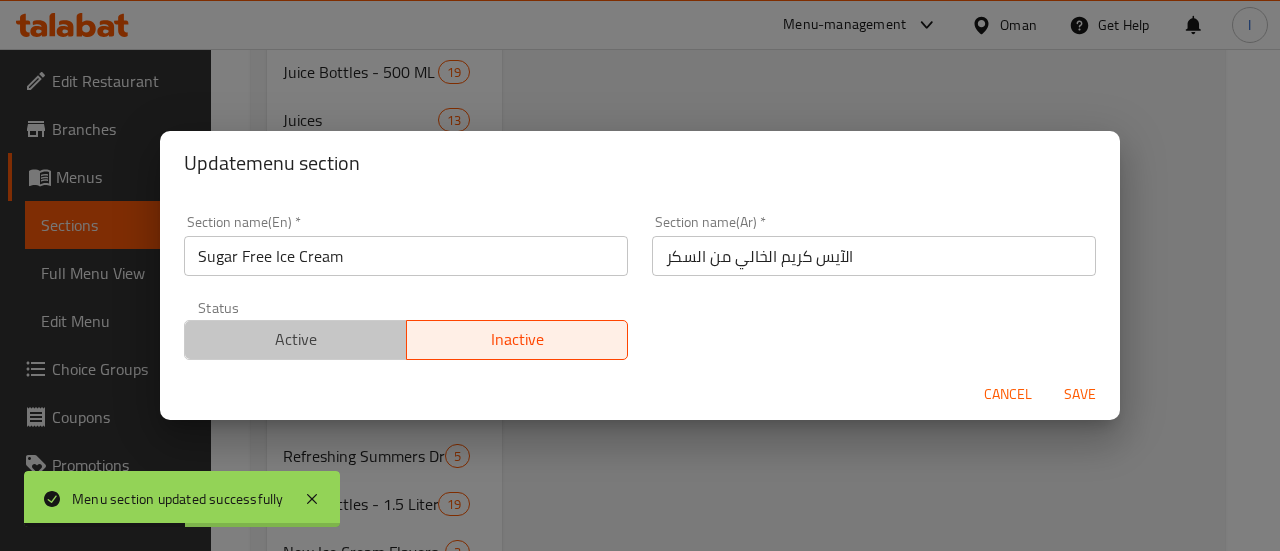 click on "Active" at bounding box center [296, 339] 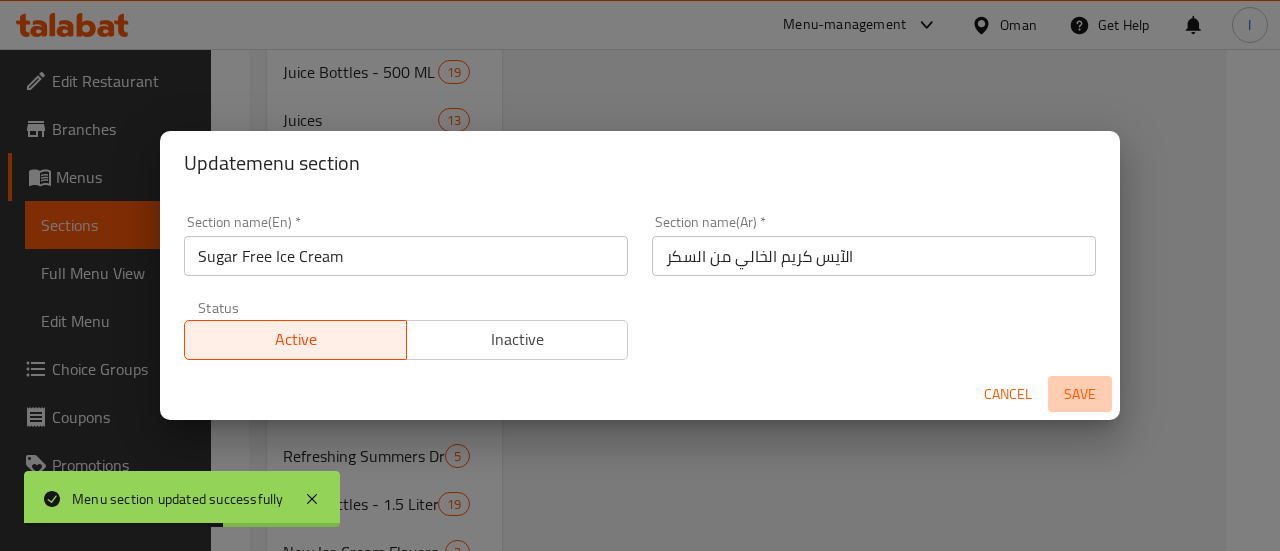click on "Save" at bounding box center [1080, 394] 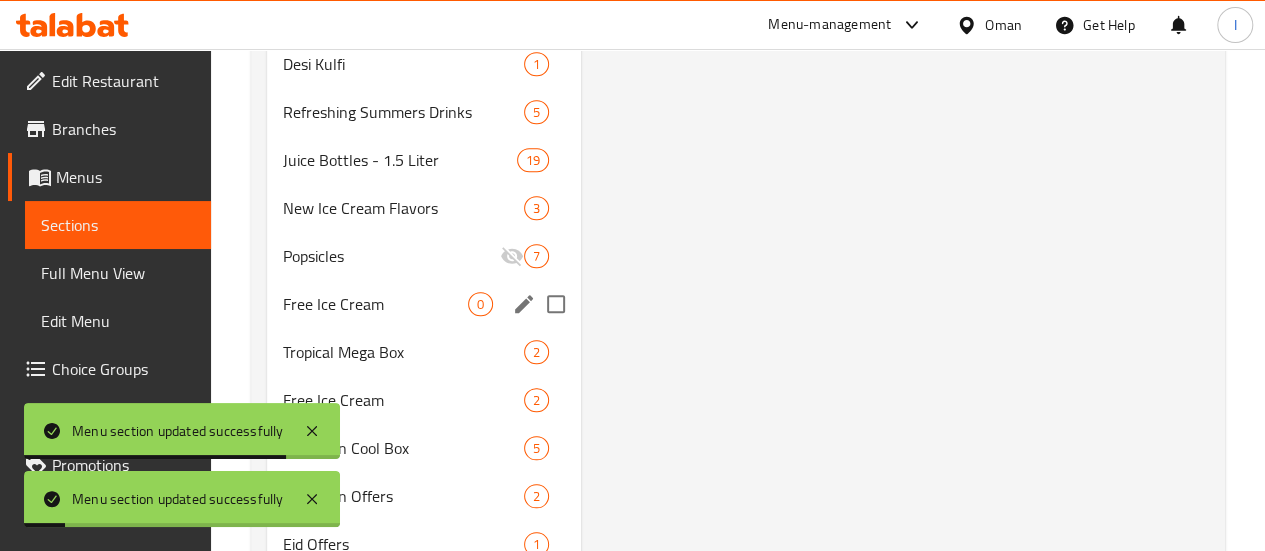 scroll, scrollTop: 882, scrollLeft: 0, axis: vertical 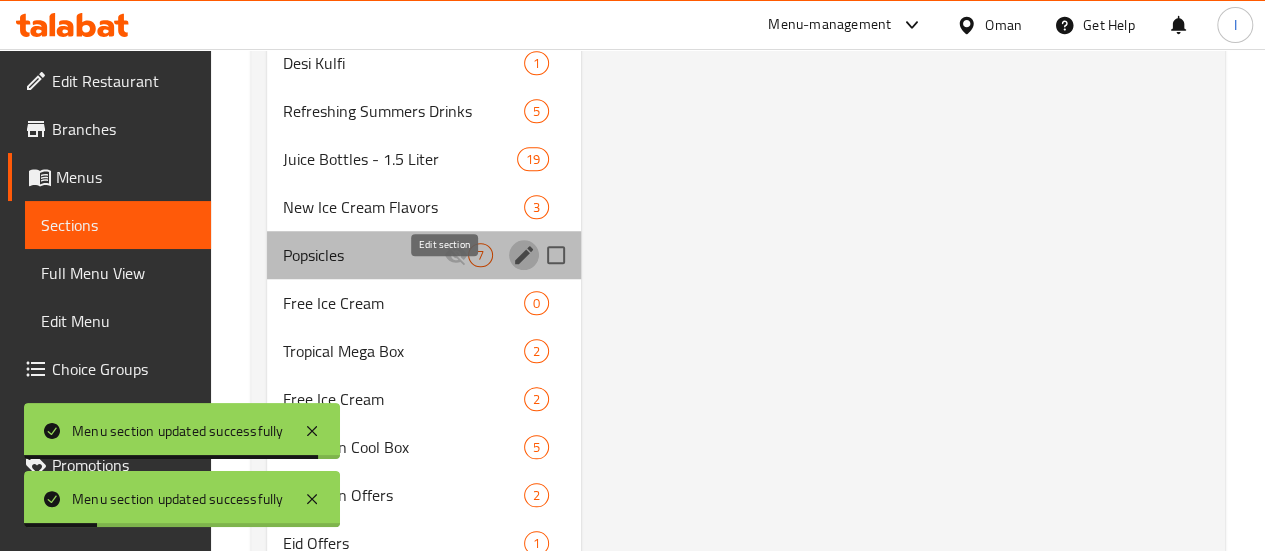 click 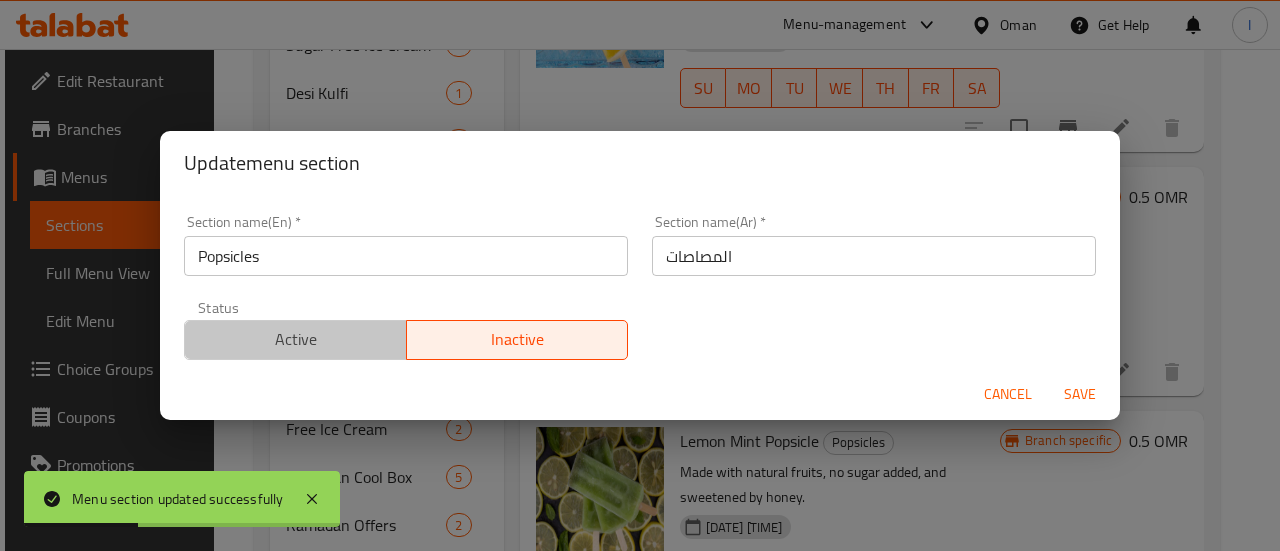 click on "Active" at bounding box center [296, 339] 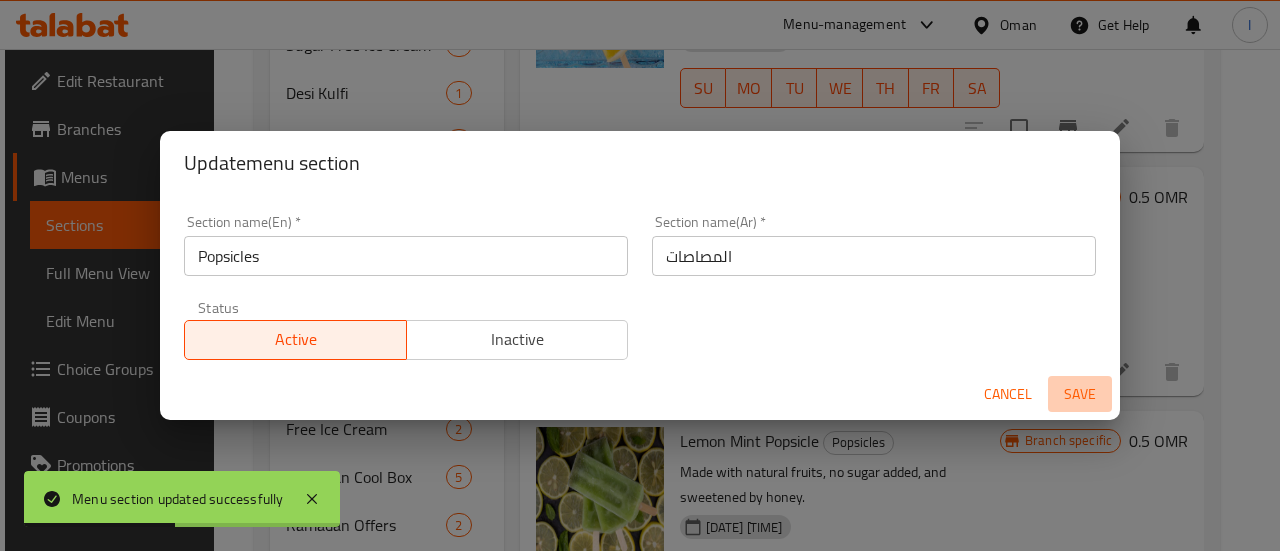 click on "Save" at bounding box center (1080, 394) 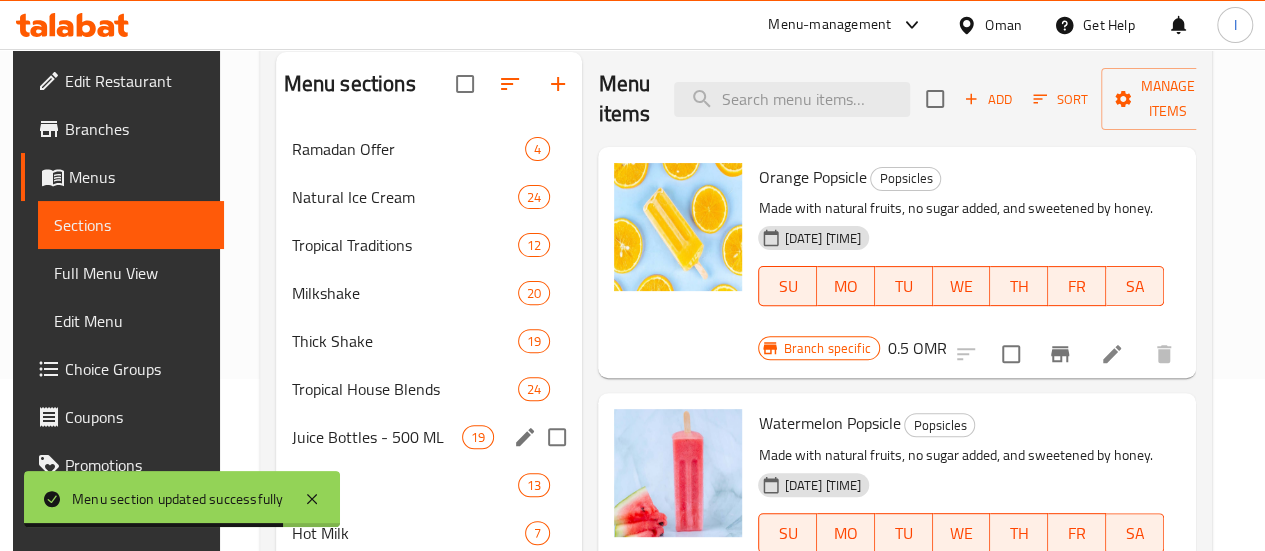scroll, scrollTop: 170, scrollLeft: 0, axis: vertical 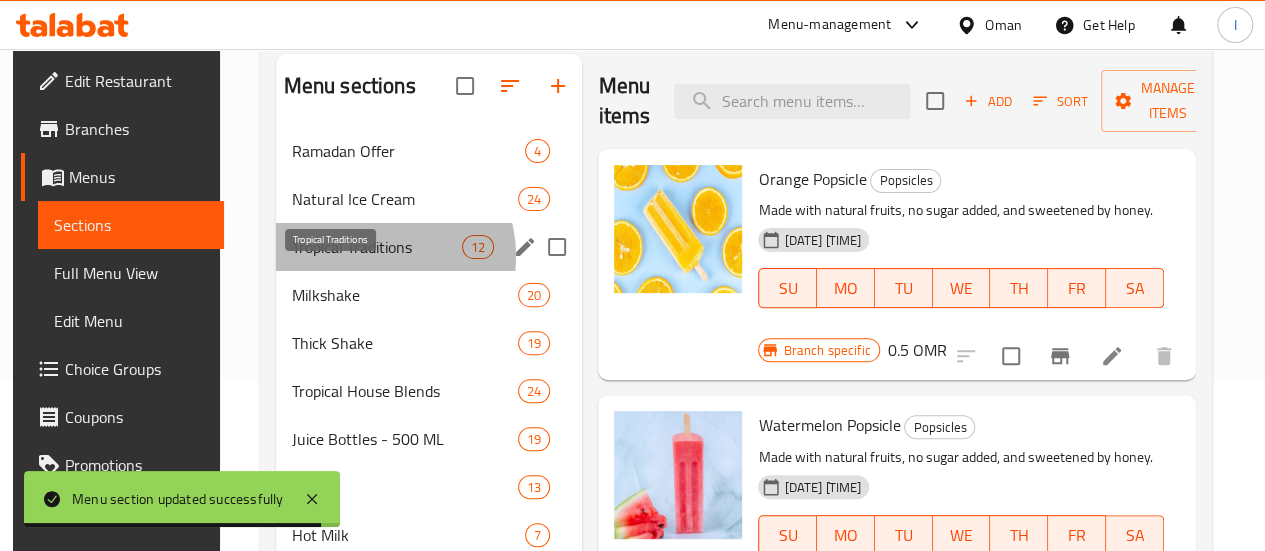 click on "Tropical Traditions" at bounding box center [377, 247] 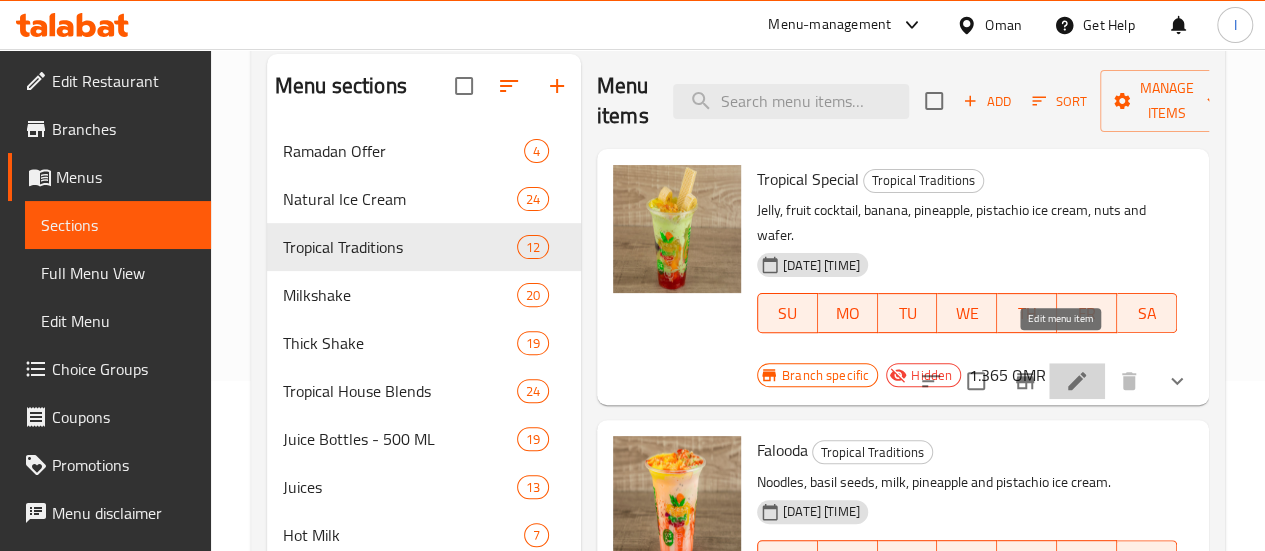 click 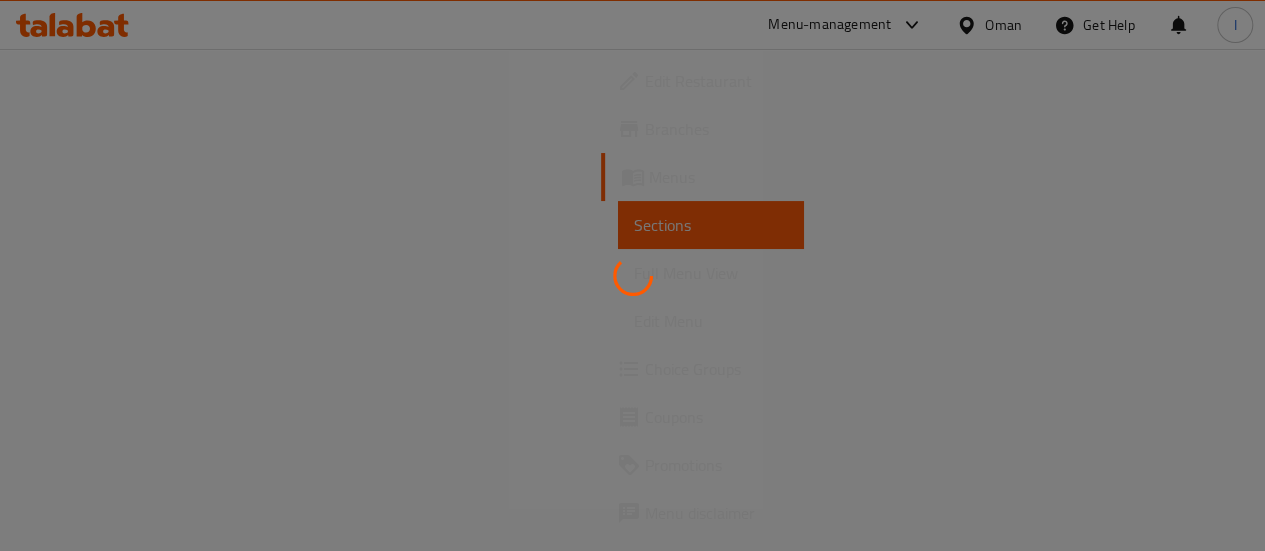 scroll, scrollTop: 0, scrollLeft: 0, axis: both 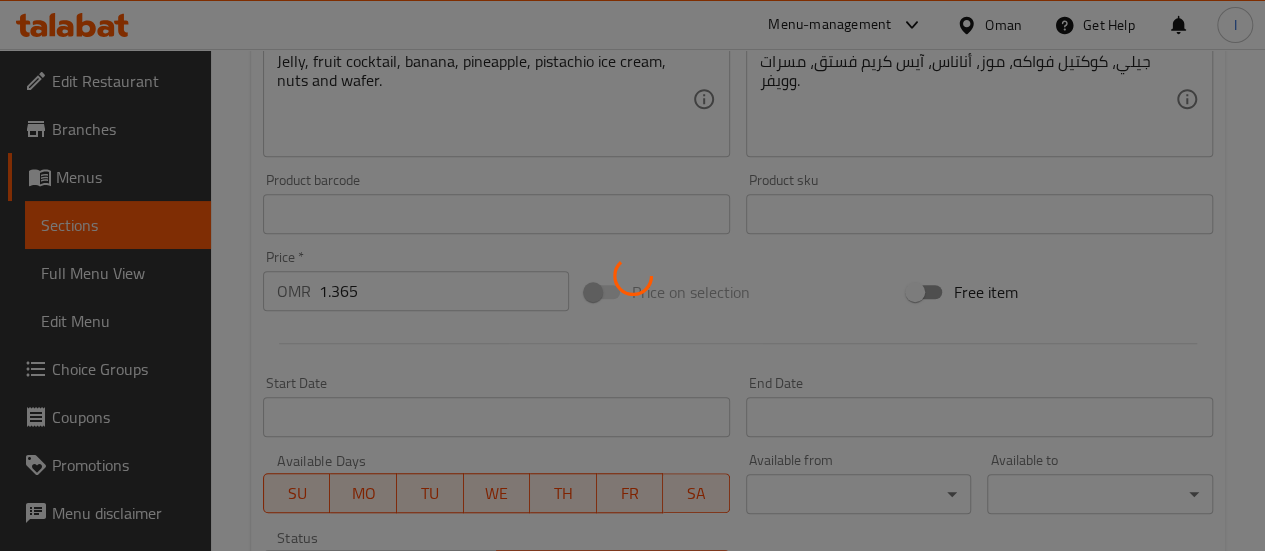 type on "إختيارك من الحجم:" 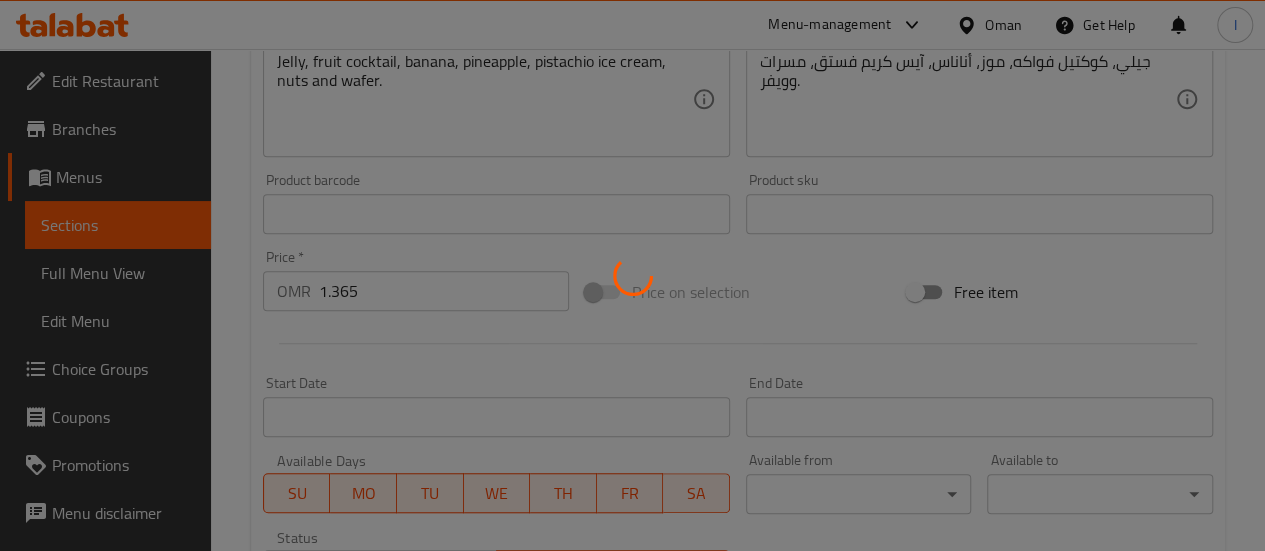 type on "1" 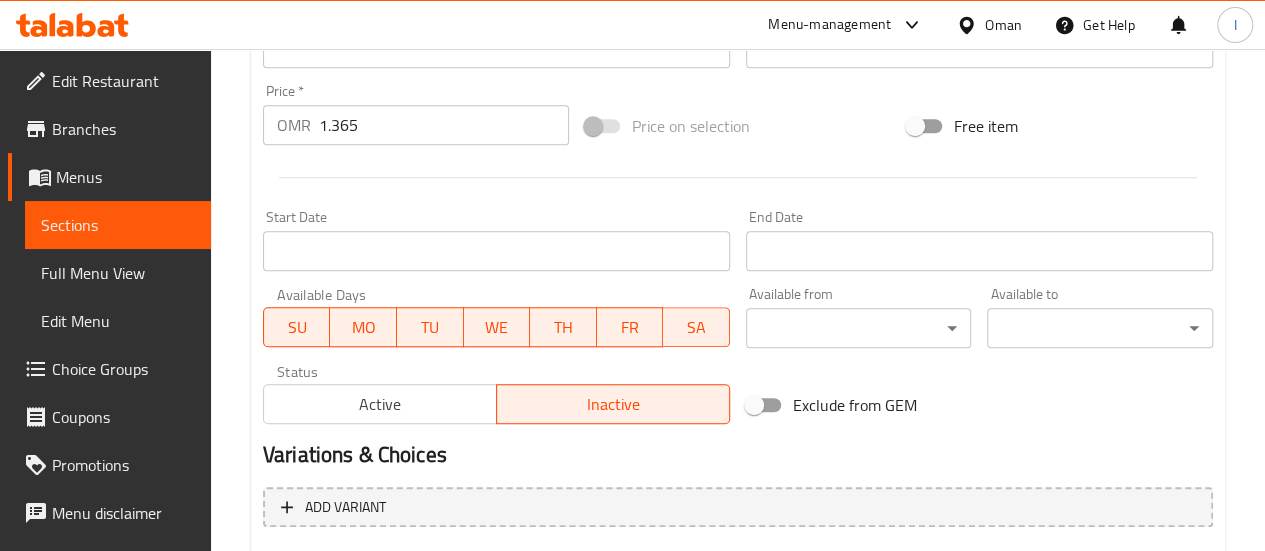 scroll, scrollTop: 722, scrollLeft: 0, axis: vertical 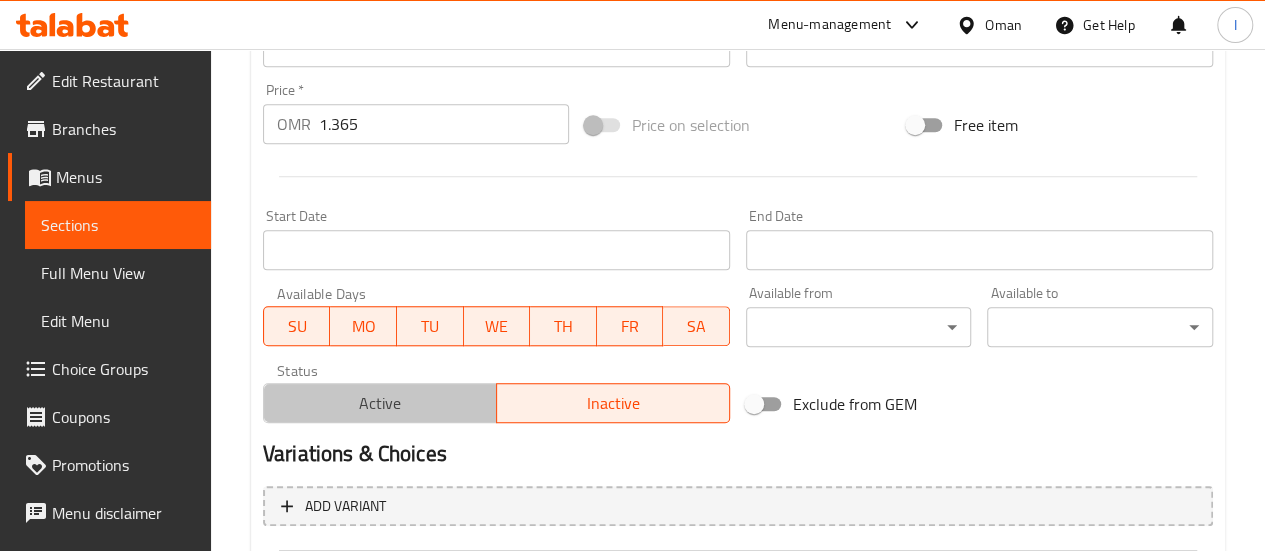 click on "Active" at bounding box center [380, 403] 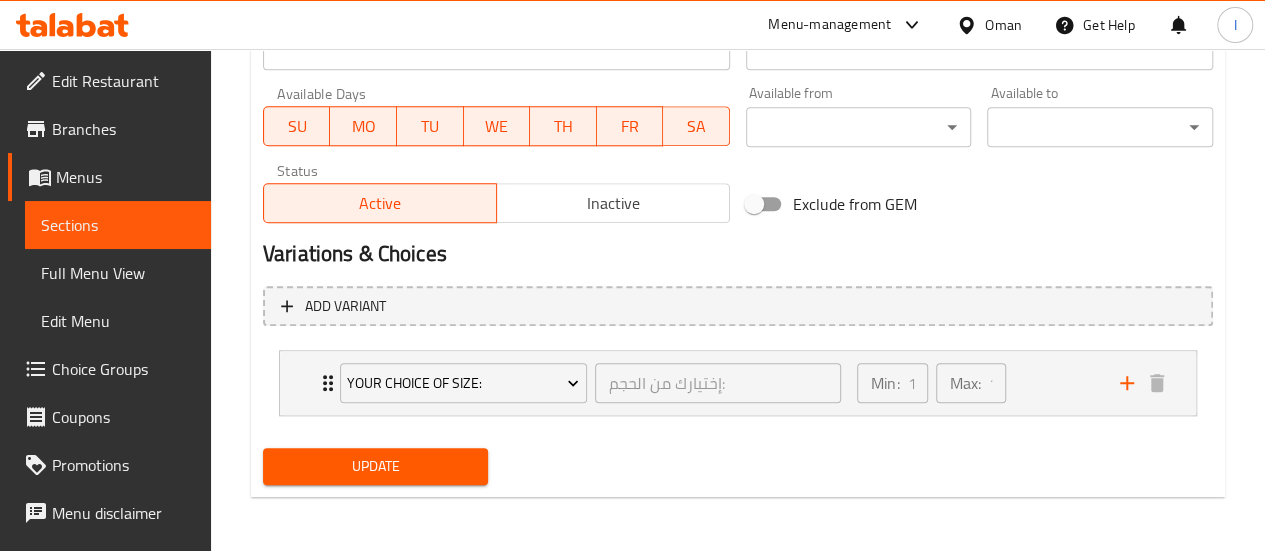 scroll, scrollTop: 923, scrollLeft: 0, axis: vertical 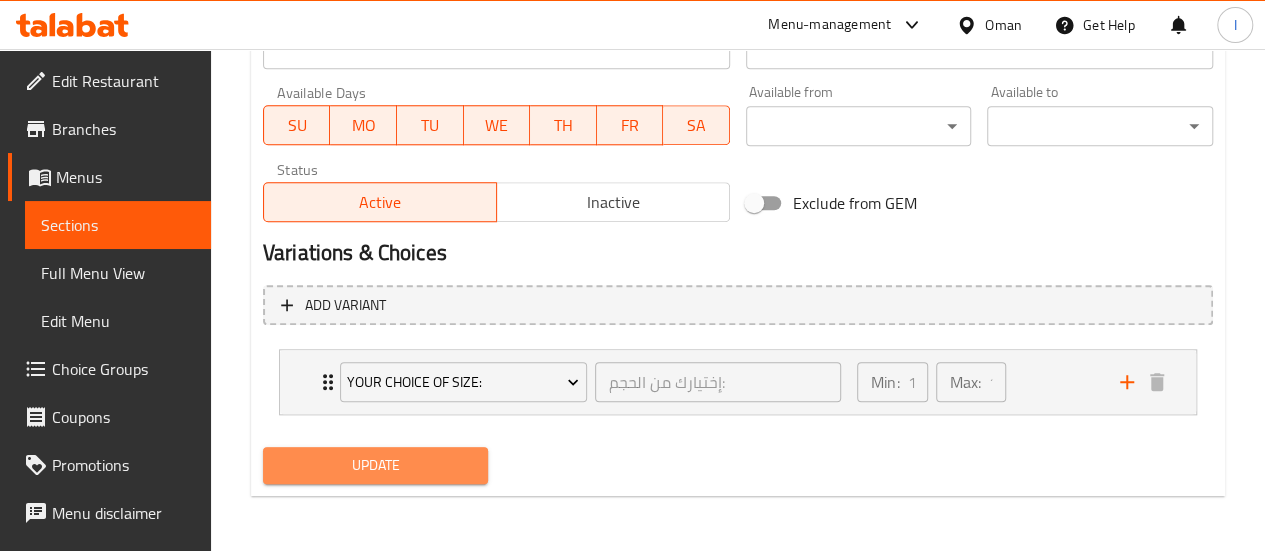 click on "Update" at bounding box center [376, 465] 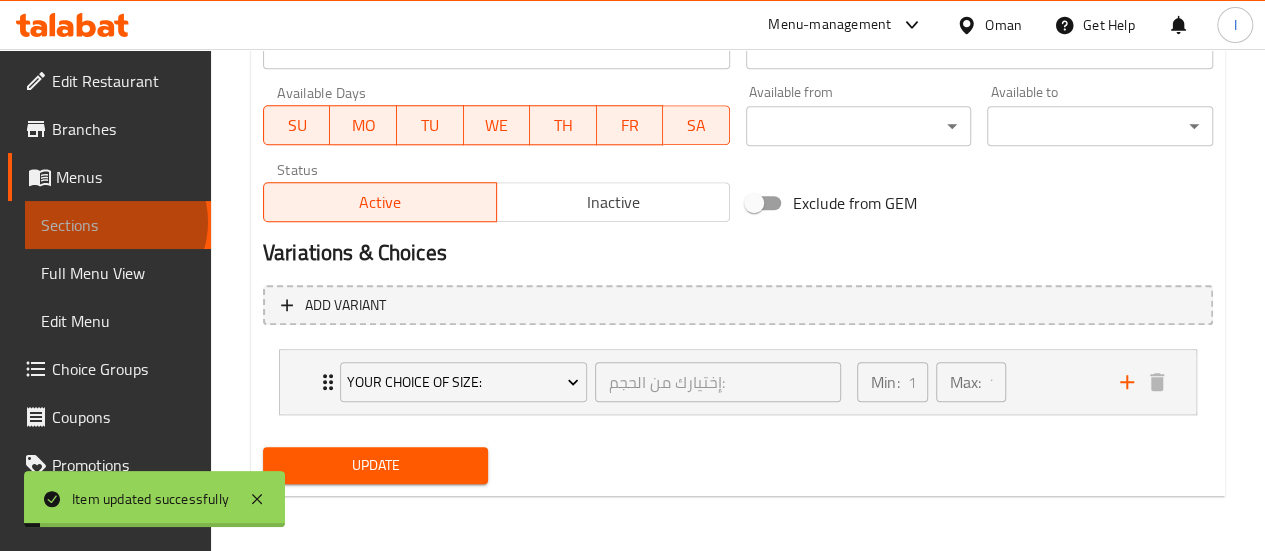 click on "Sections" at bounding box center (118, 225) 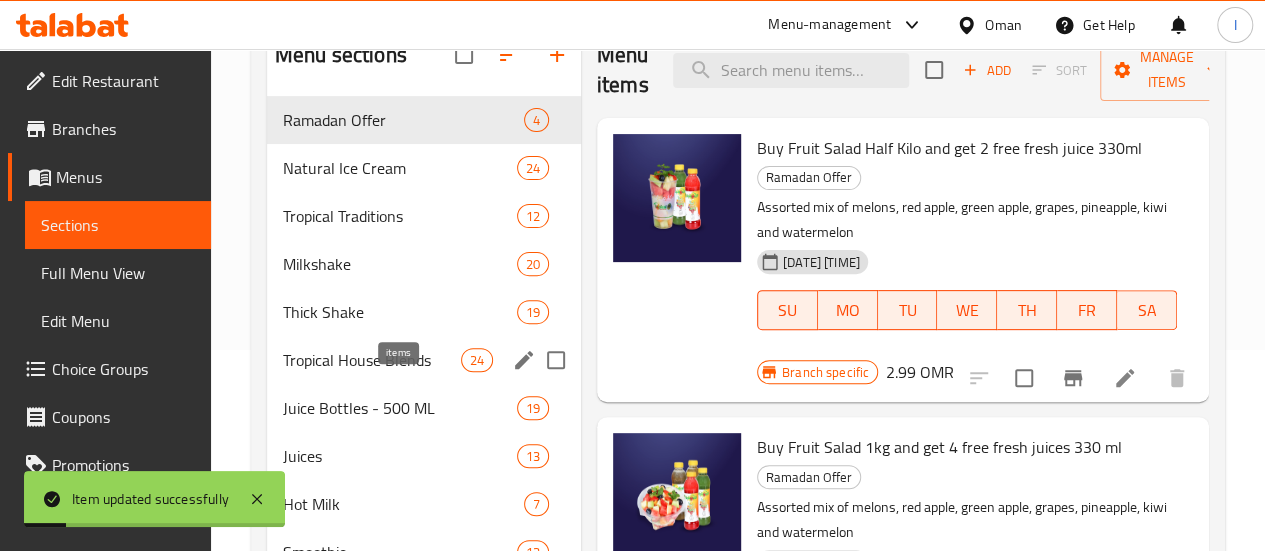 scroll, scrollTop: 185, scrollLeft: 0, axis: vertical 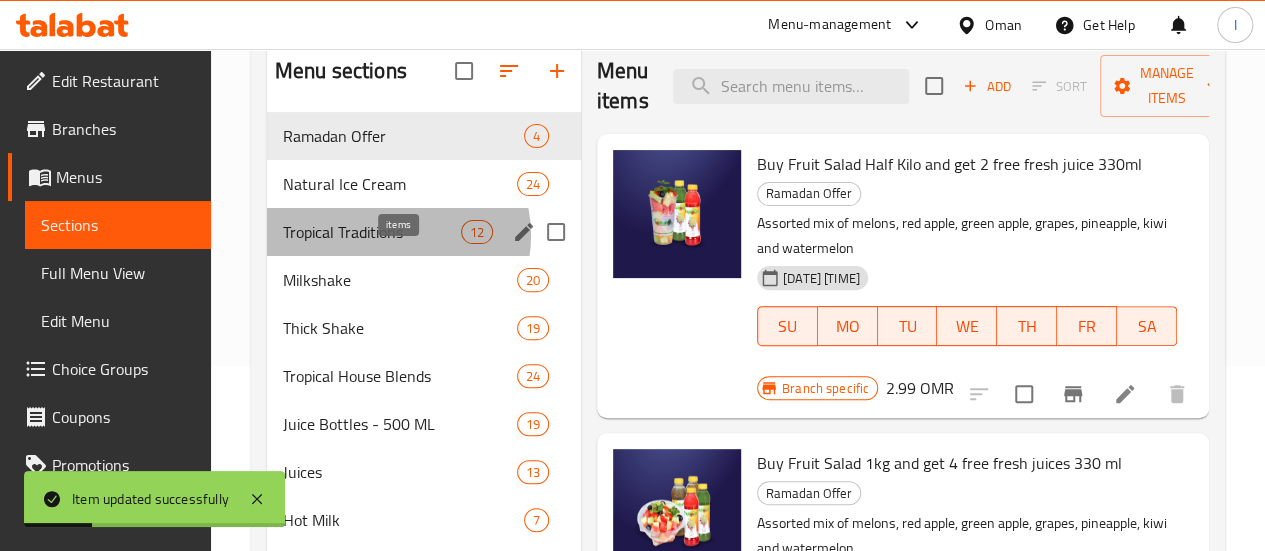 click on "12" at bounding box center [477, 232] 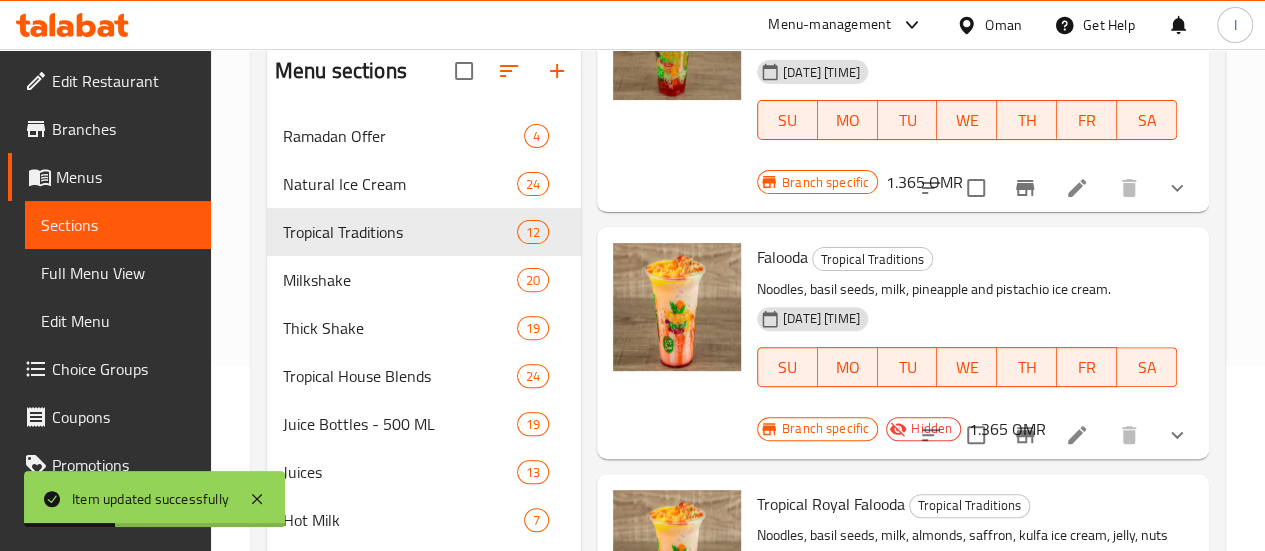 scroll, scrollTop: 181, scrollLeft: 0, axis: vertical 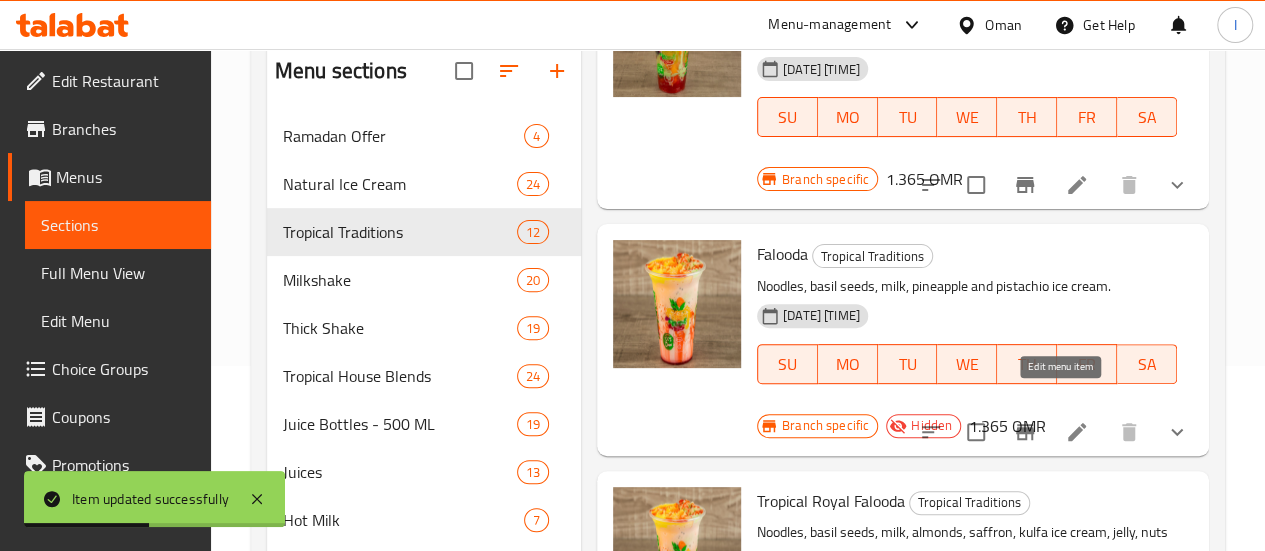 click 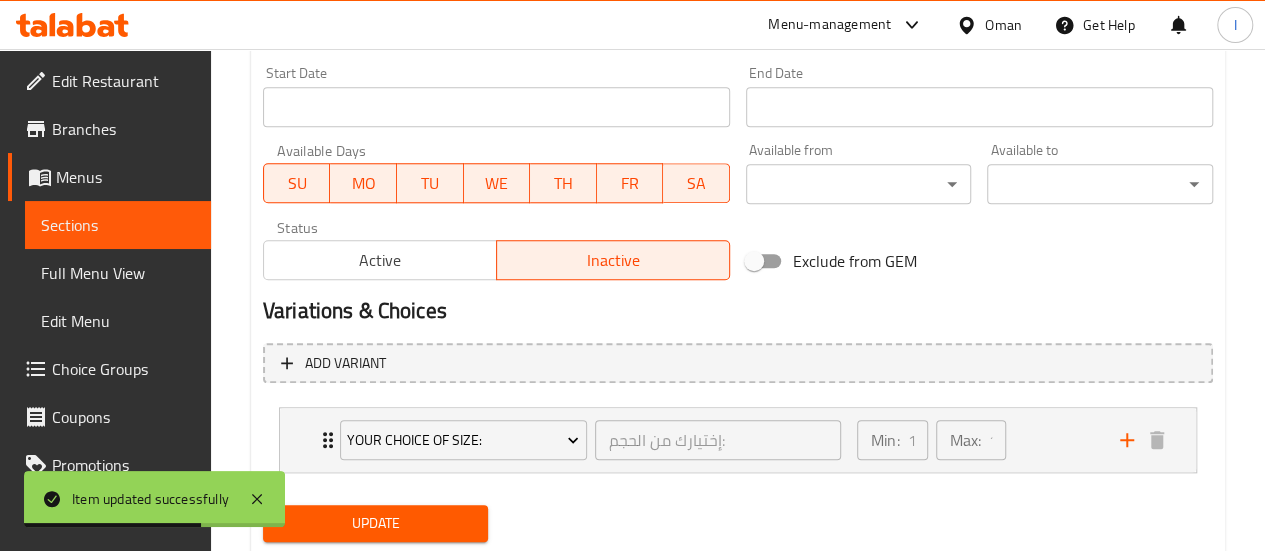 scroll, scrollTop: 867, scrollLeft: 0, axis: vertical 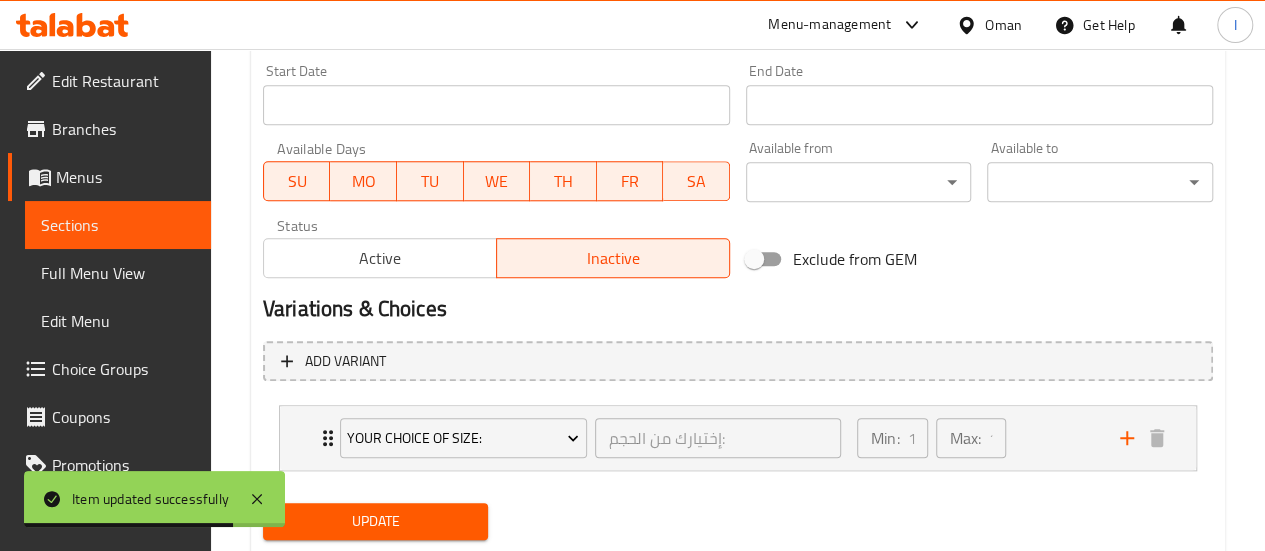 click on "Active" at bounding box center (380, 258) 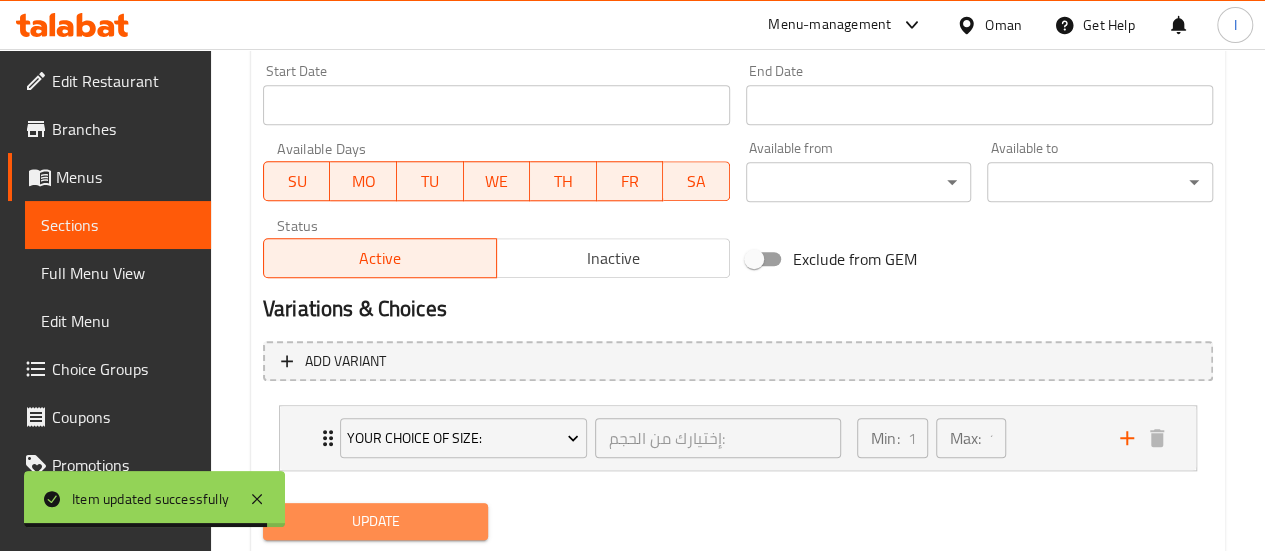 click on "Update" at bounding box center (376, 521) 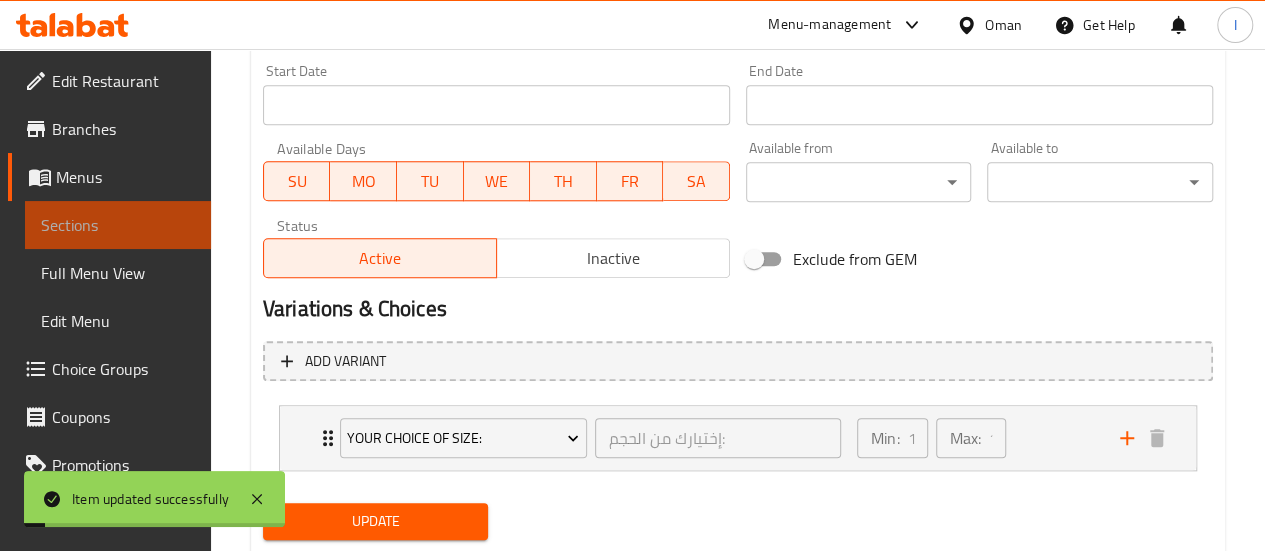 click on "Sections" at bounding box center (118, 225) 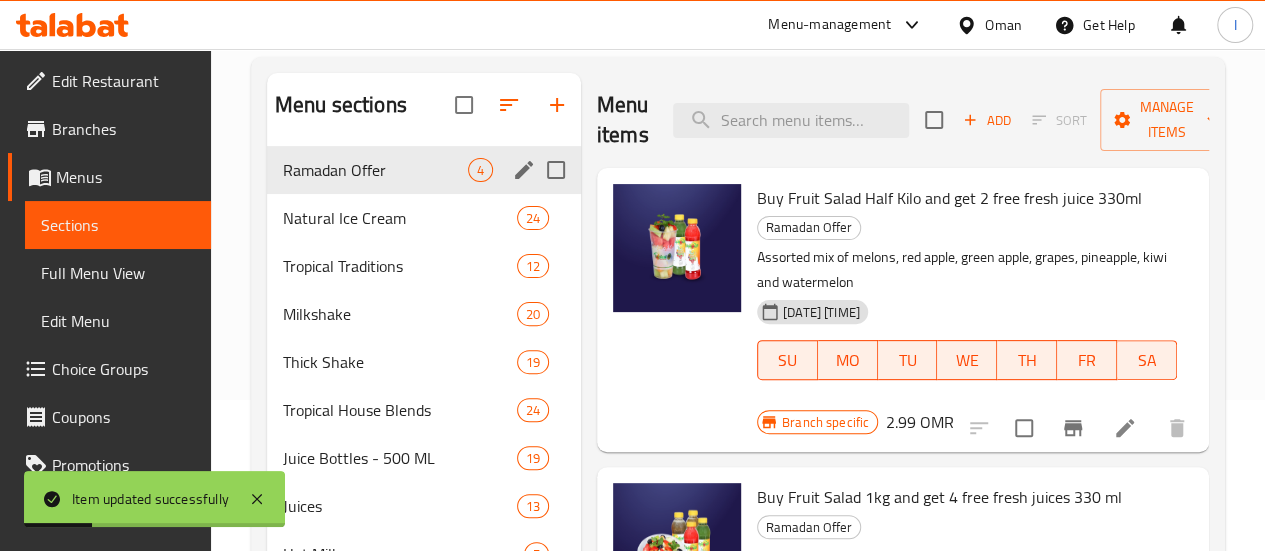 scroll, scrollTop: 150, scrollLeft: 0, axis: vertical 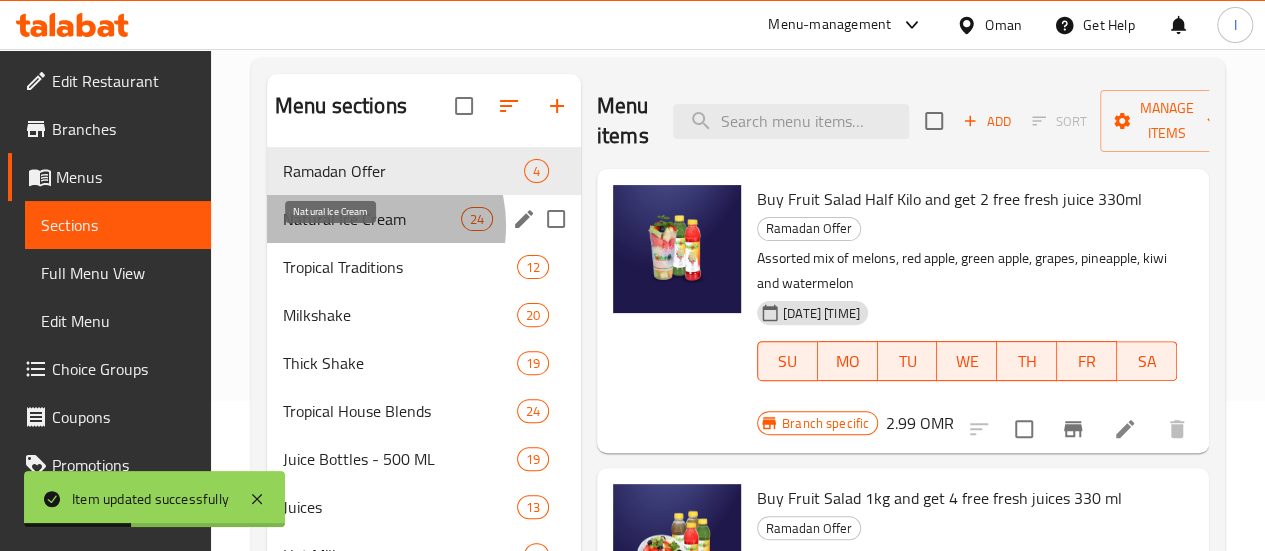 click on "Natural Ice Cream" at bounding box center (372, 219) 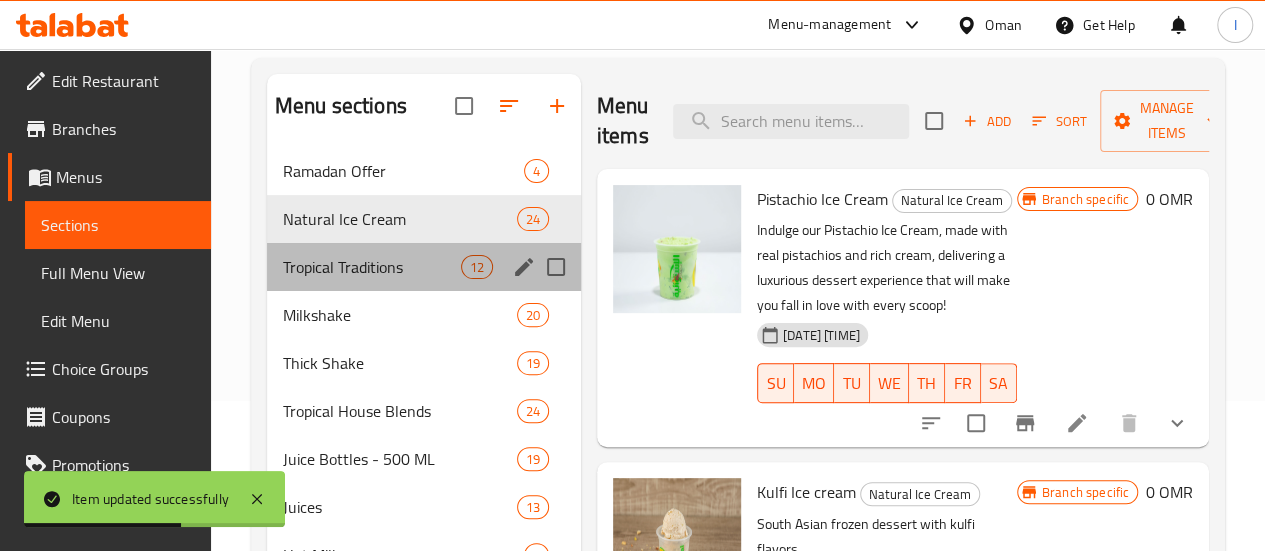 click on "Tropical Traditions 12" at bounding box center (424, 267) 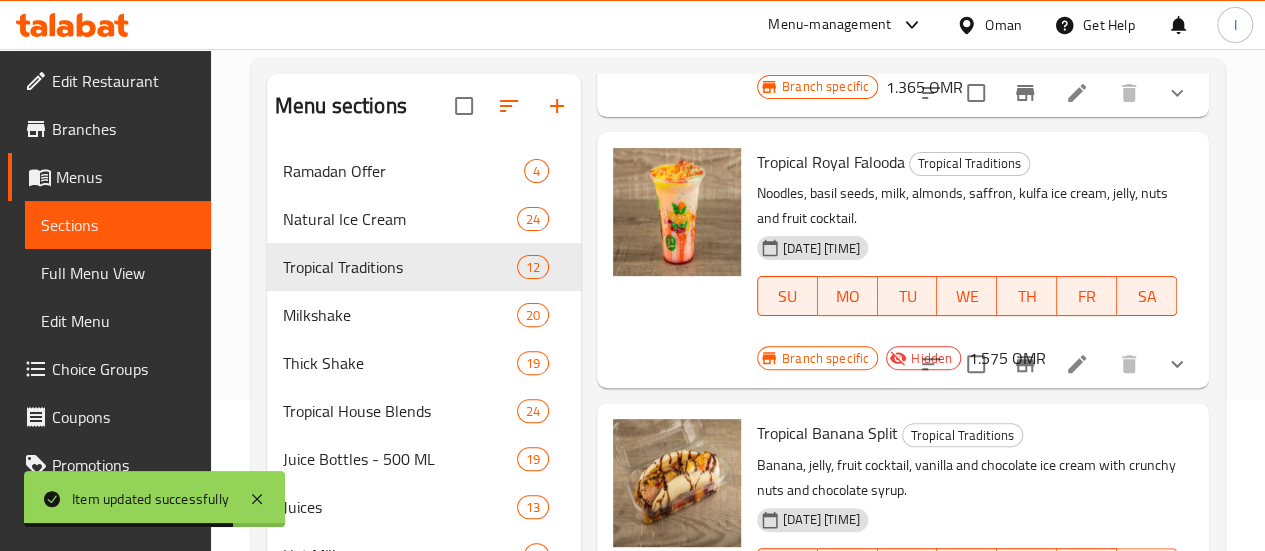 scroll, scrollTop: 562, scrollLeft: 0, axis: vertical 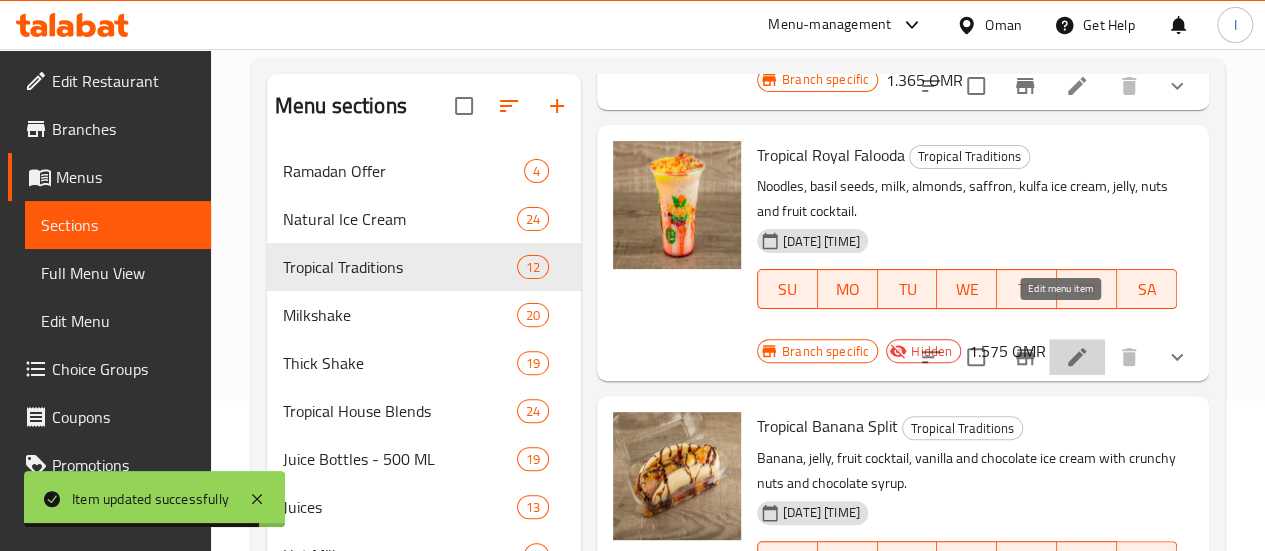 click 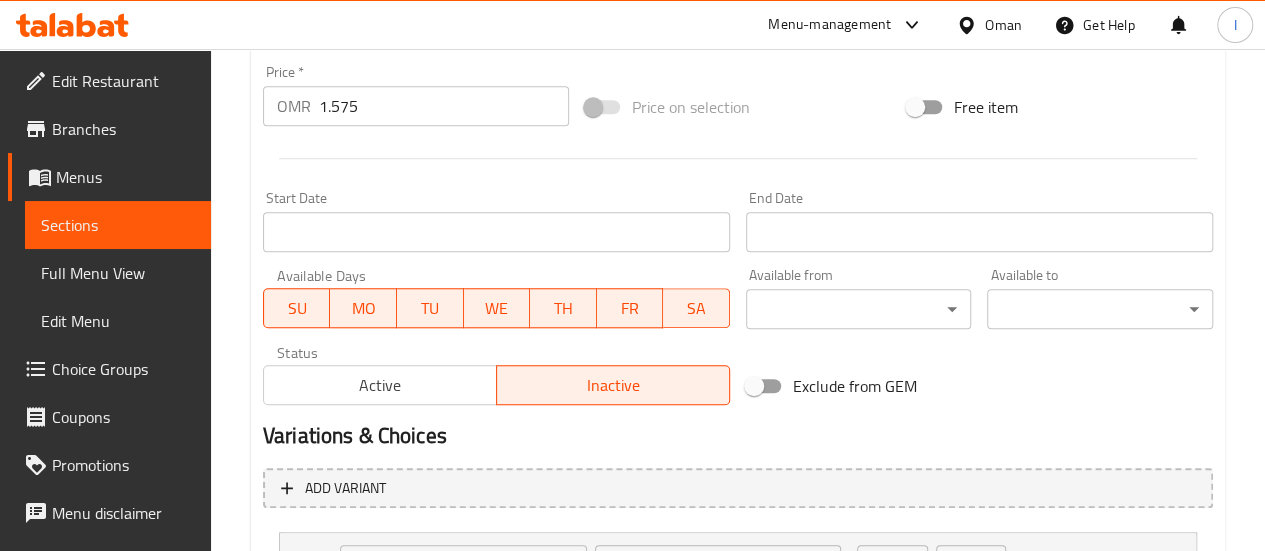 scroll, scrollTop: 752, scrollLeft: 0, axis: vertical 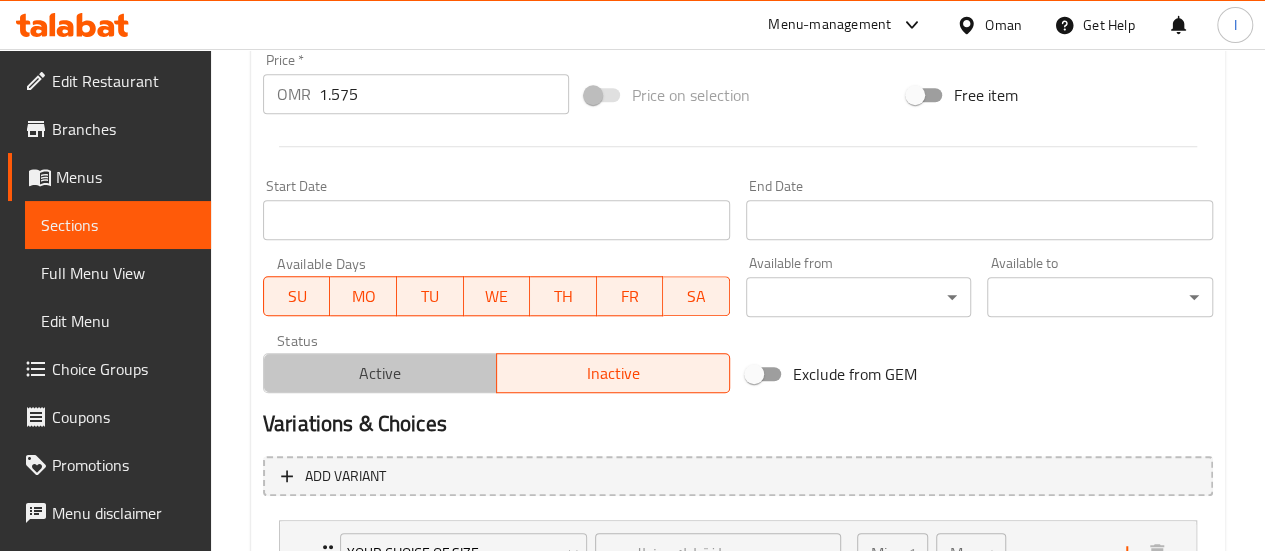click on "Active" at bounding box center (380, 373) 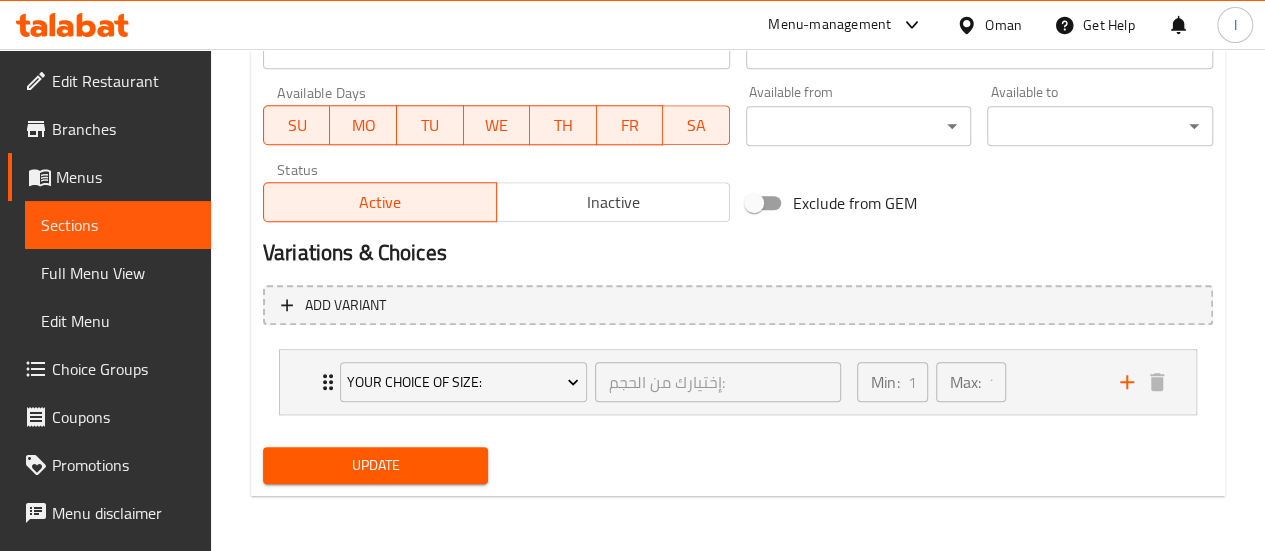 scroll, scrollTop: 922, scrollLeft: 0, axis: vertical 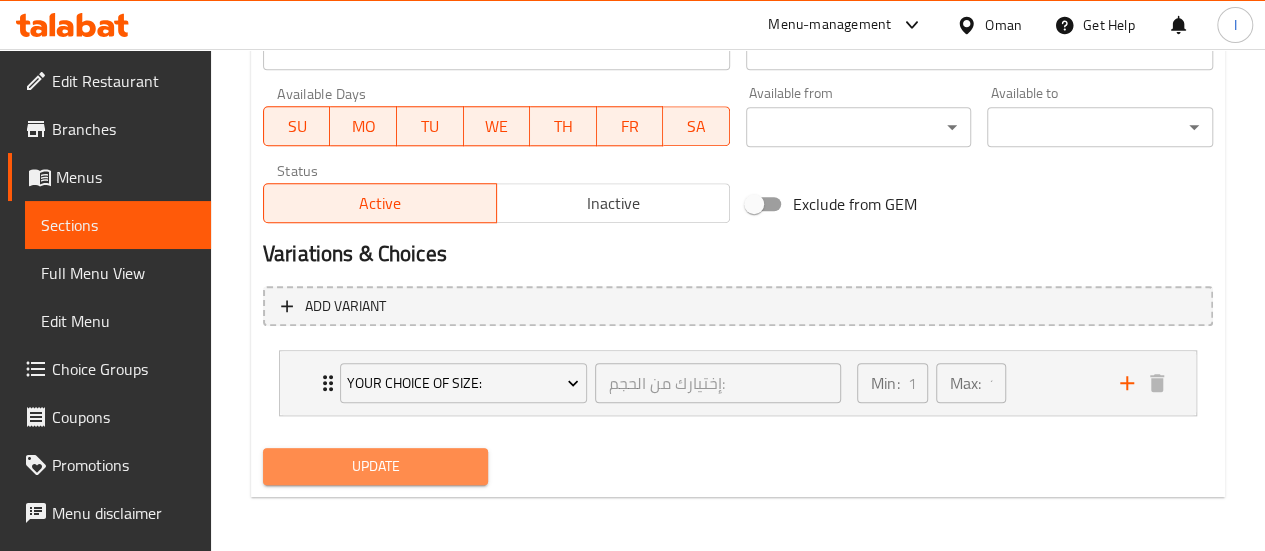 click on "Update" at bounding box center [376, 466] 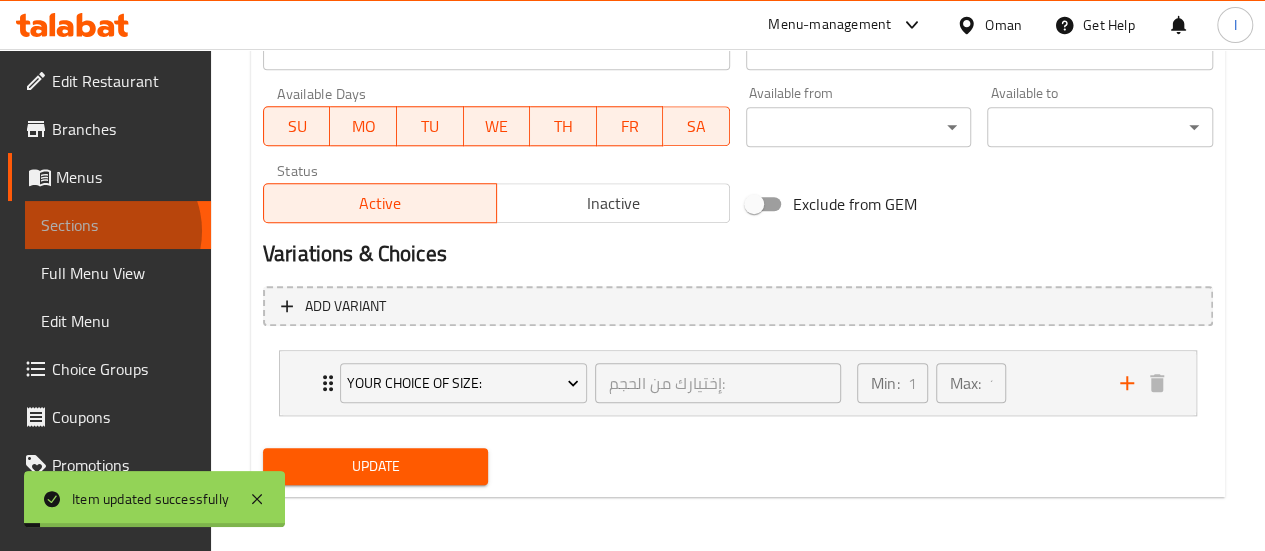 click on "Sections" at bounding box center (118, 225) 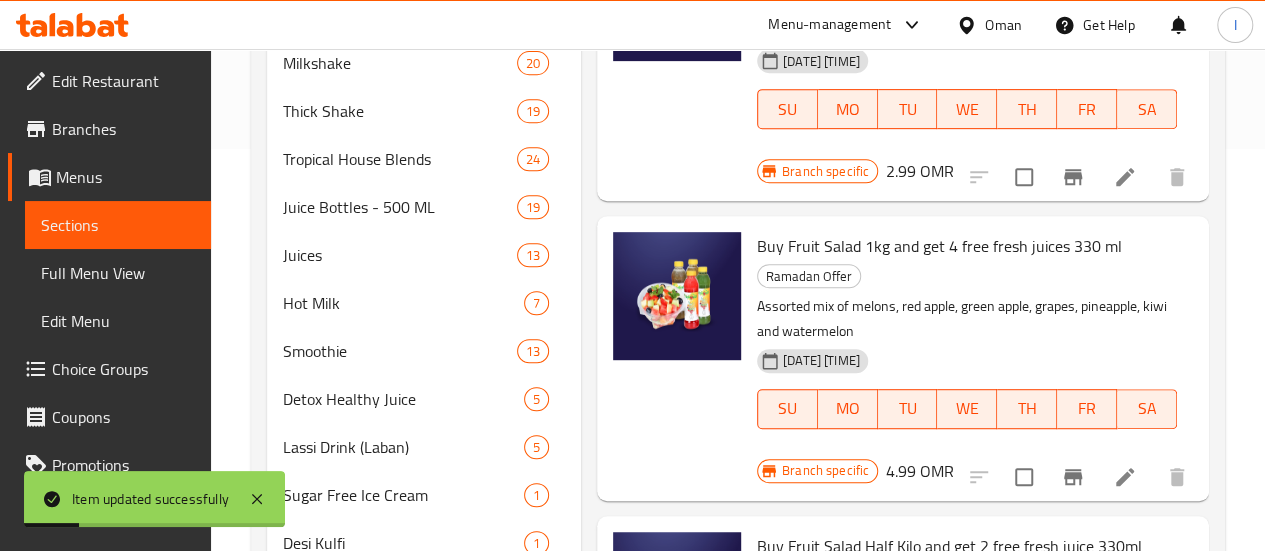 scroll, scrollTop: 360, scrollLeft: 0, axis: vertical 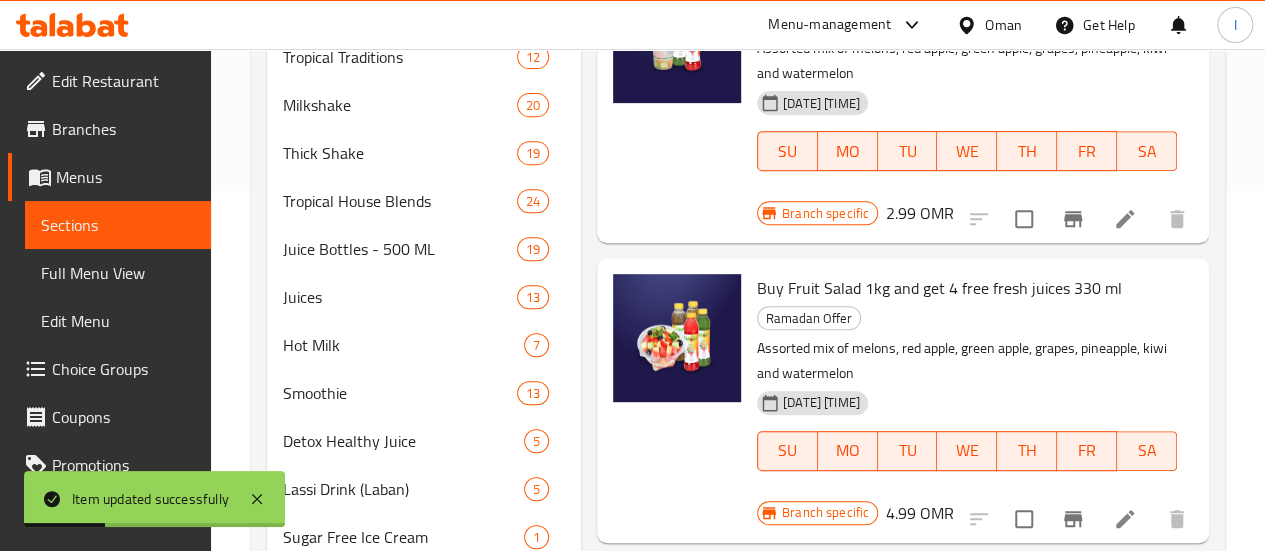 click 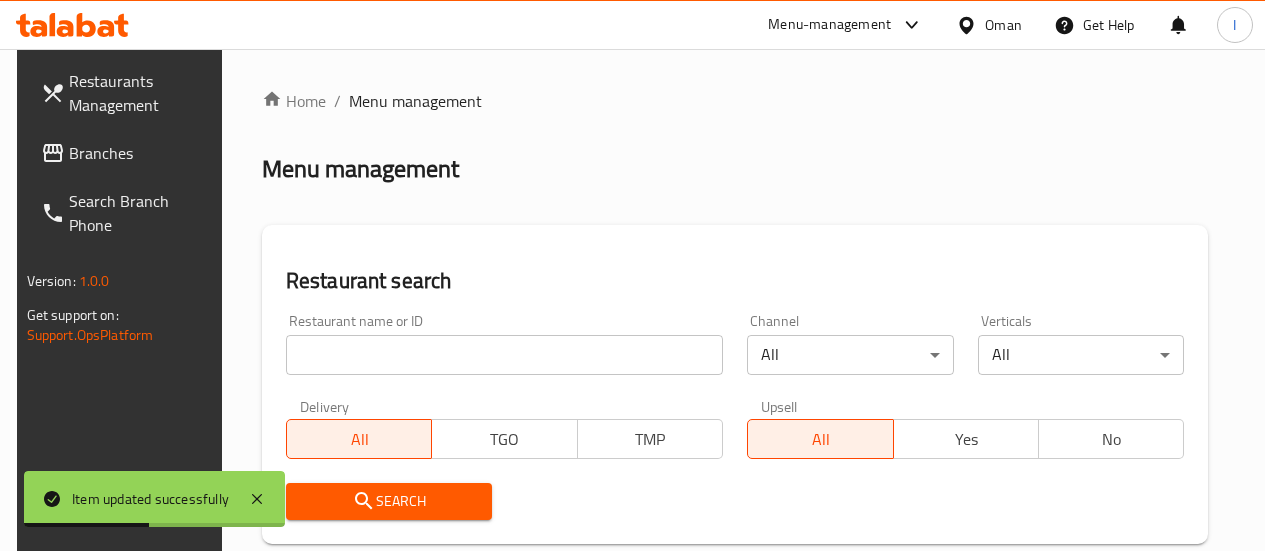 scroll, scrollTop: 246, scrollLeft: 0, axis: vertical 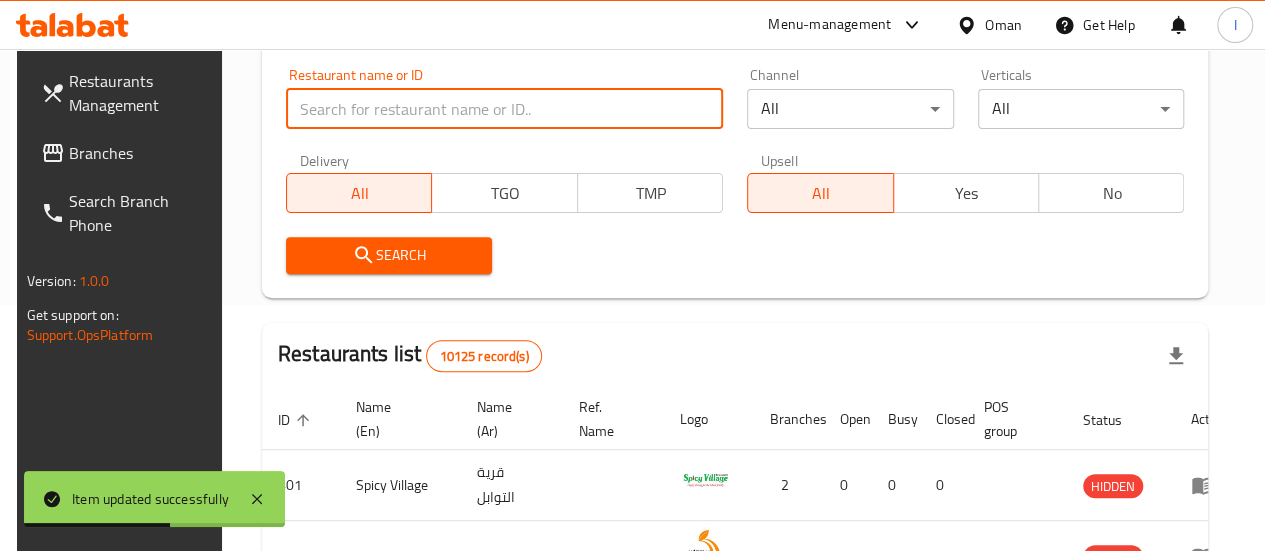 click at bounding box center [504, 109] 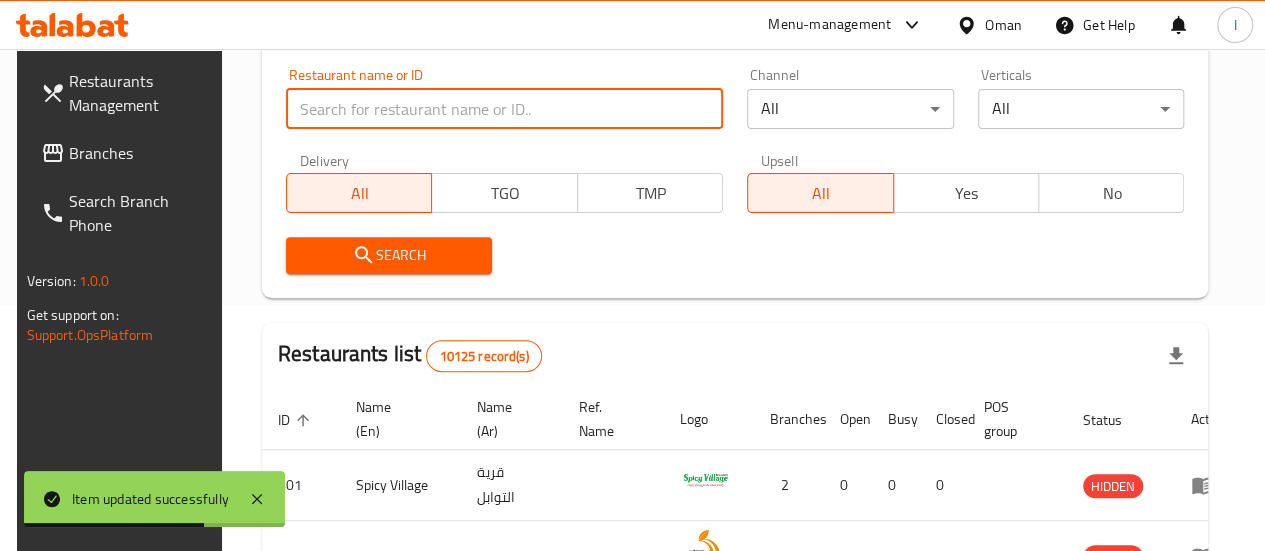 type on "tropical" 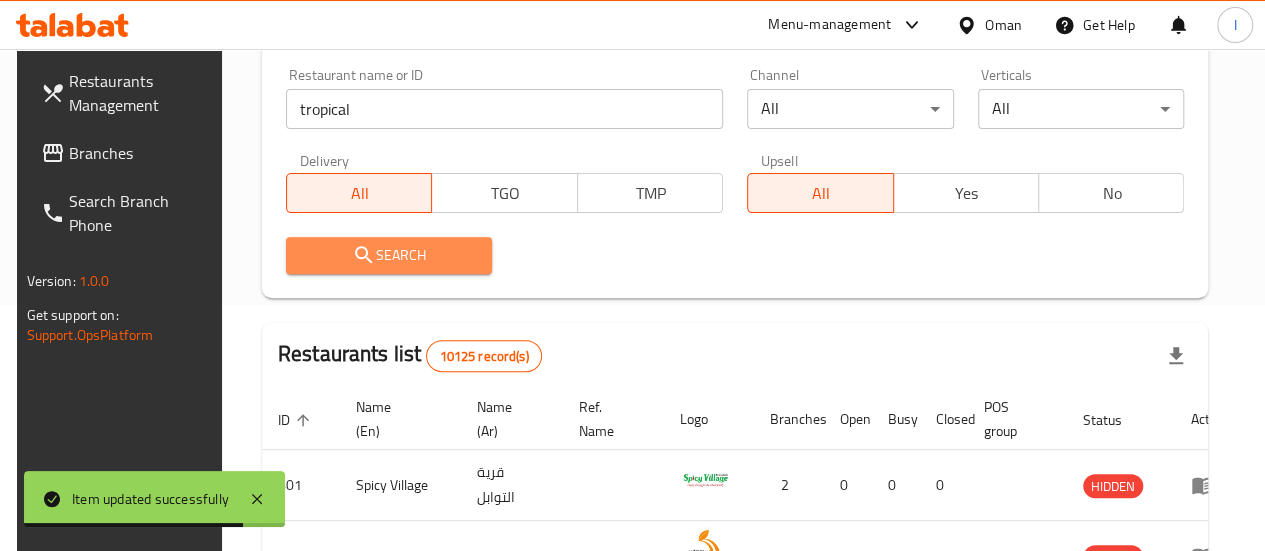click on "Search" at bounding box center (389, 255) 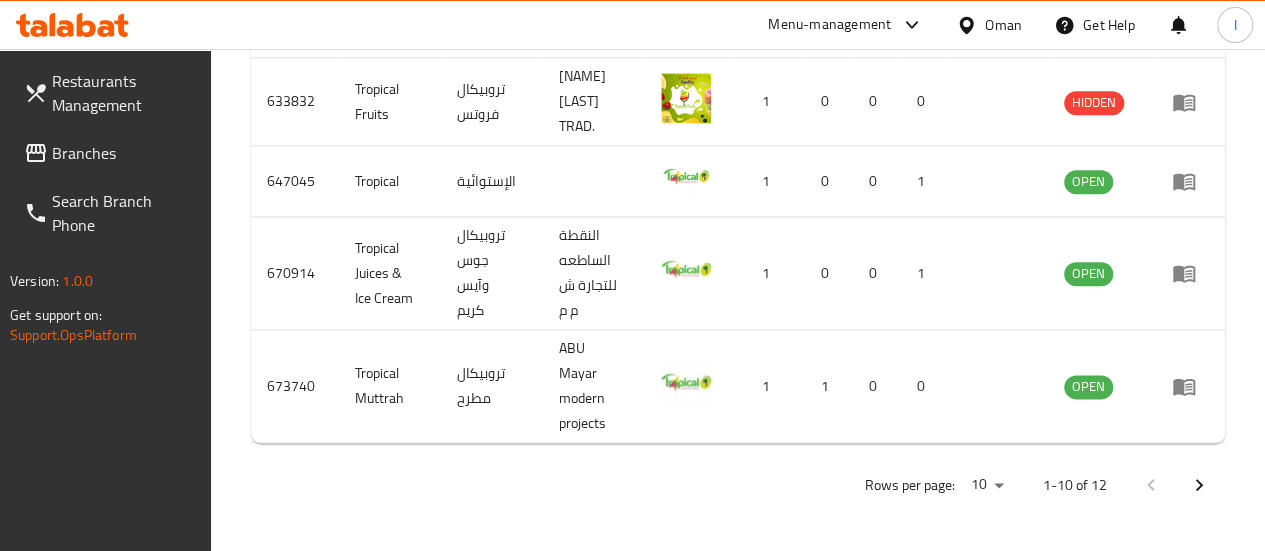 scroll, scrollTop: 1125, scrollLeft: 0, axis: vertical 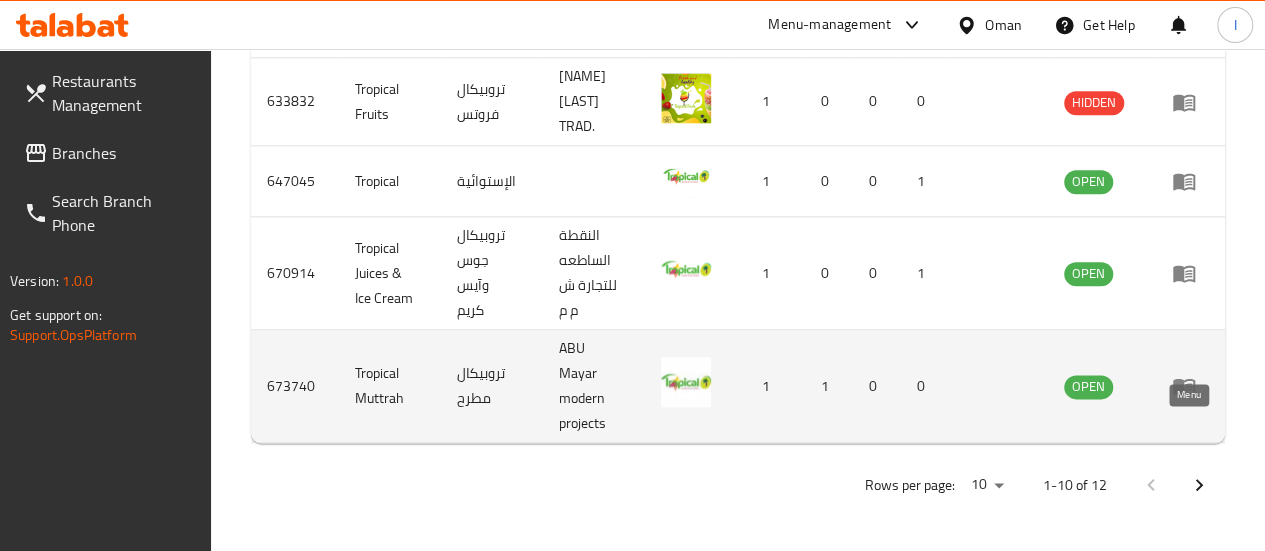 click 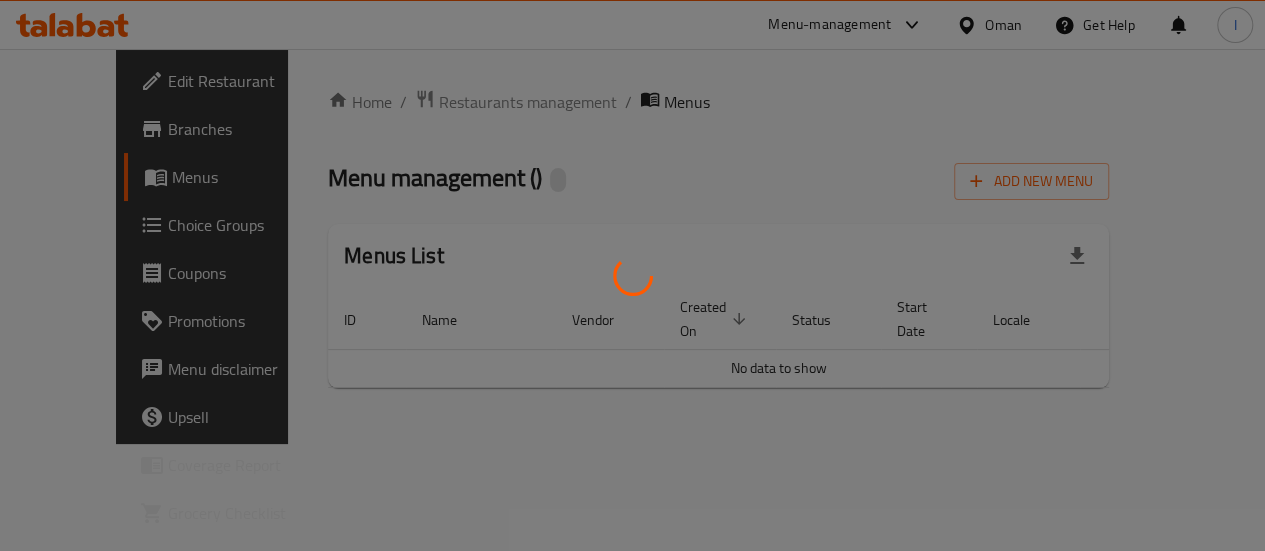 scroll, scrollTop: 0, scrollLeft: 0, axis: both 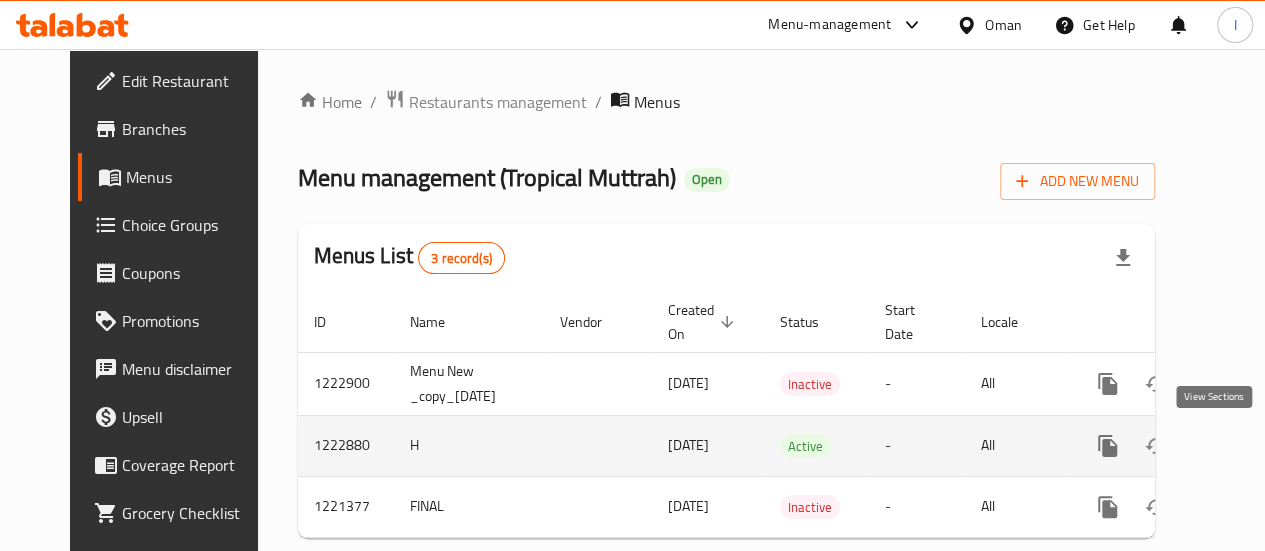 click 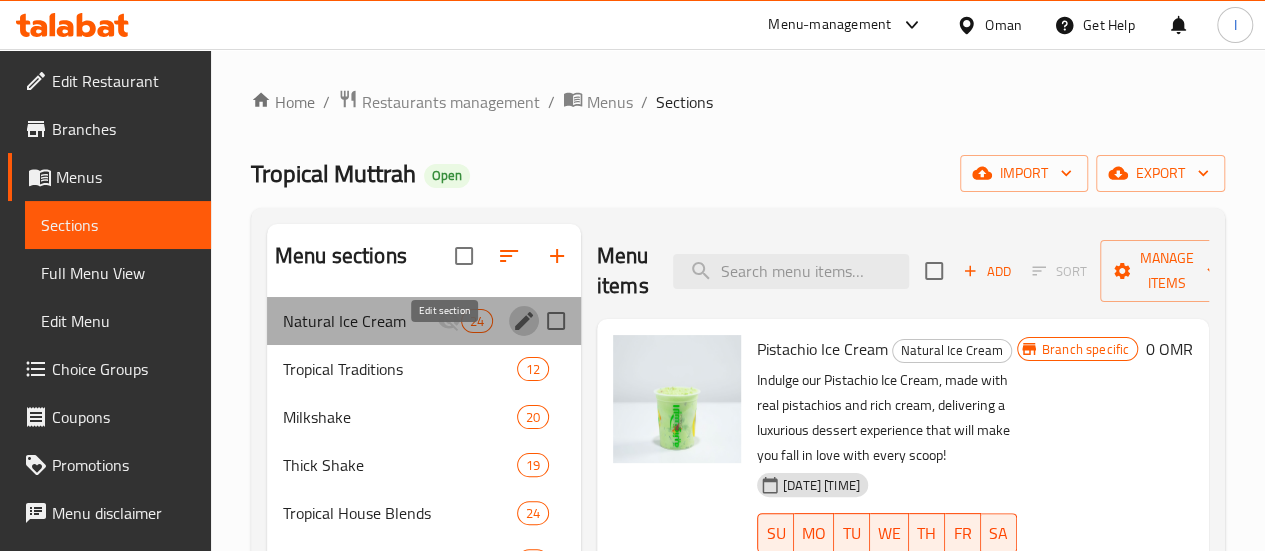 click 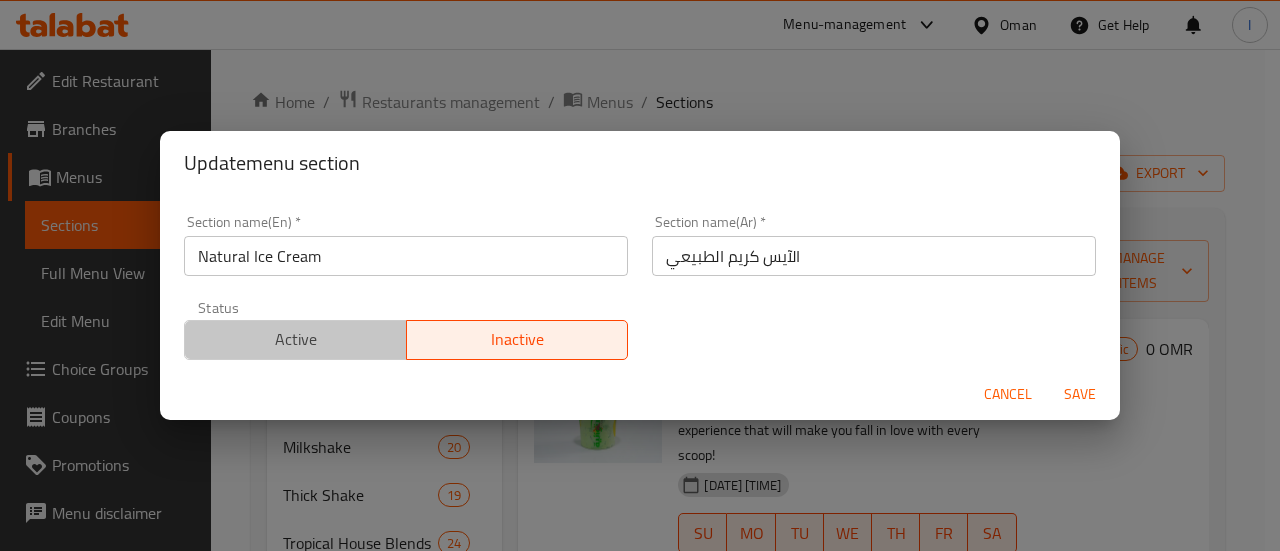 click on "Active" at bounding box center (296, 339) 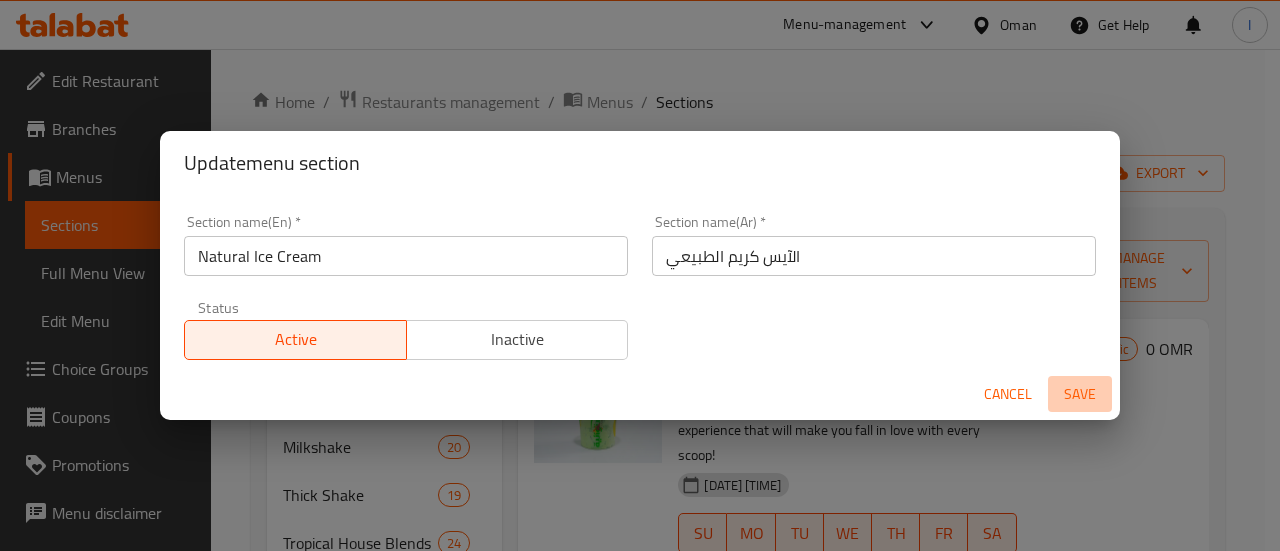 click on "Save" at bounding box center [1080, 394] 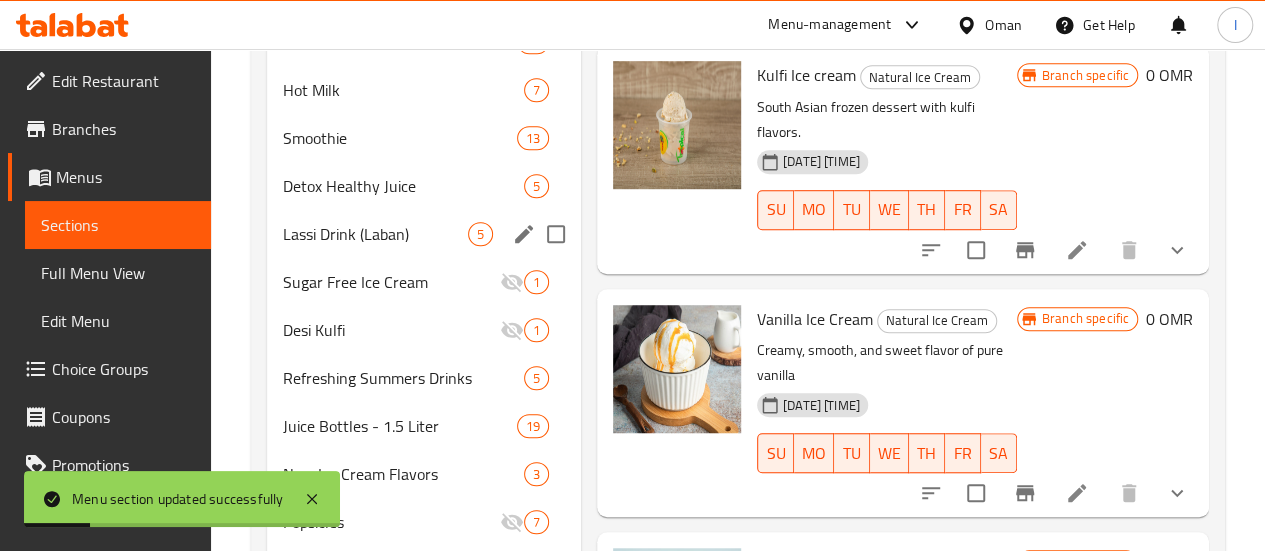 scroll, scrollTop: 573, scrollLeft: 0, axis: vertical 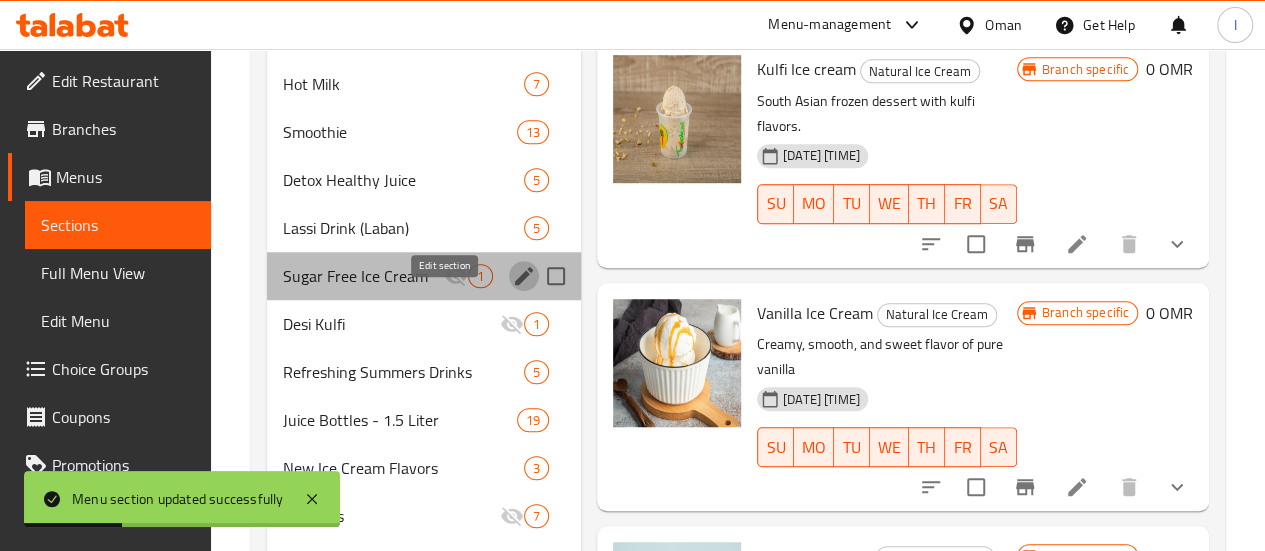 click 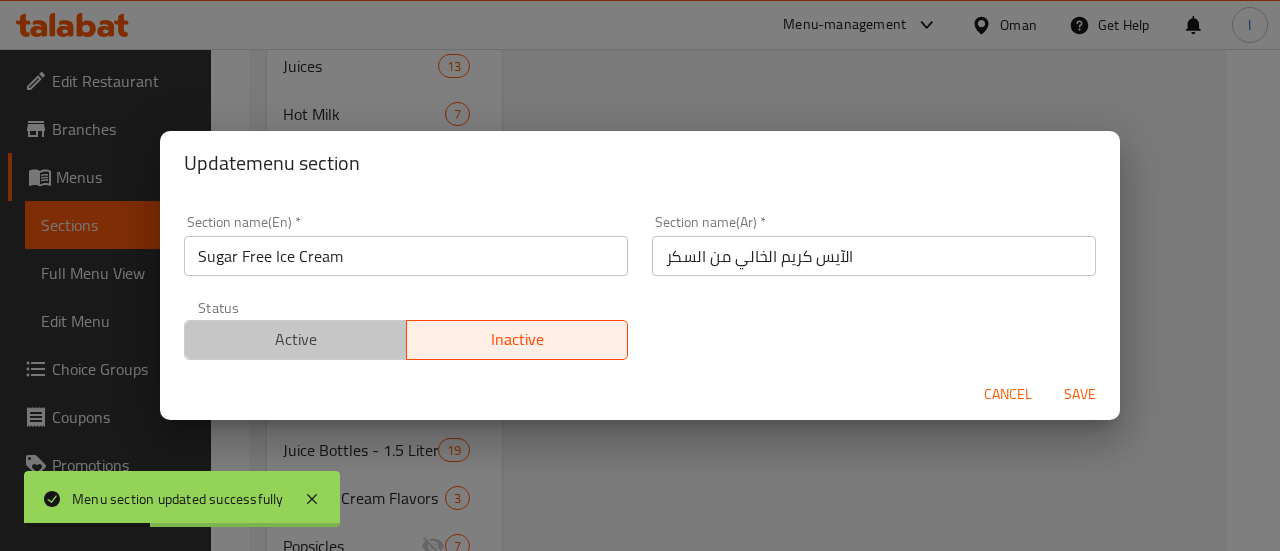 click on "Active" at bounding box center [296, 339] 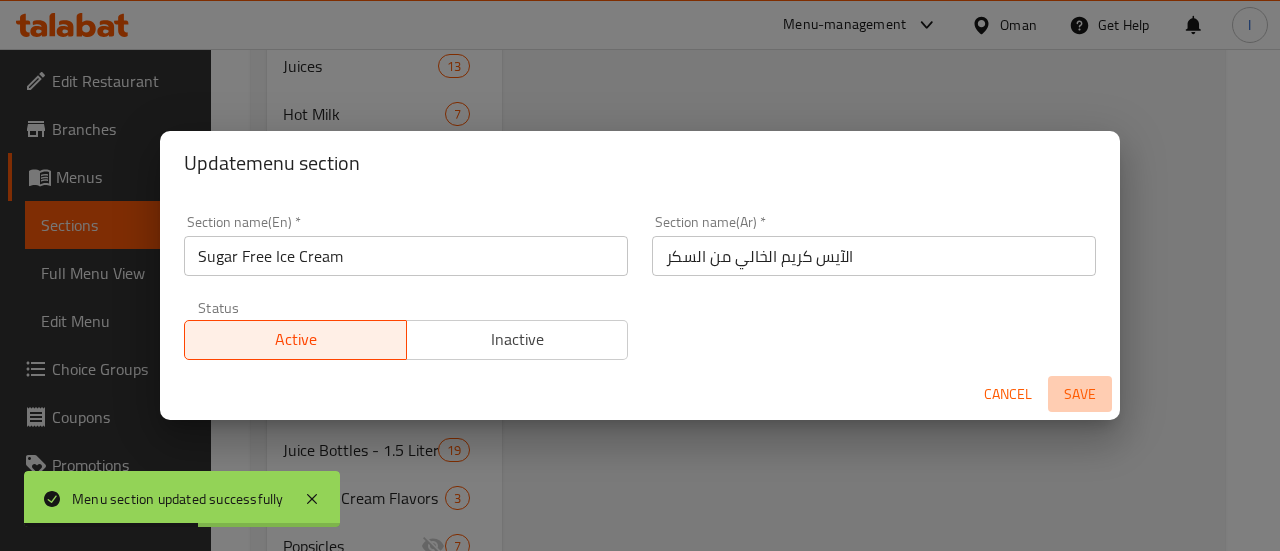 click on "Save" at bounding box center [1080, 394] 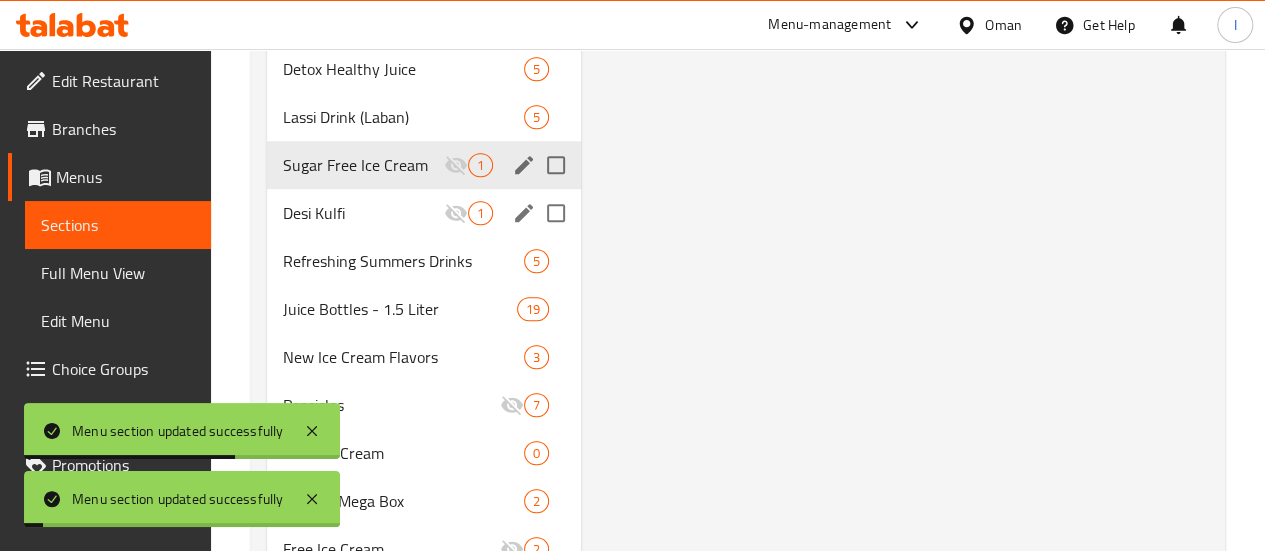 scroll, scrollTop: 695, scrollLeft: 0, axis: vertical 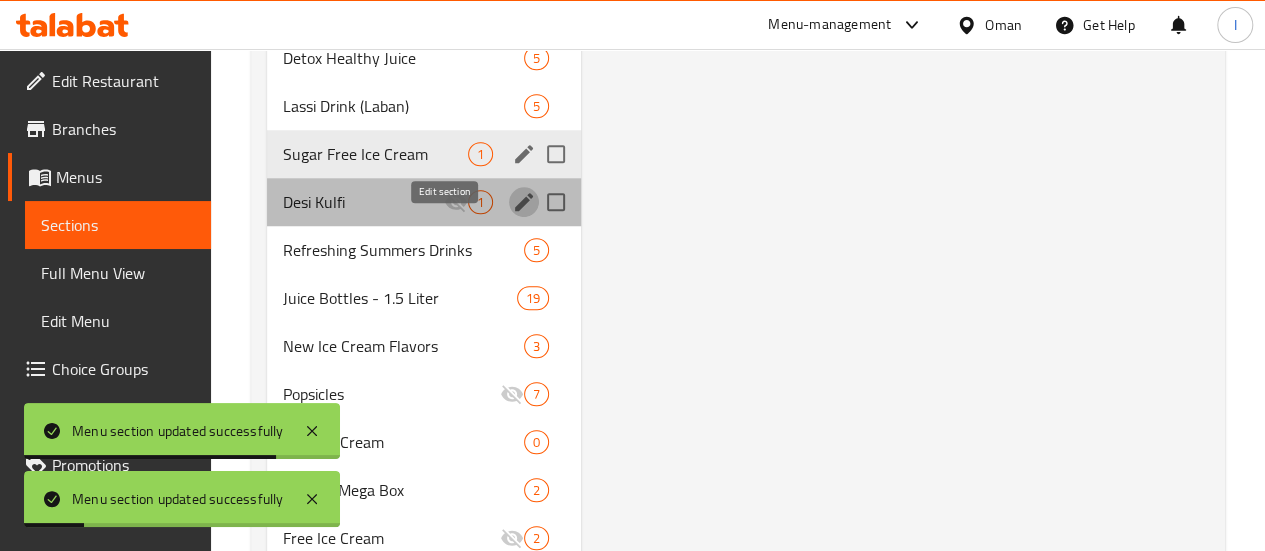 click 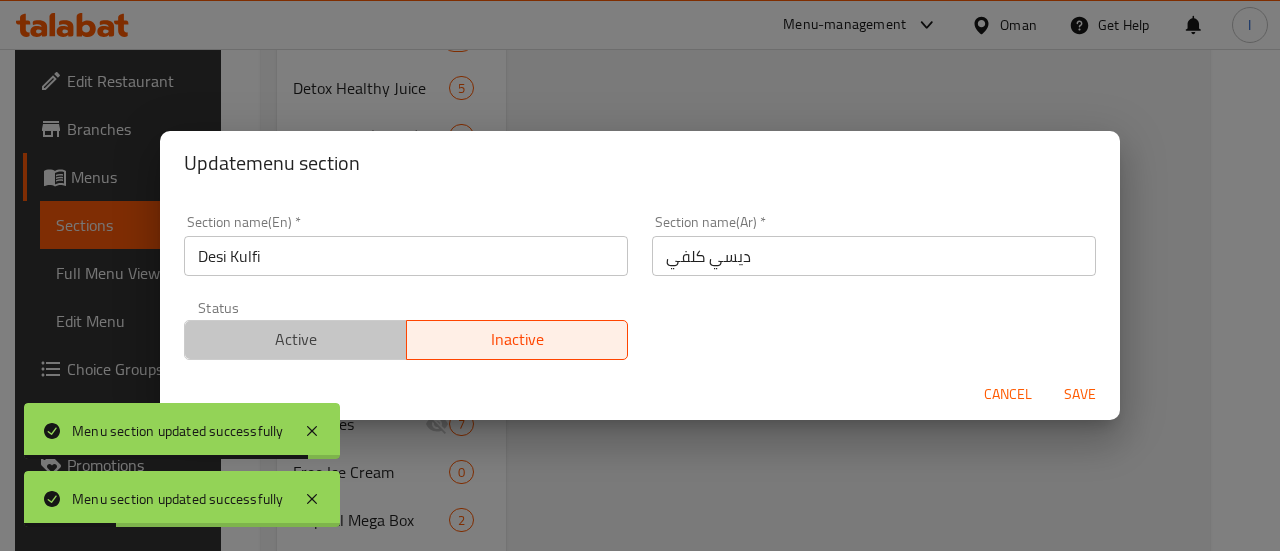 click on "Active" at bounding box center [296, 339] 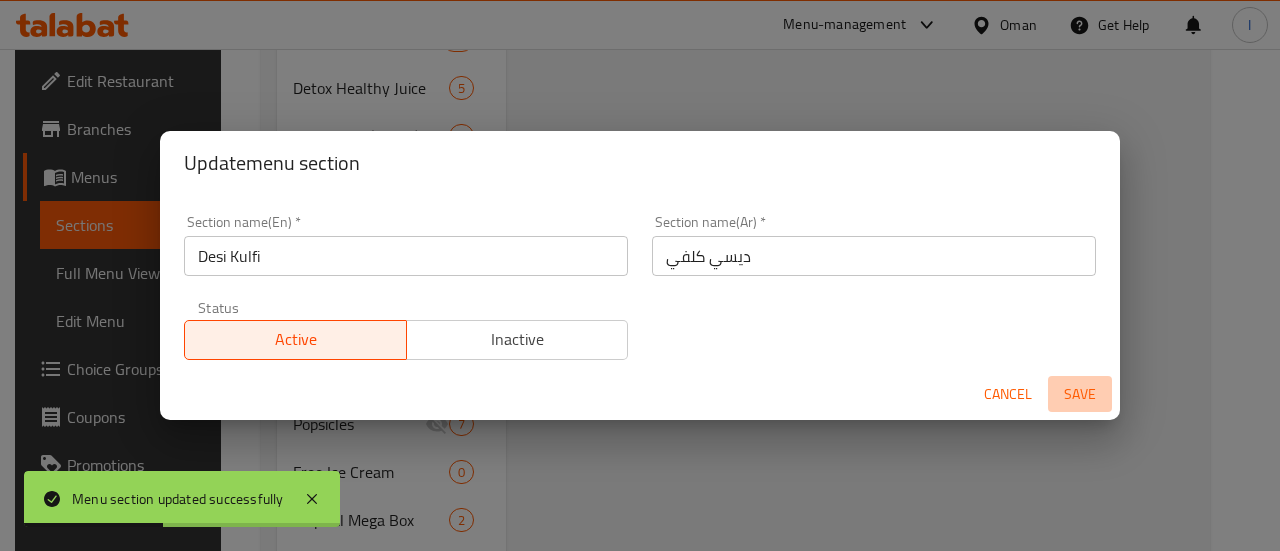 click on "Save" at bounding box center (1080, 394) 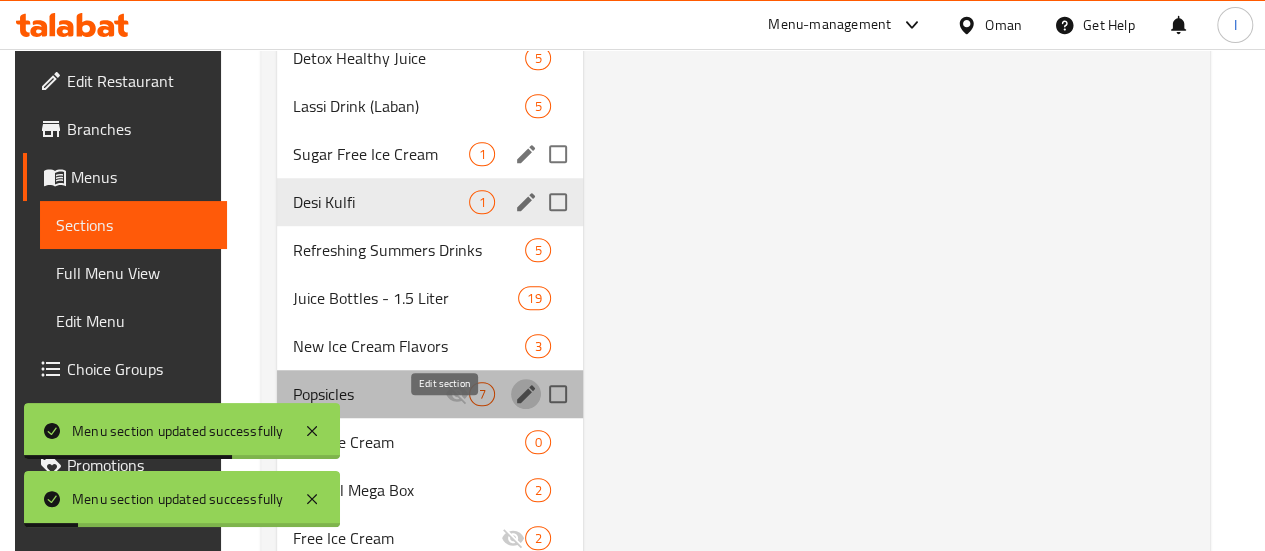 click 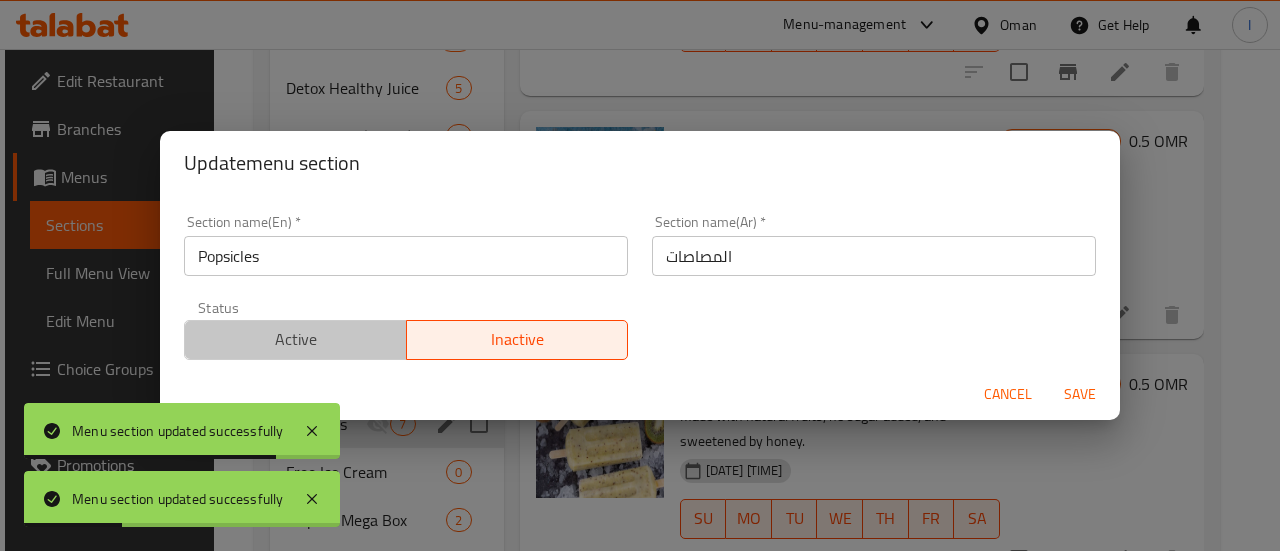 click on "Active" at bounding box center [296, 339] 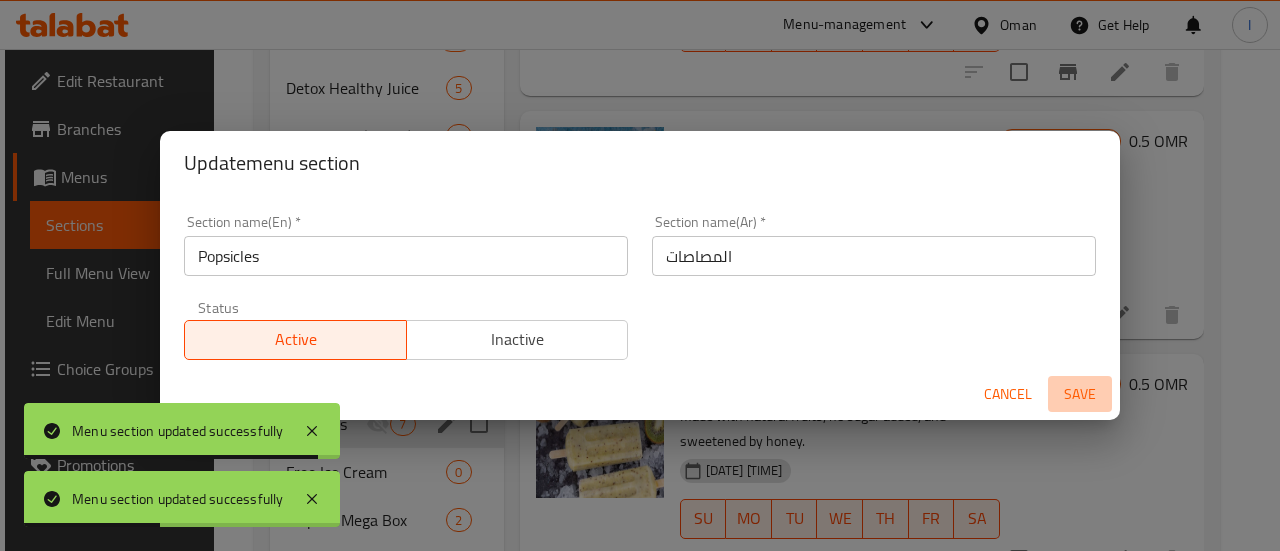 click on "Save" at bounding box center (1080, 394) 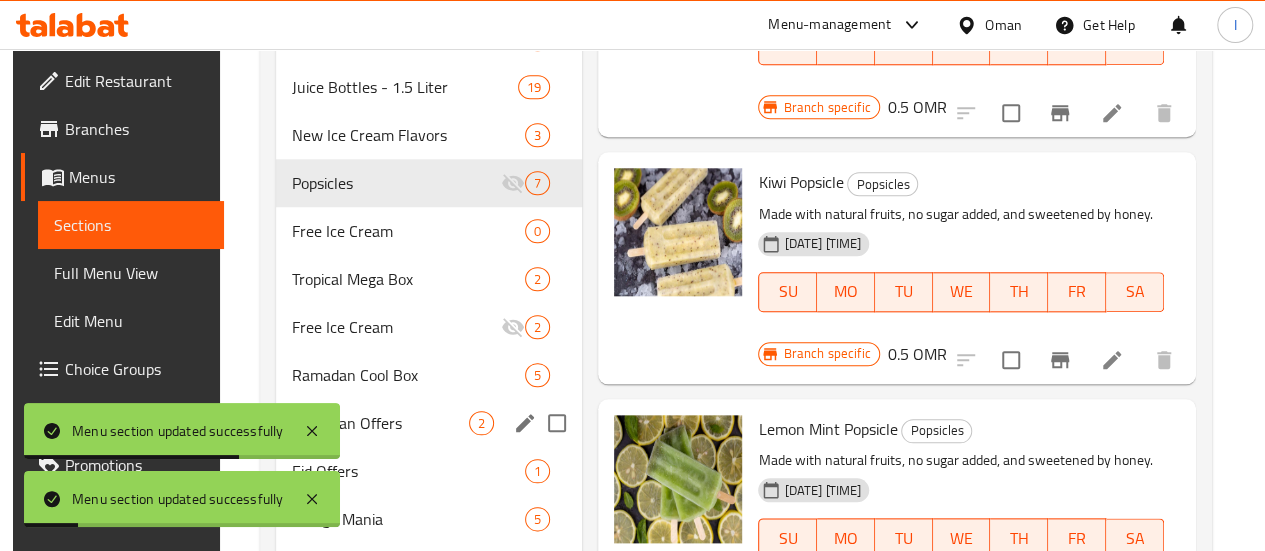 scroll, scrollTop: 939, scrollLeft: 0, axis: vertical 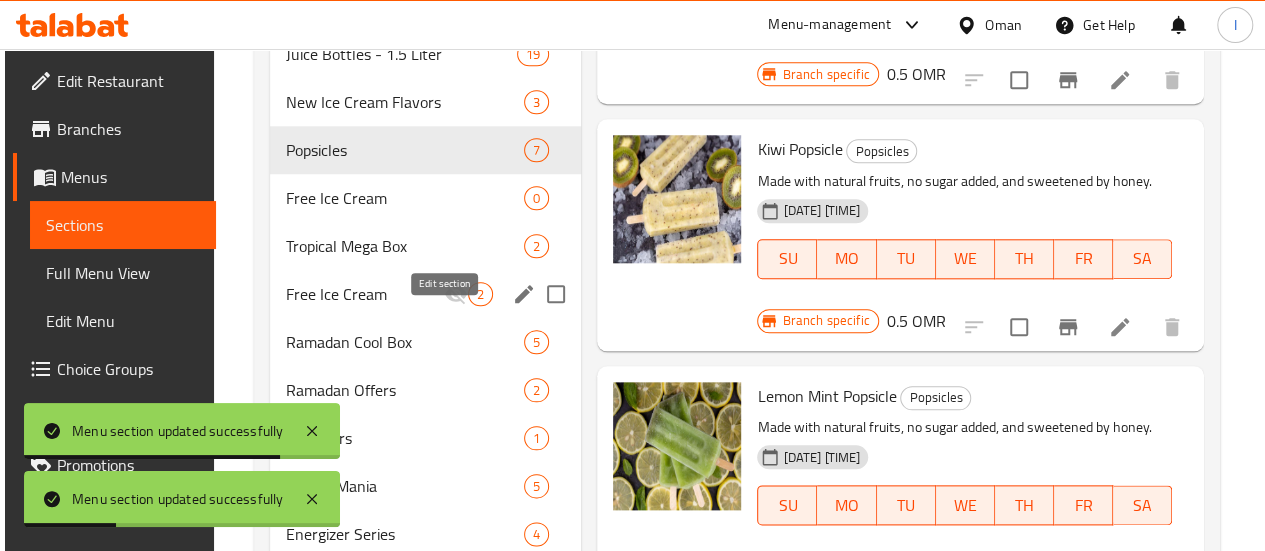 click 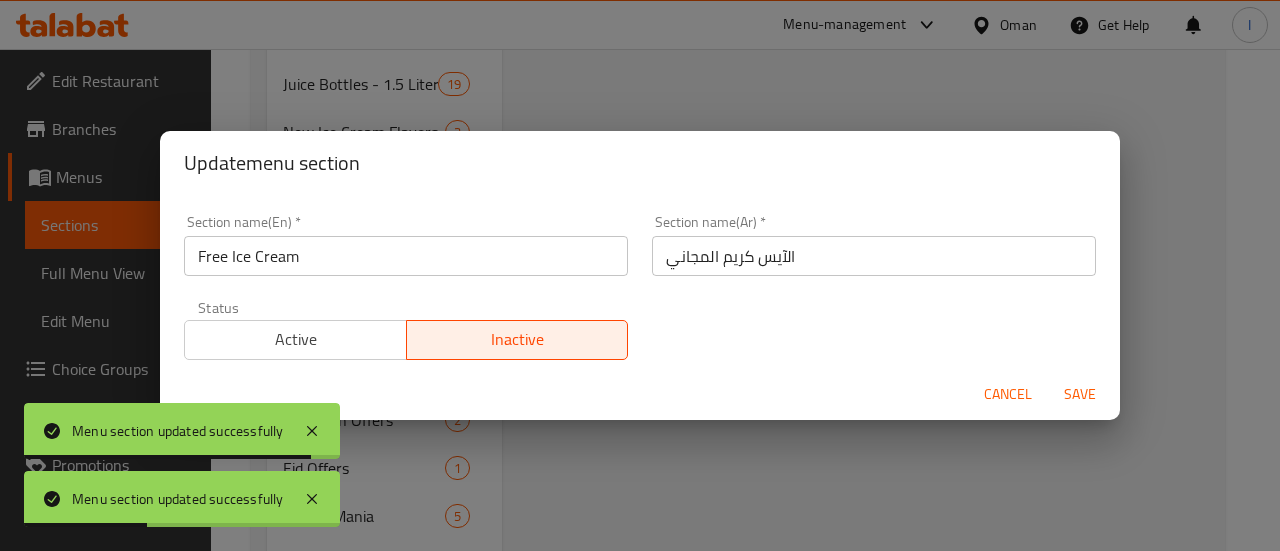 click on "Active" at bounding box center (296, 339) 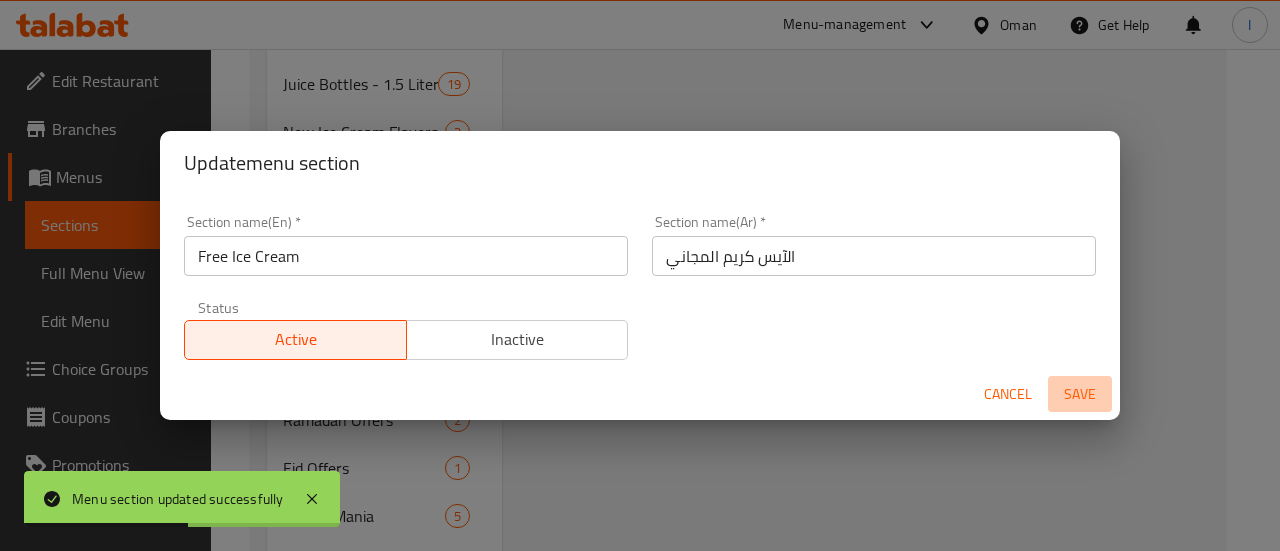 click on "Save" at bounding box center [1080, 394] 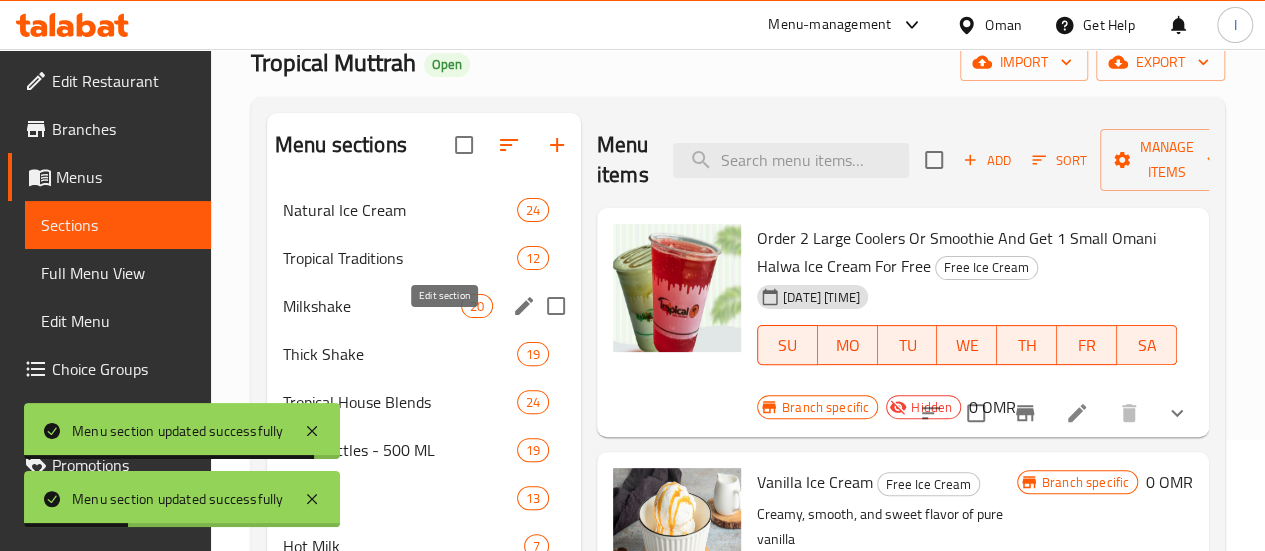 scroll, scrollTop: 113, scrollLeft: 0, axis: vertical 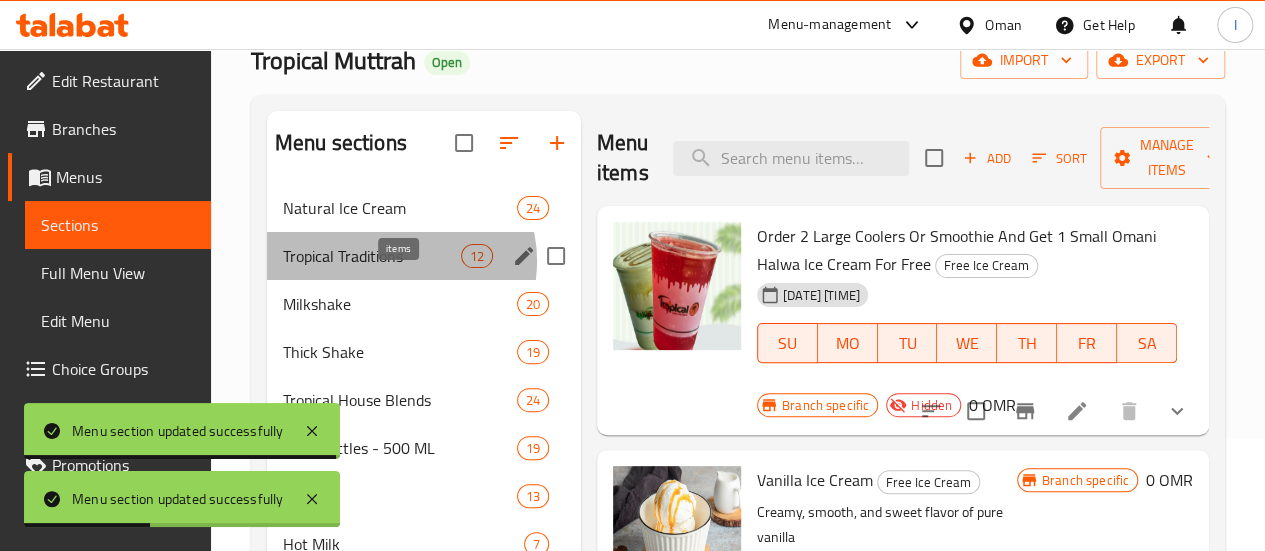 click on "12" at bounding box center [477, 256] 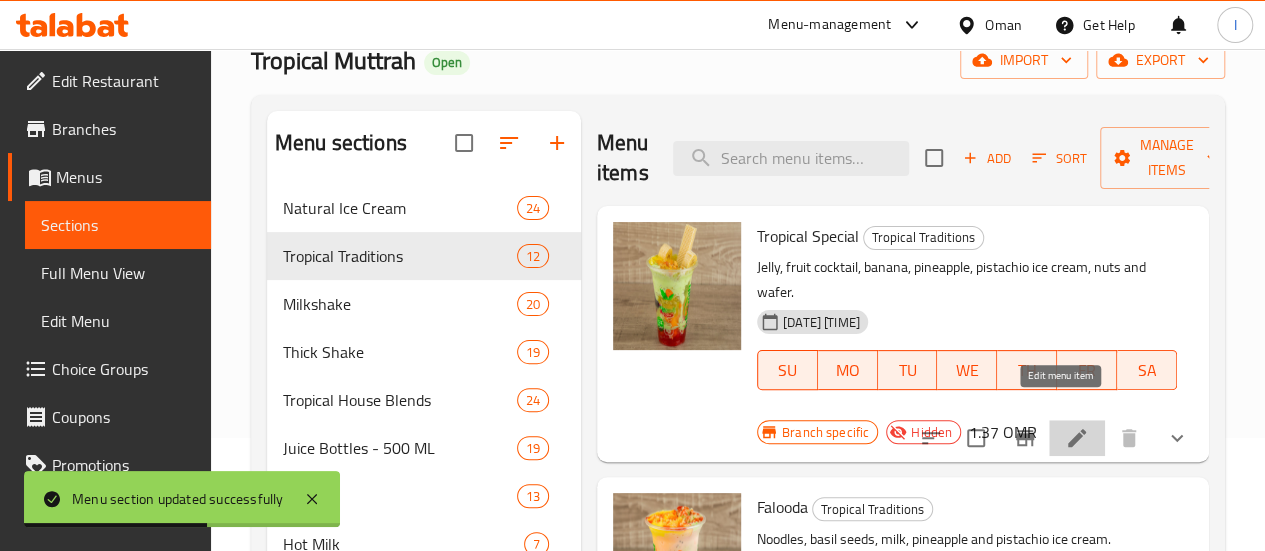 click 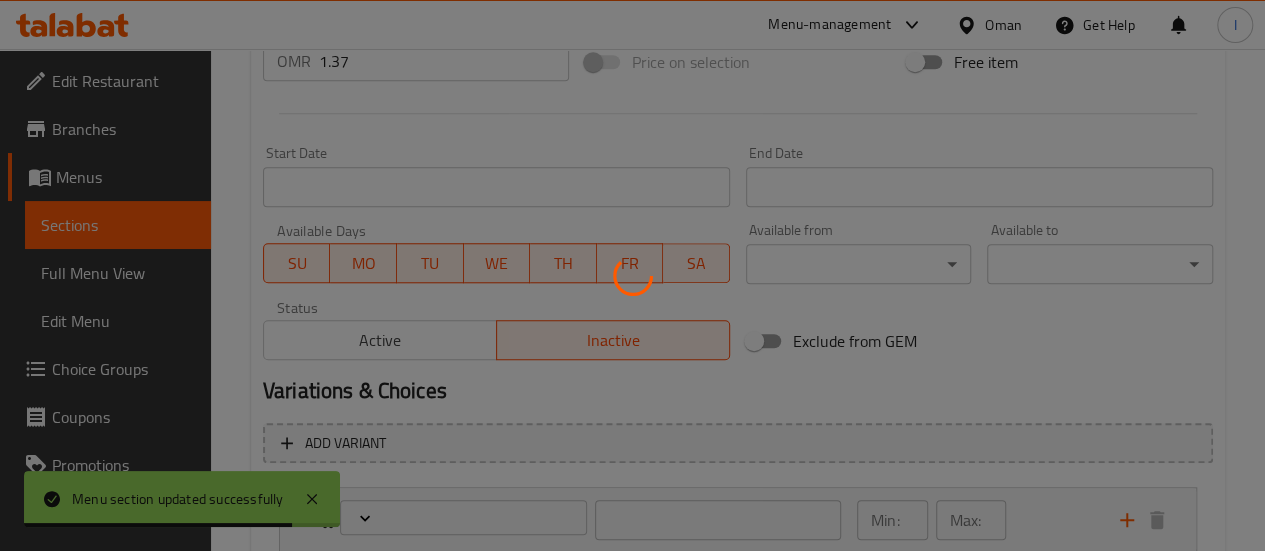 scroll, scrollTop: 789, scrollLeft: 0, axis: vertical 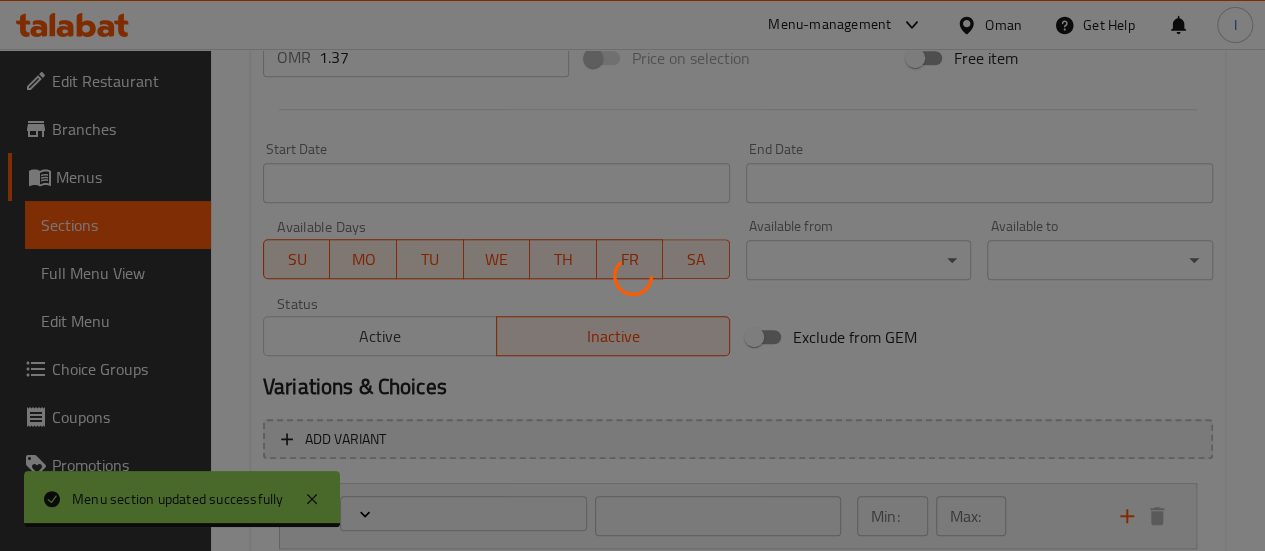 type on "إختيارك من الحجم:" 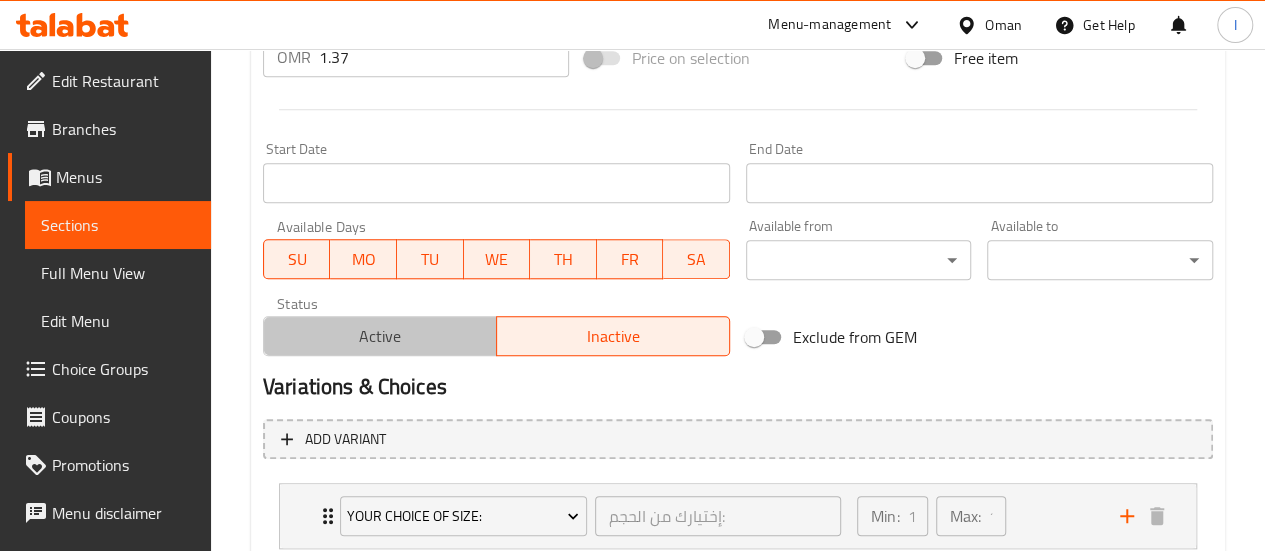 click on "Active" at bounding box center (380, 336) 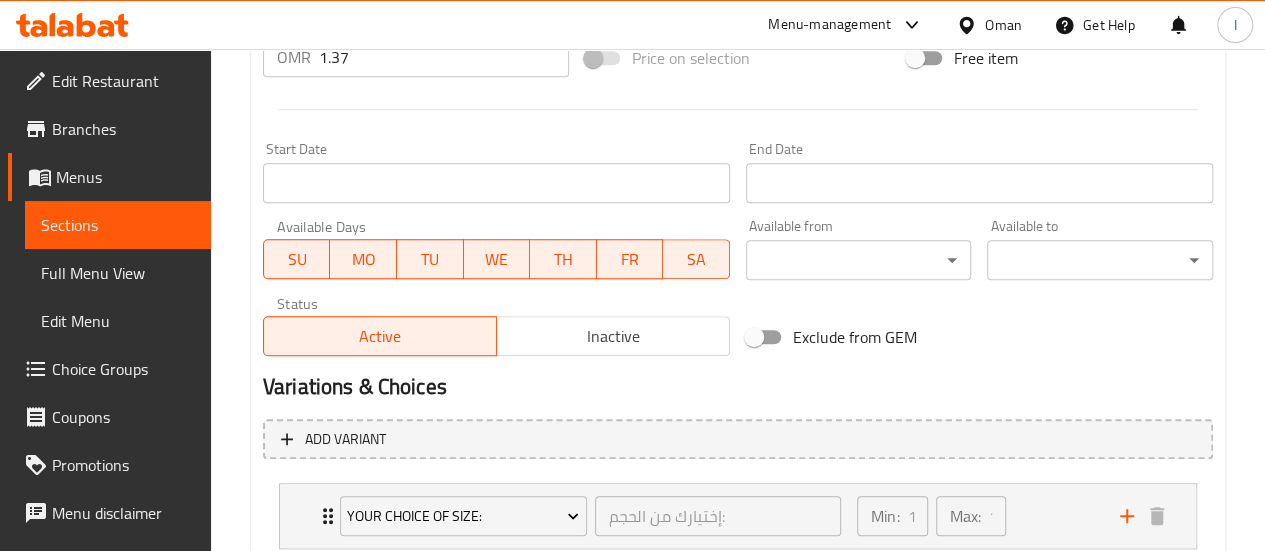 scroll, scrollTop: 923, scrollLeft: 0, axis: vertical 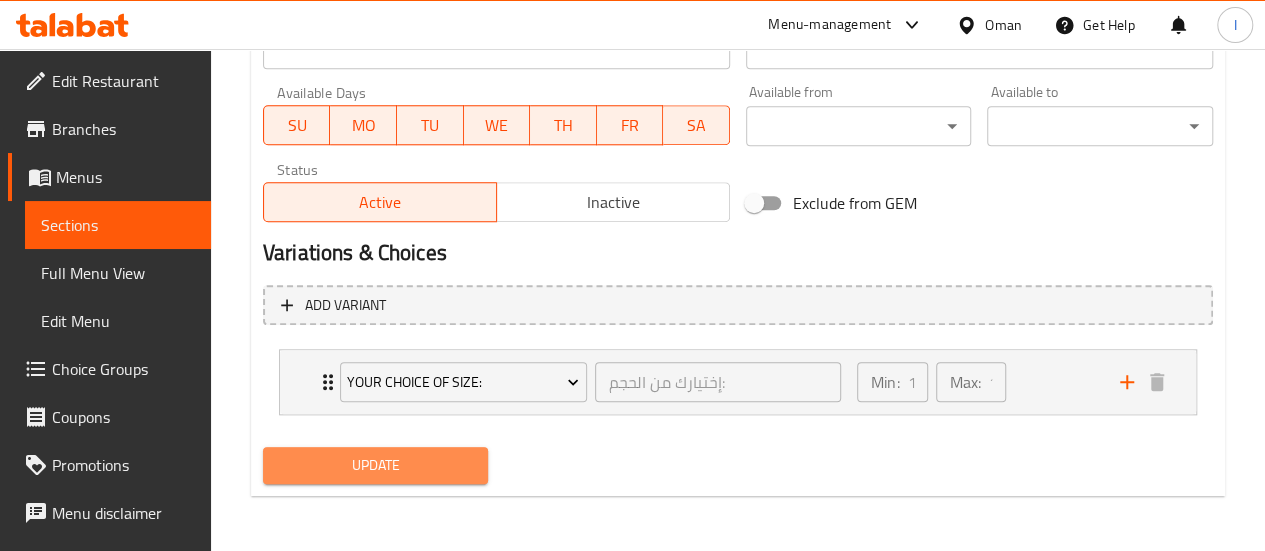click on "Update" at bounding box center [376, 465] 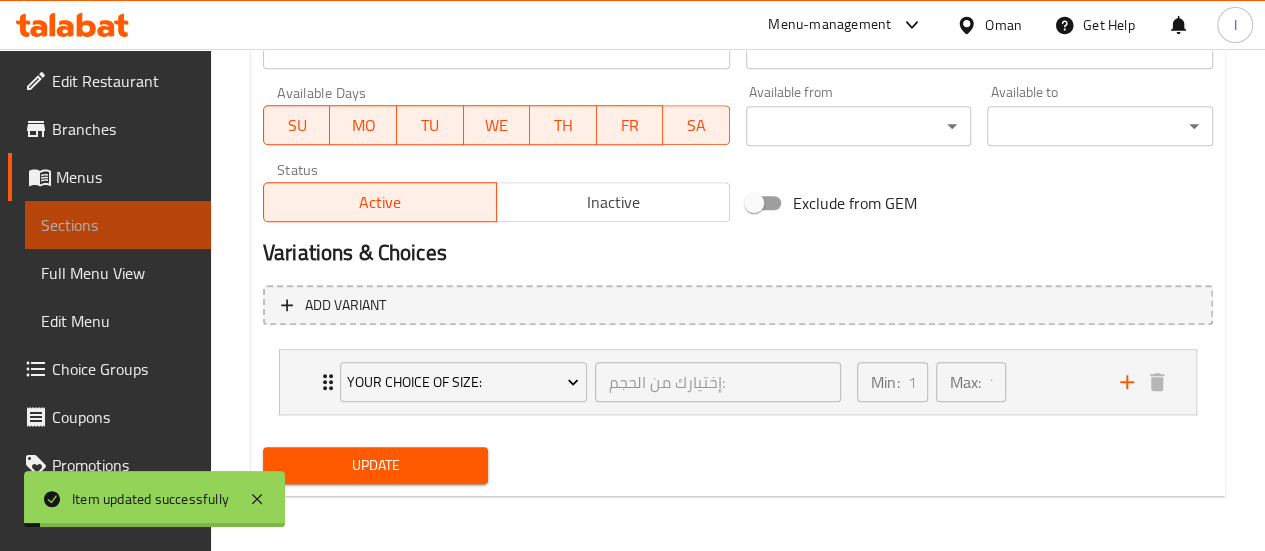 click on "Sections" at bounding box center (118, 225) 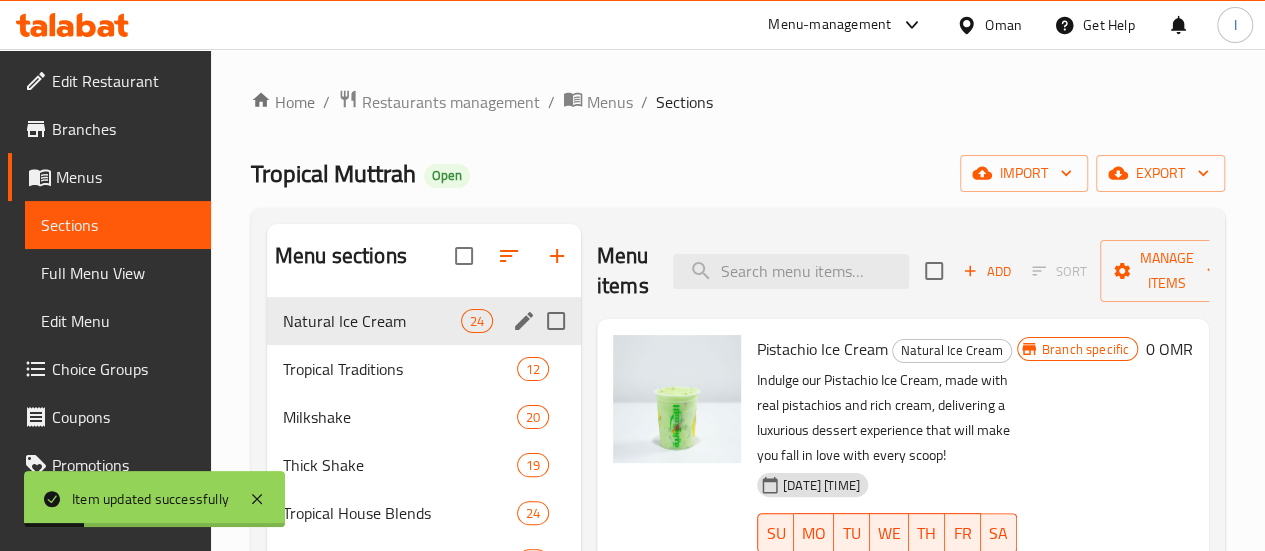 scroll, scrollTop: 136, scrollLeft: 0, axis: vertical 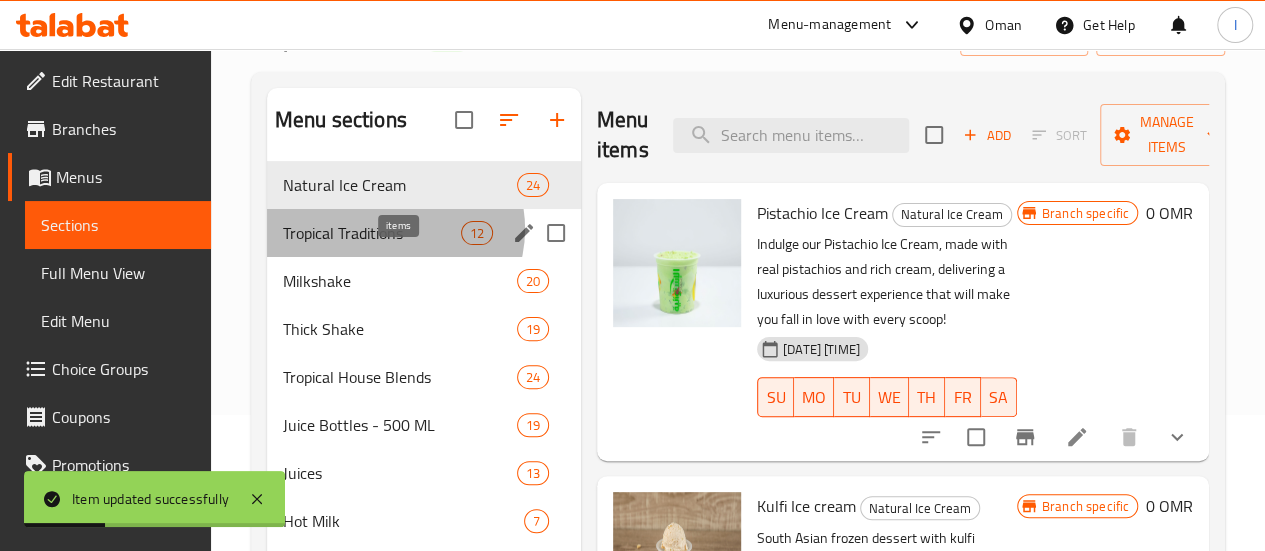 click on "12" at bounding box center (477, 233) 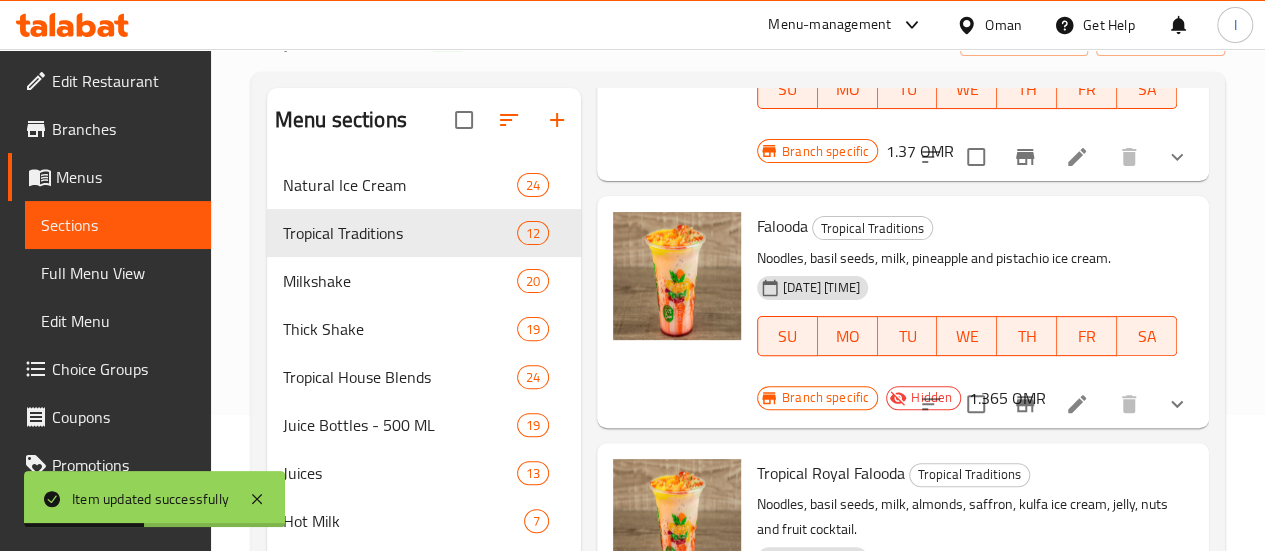 scroll, scrollTop: 263, scrollLeft: 0, axis: vertical 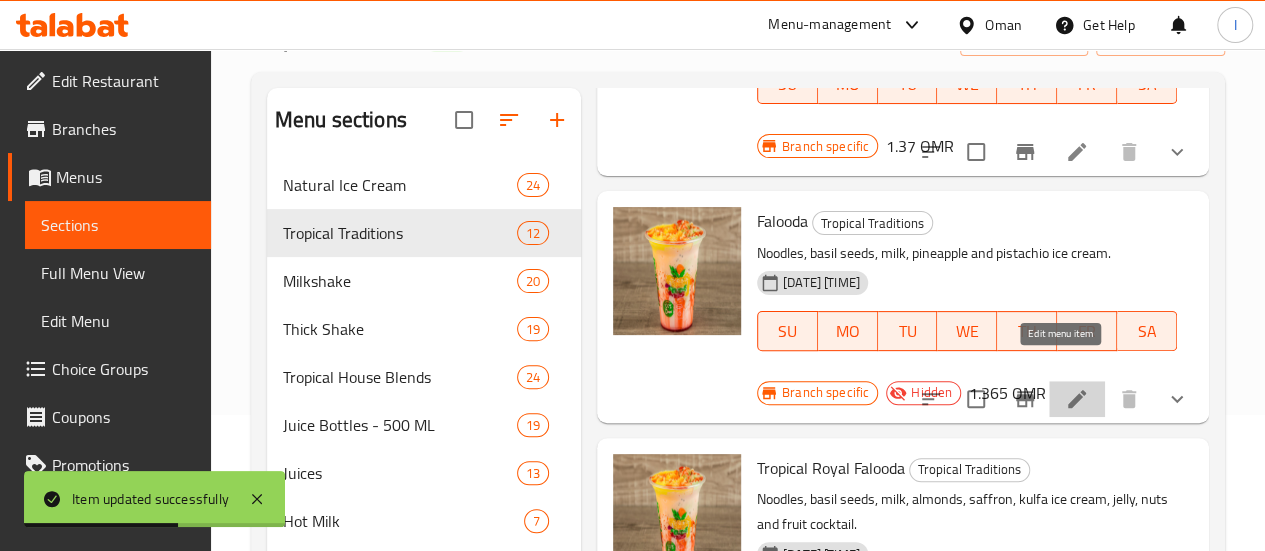 click 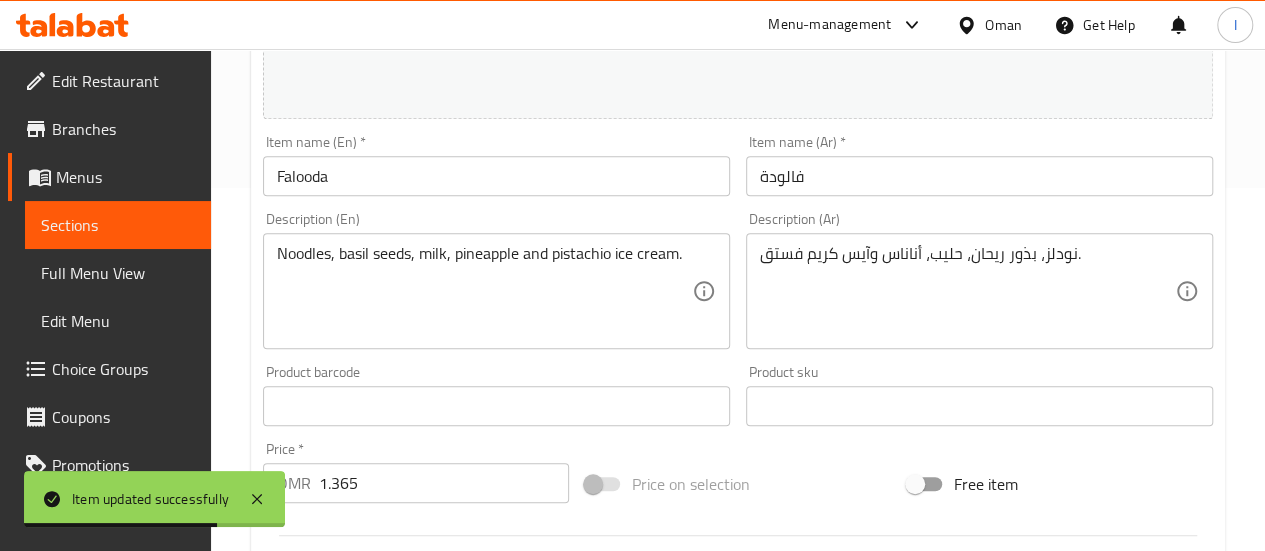 scroll, scrollTop: 653, scrollLeft: 0, axis: vertical 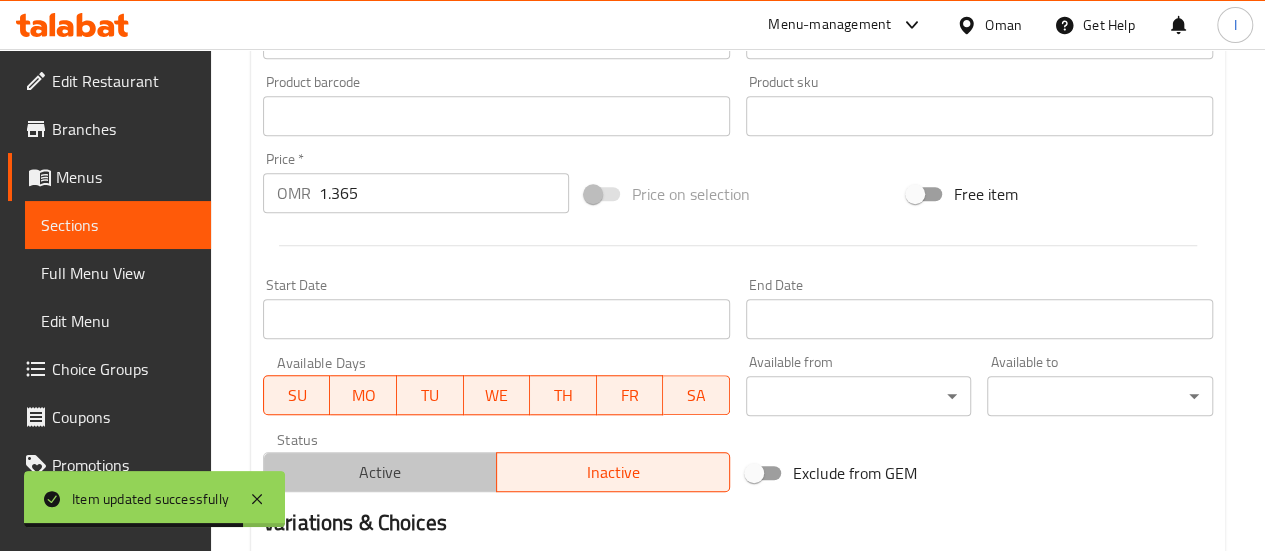 click on "Active" at bounding box center (380, 472) 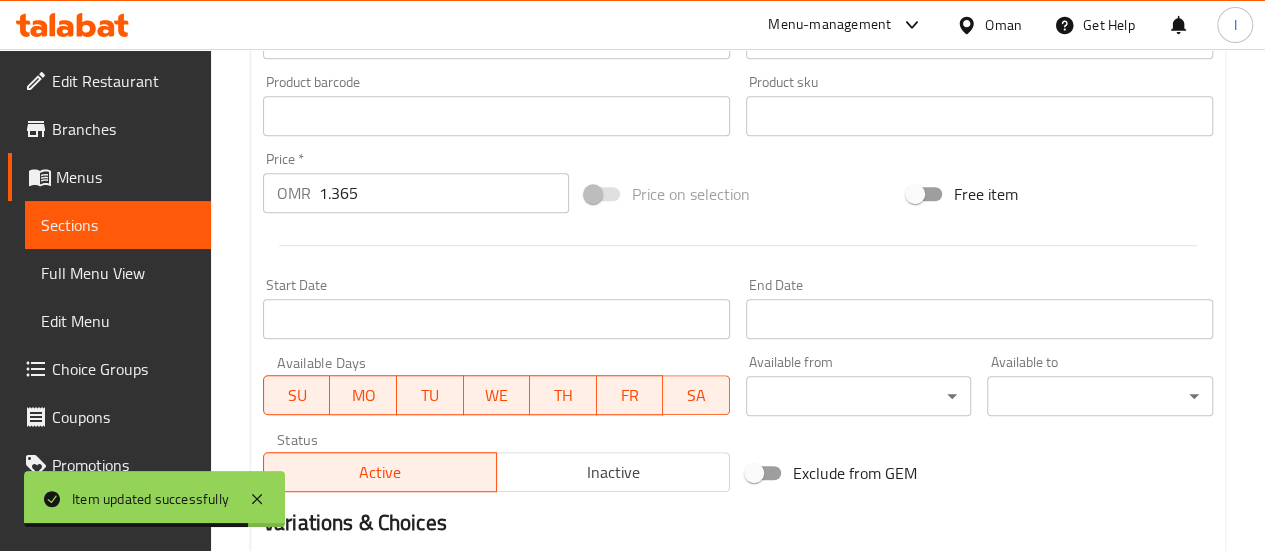 scroll, scrollTop: 923, scrollLeft: 0, axis: vertical 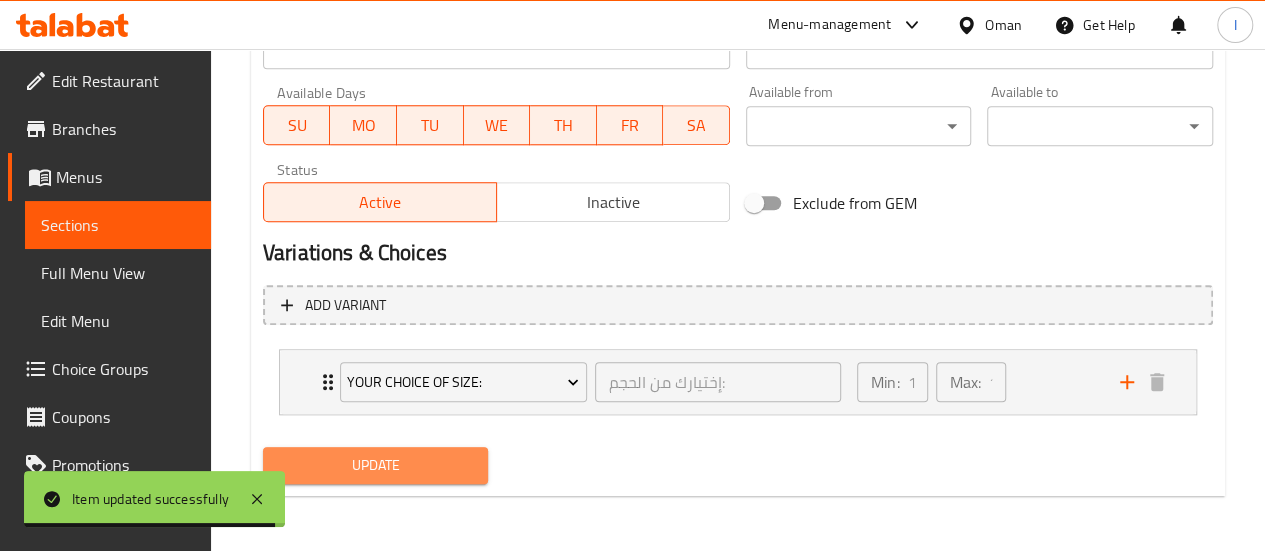 click on "Update" at bounding box center [376, 465] 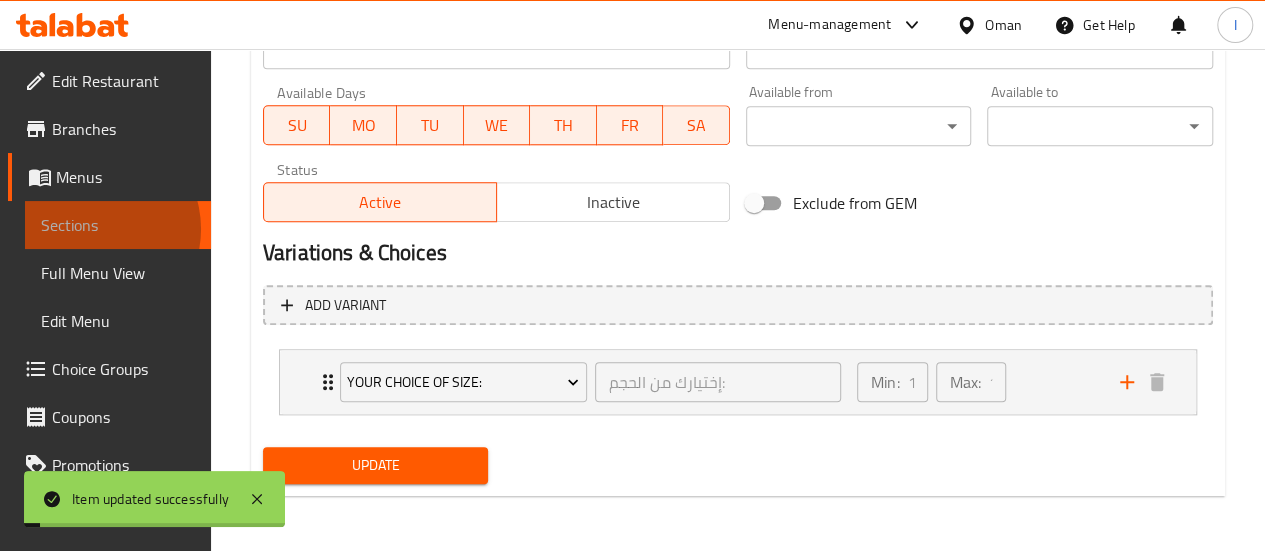 click on "Sections" at bounding box center [118, 225] 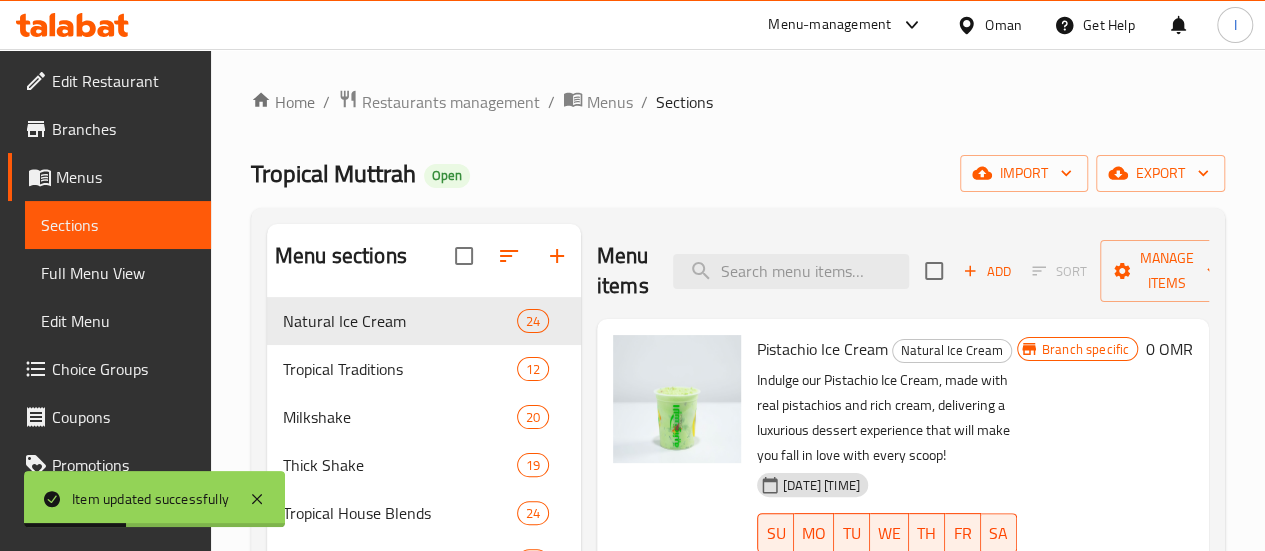 scroll, scrollTop: 10, scrollLeft: 0, axis: vertical 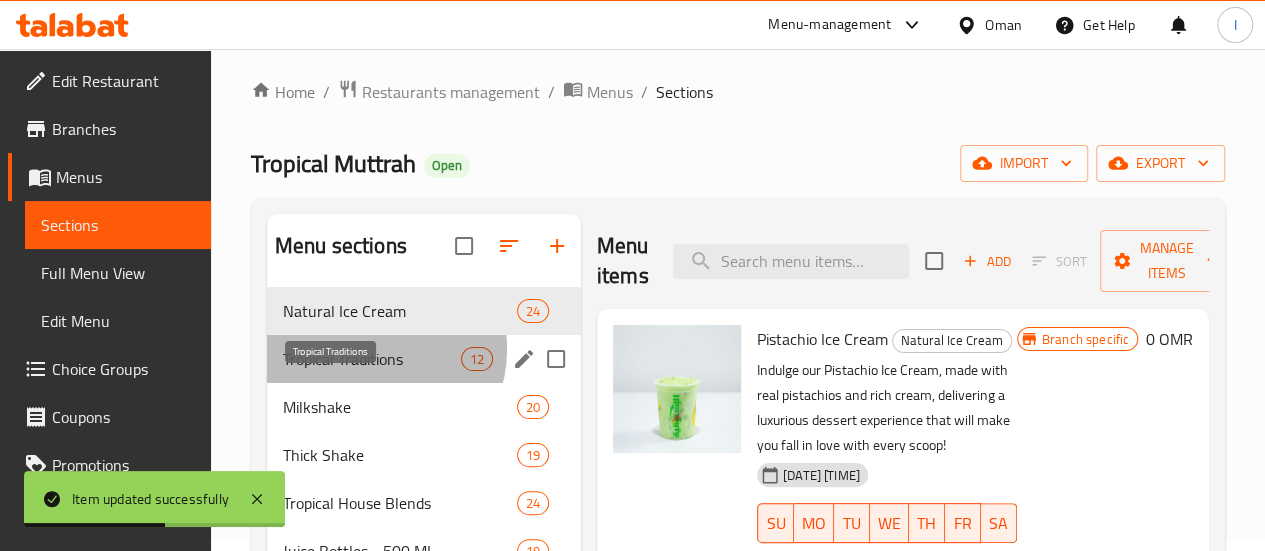click on "Tropical Traditions" at bounding box center [372, 359] 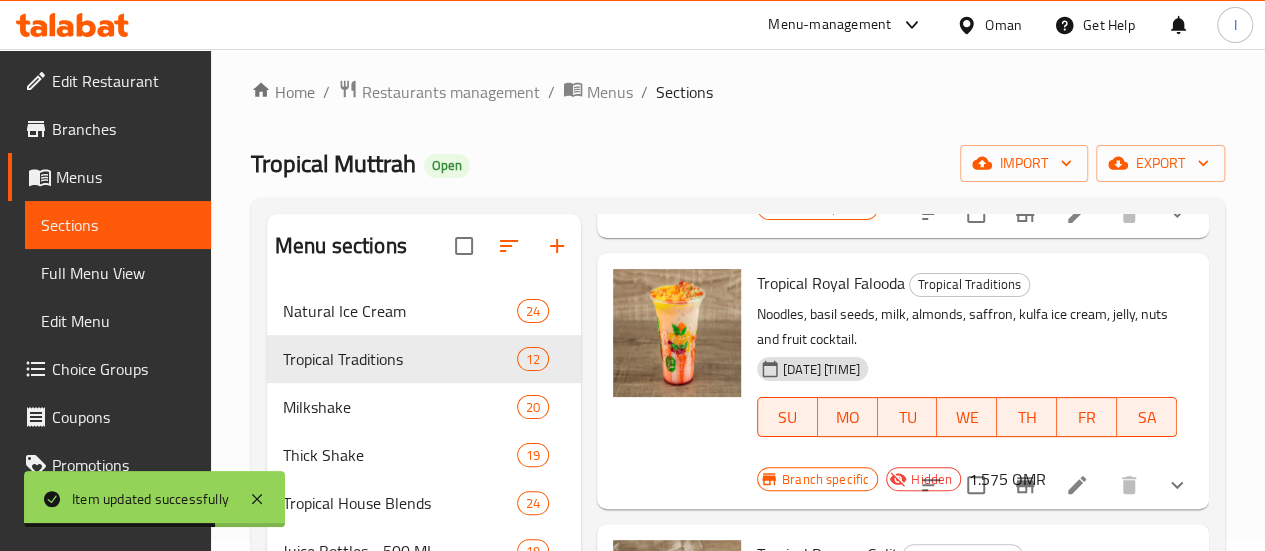 scroll, scrollTop: 576, scrollLeft: 0, axis: vertical 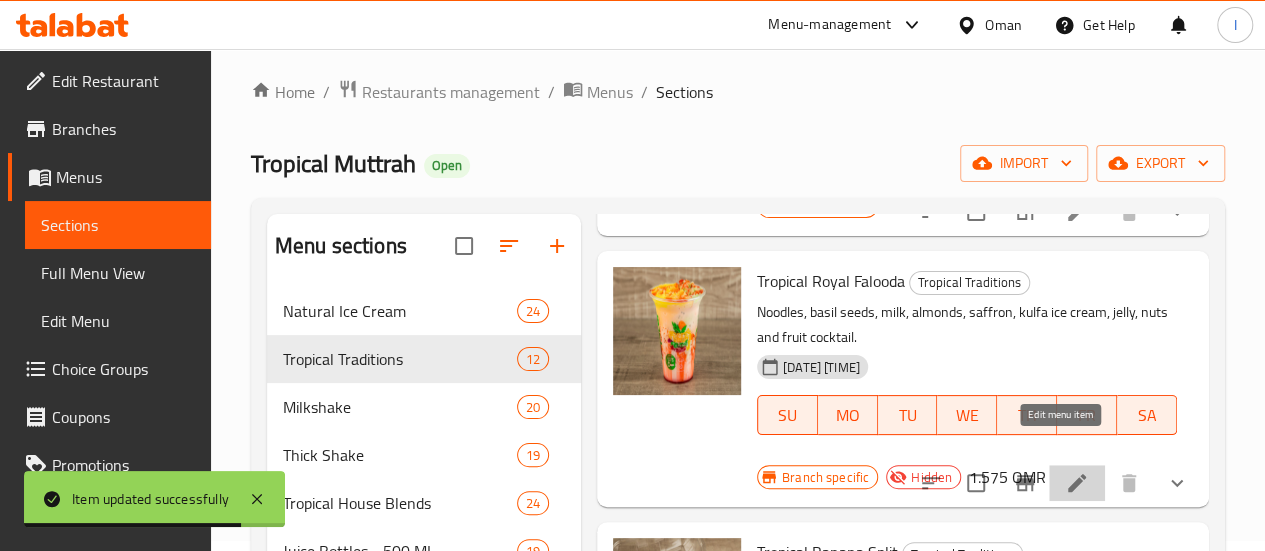 click 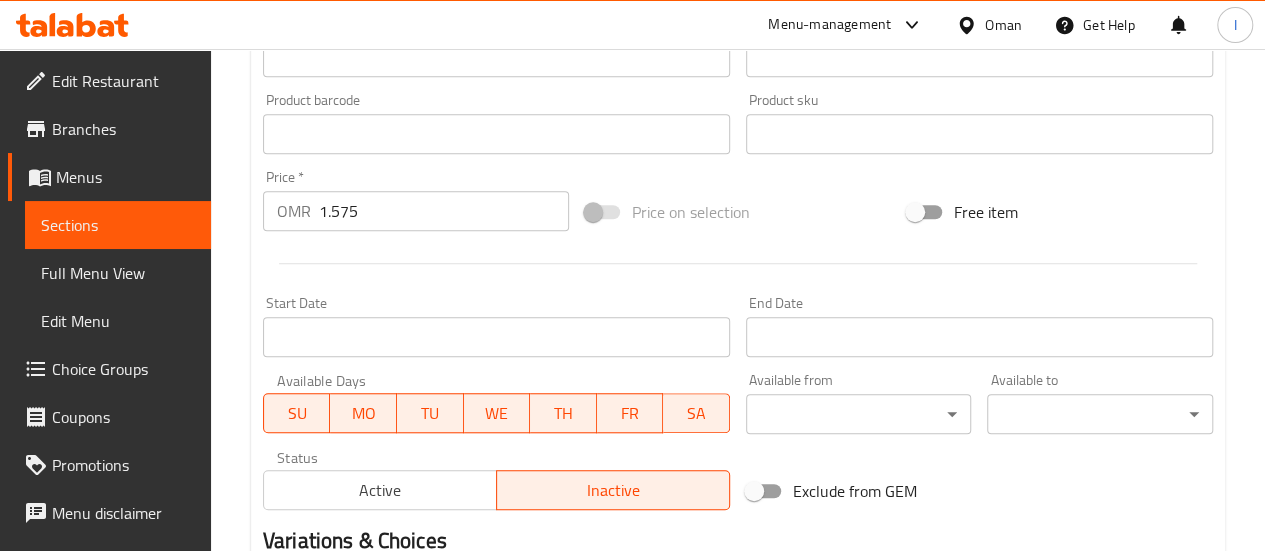 scroll, scrollTop: 757, scrollLeft: 0, axis: vertical 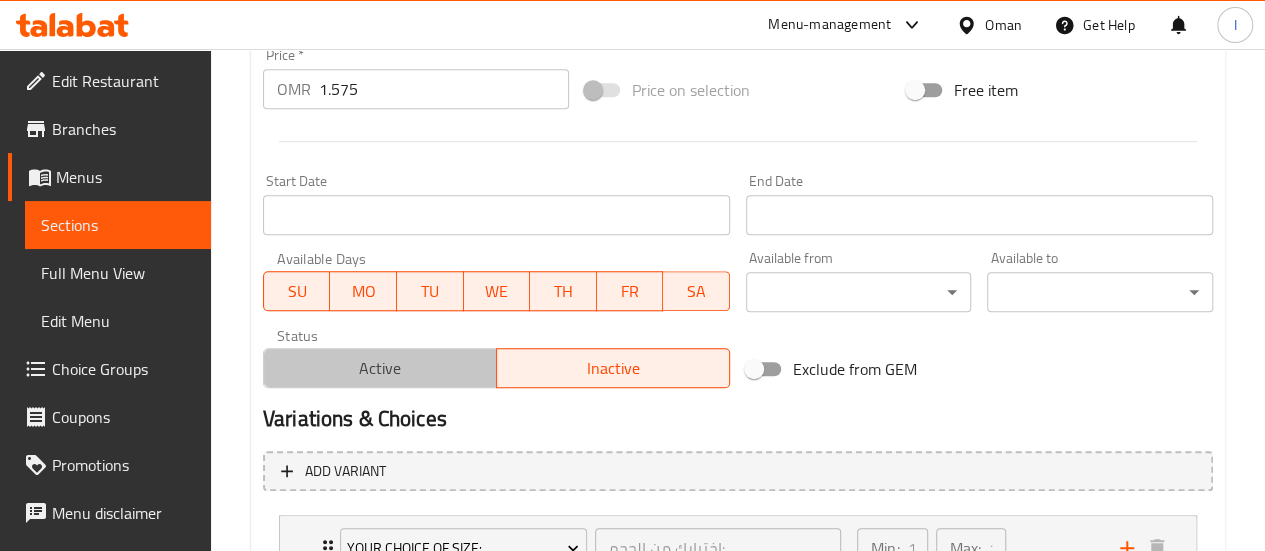 click on "Active" at bounding box center (380, 368) 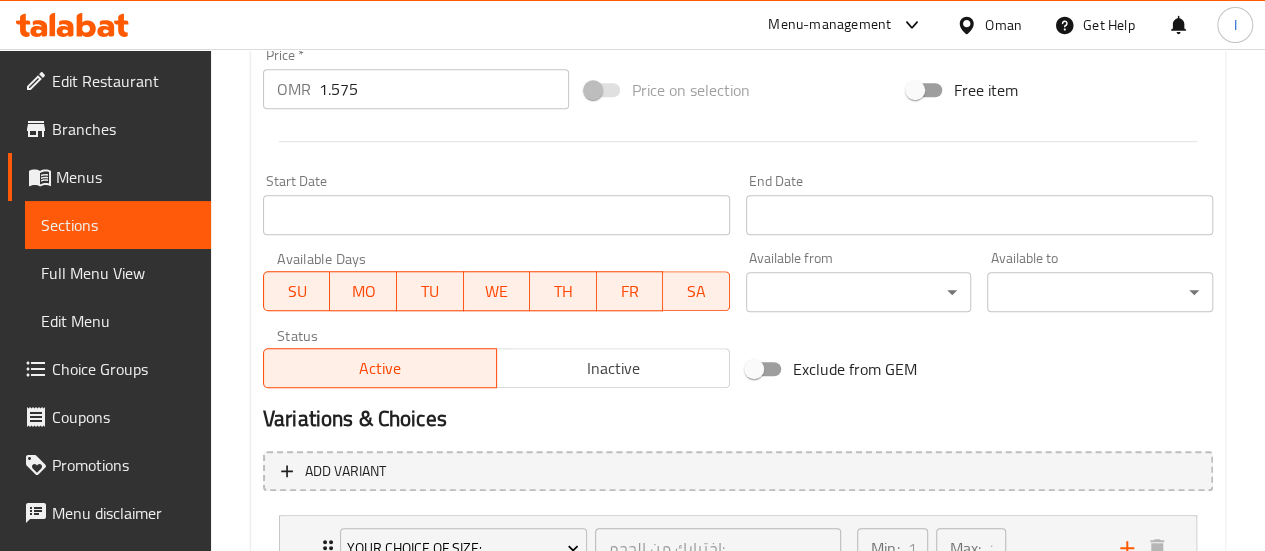 scroll, scrollTop: 923, scrollLeft: 0, axis: vertical 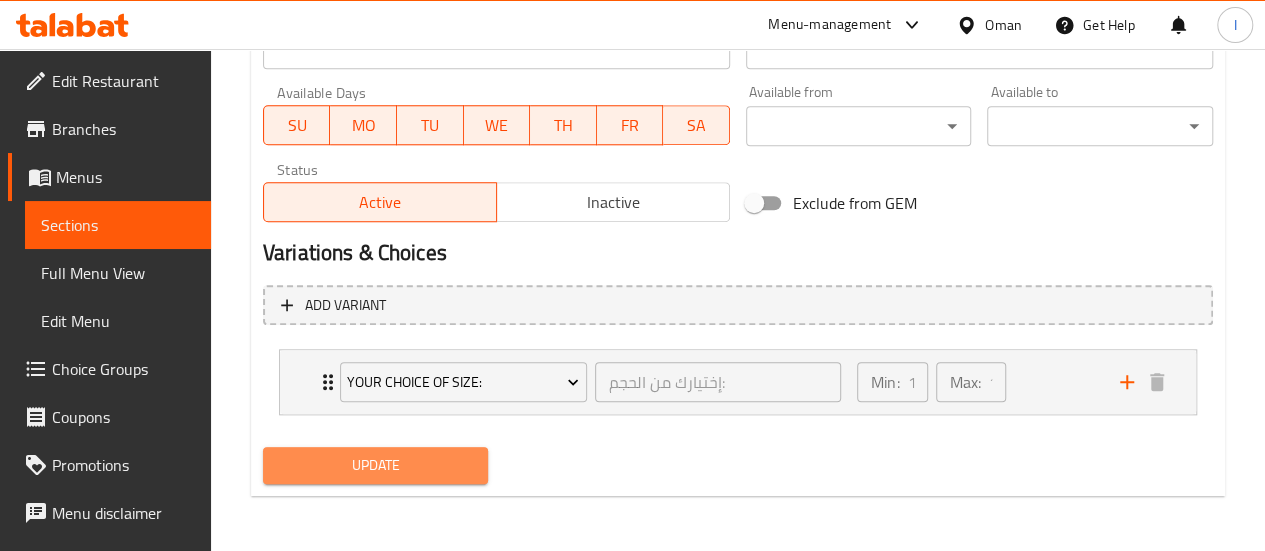click on "Update" at bounding box center [376, 465] 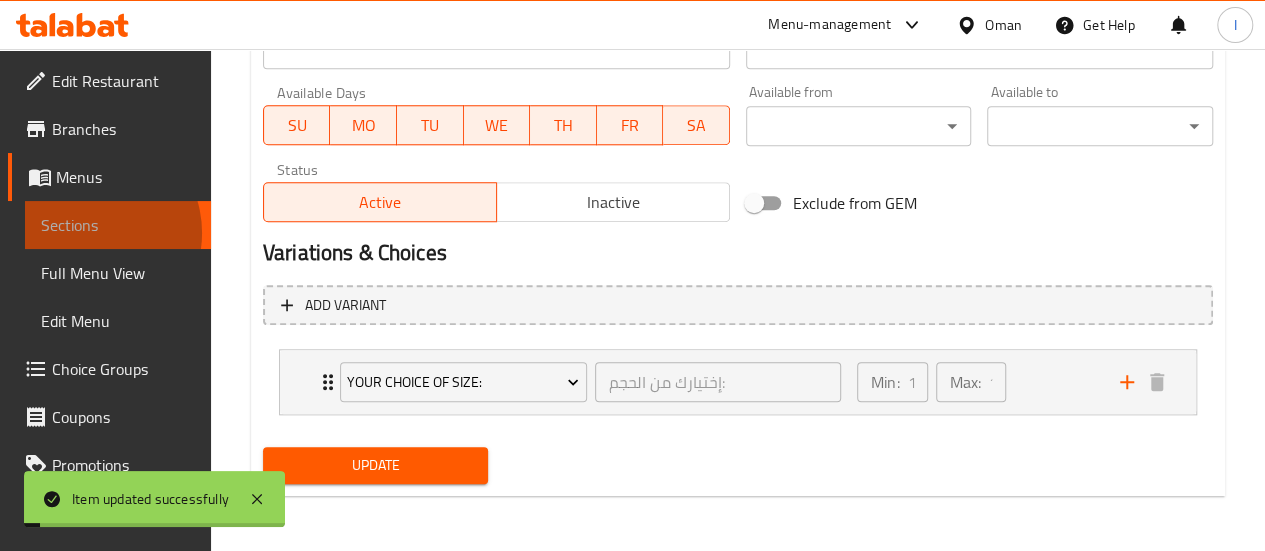 click on "Sections" at bounding box center (118, 225) 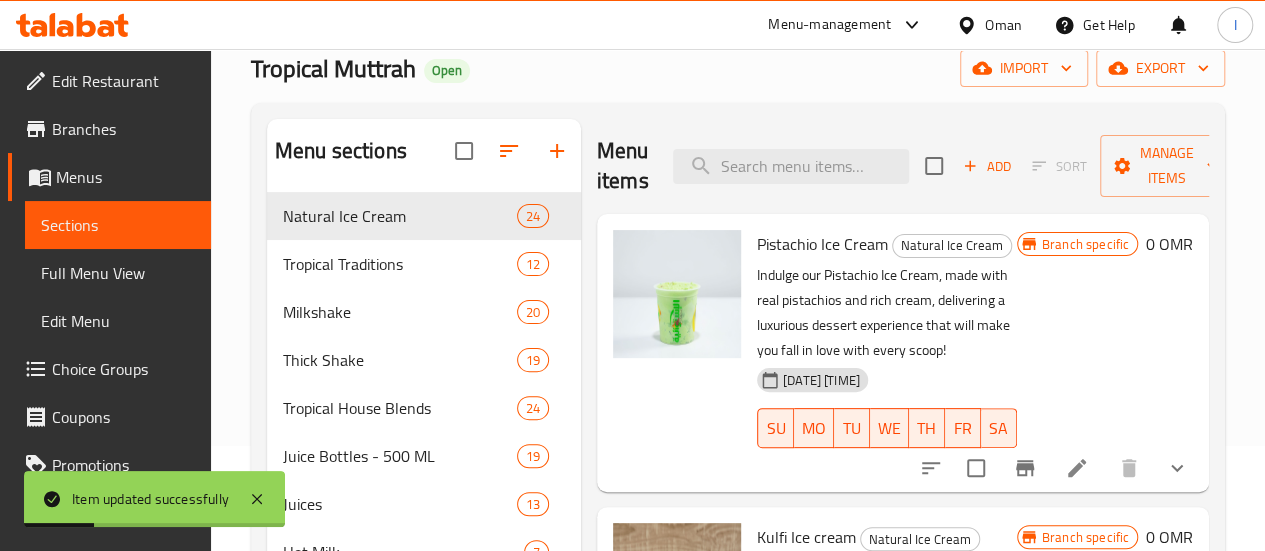scroll, scrollTop: 0, scrollLeft: 0, axis: both 